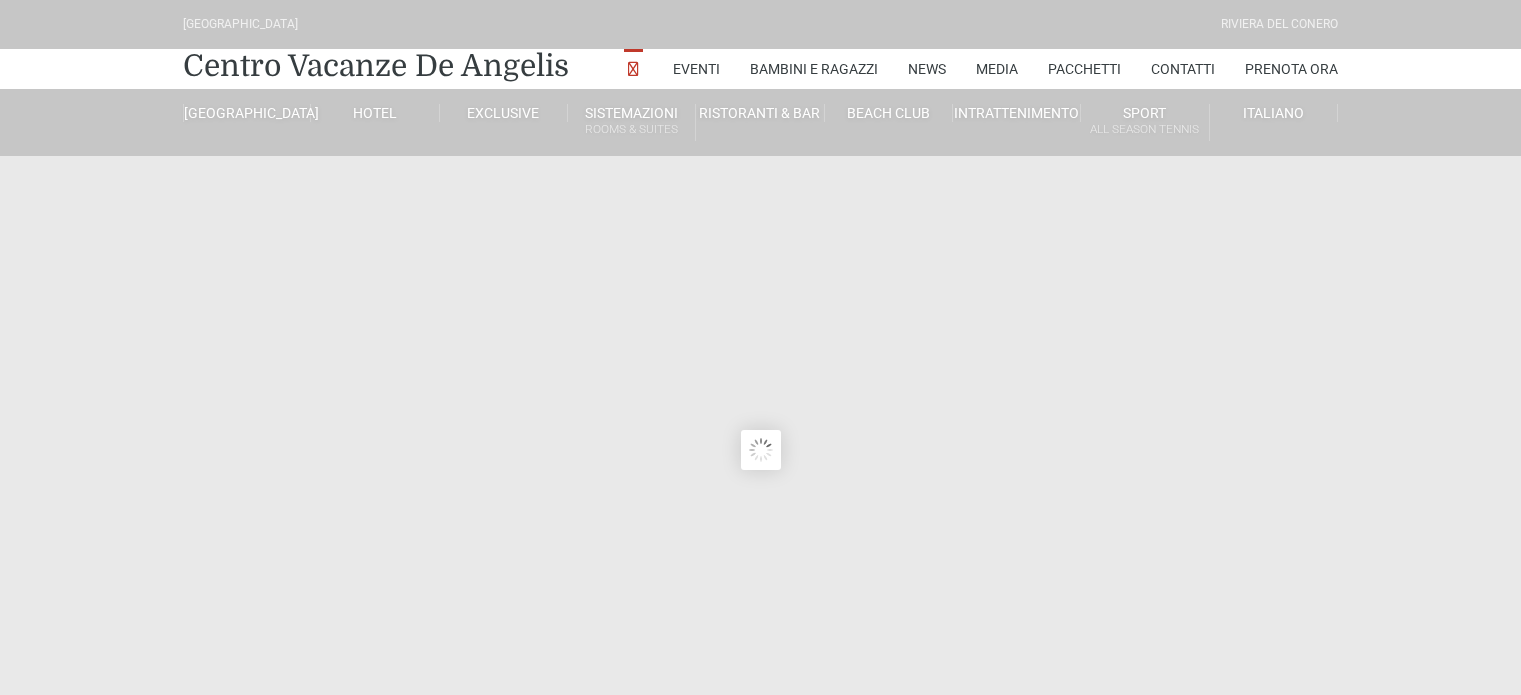 scroll, scrollTop: 0, scrollLeft: 0, axis: both 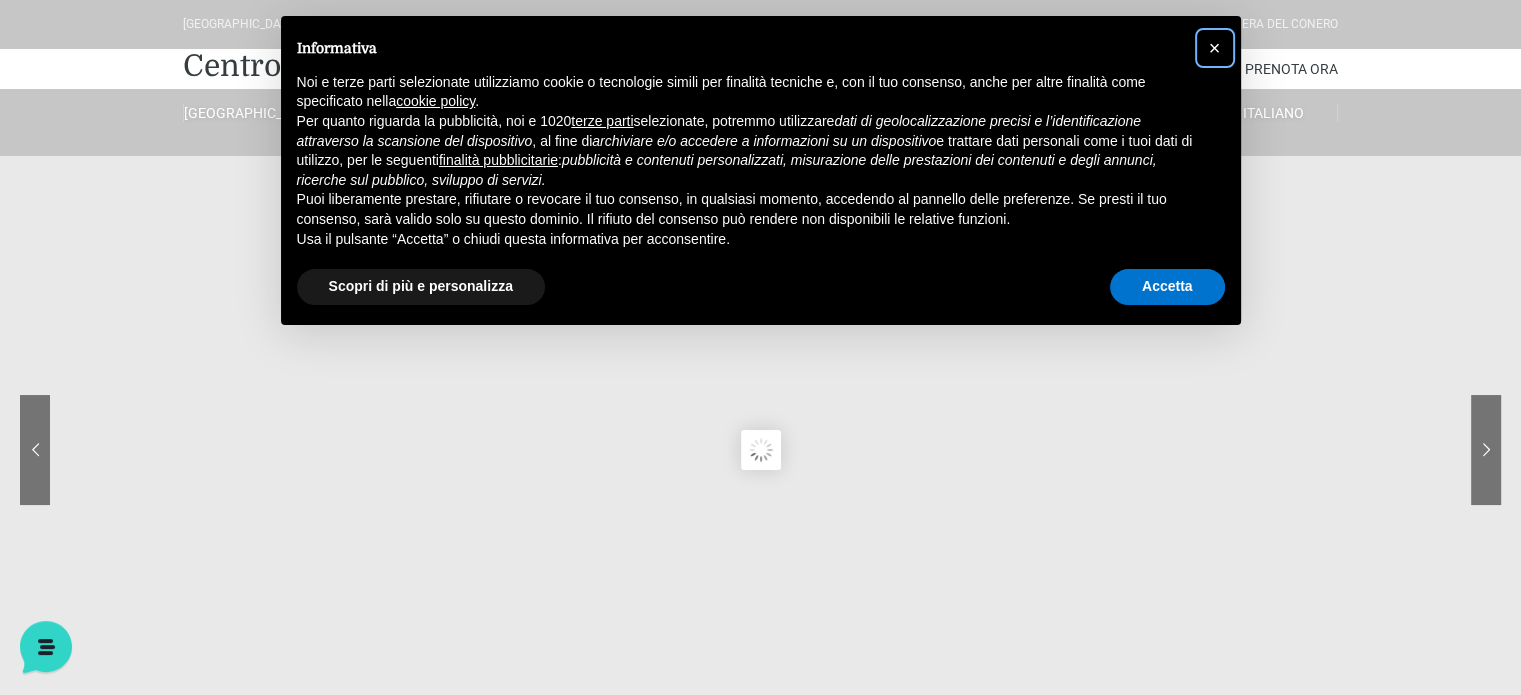 click on "×" at bounding box center (1215, 48) 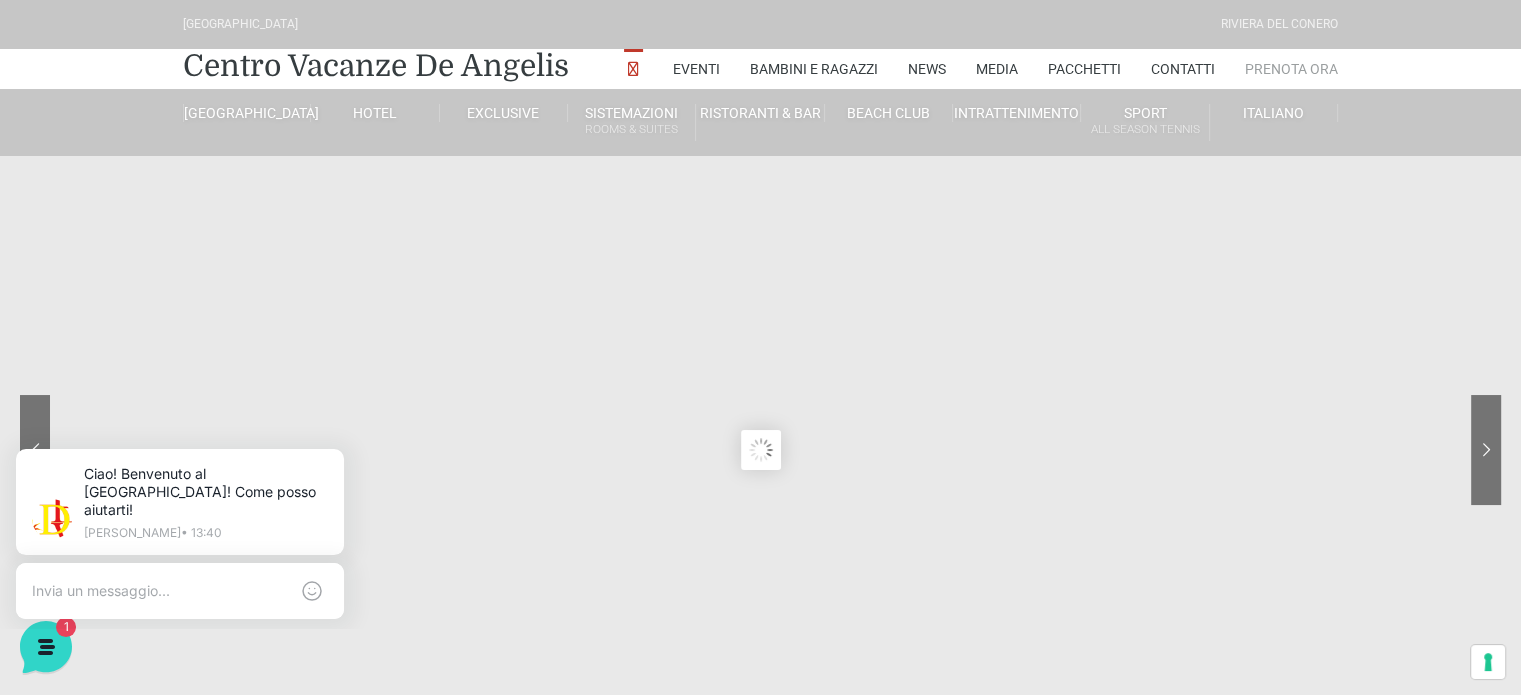 click on "Prenota Ora" at bounding box center (1291, 69) 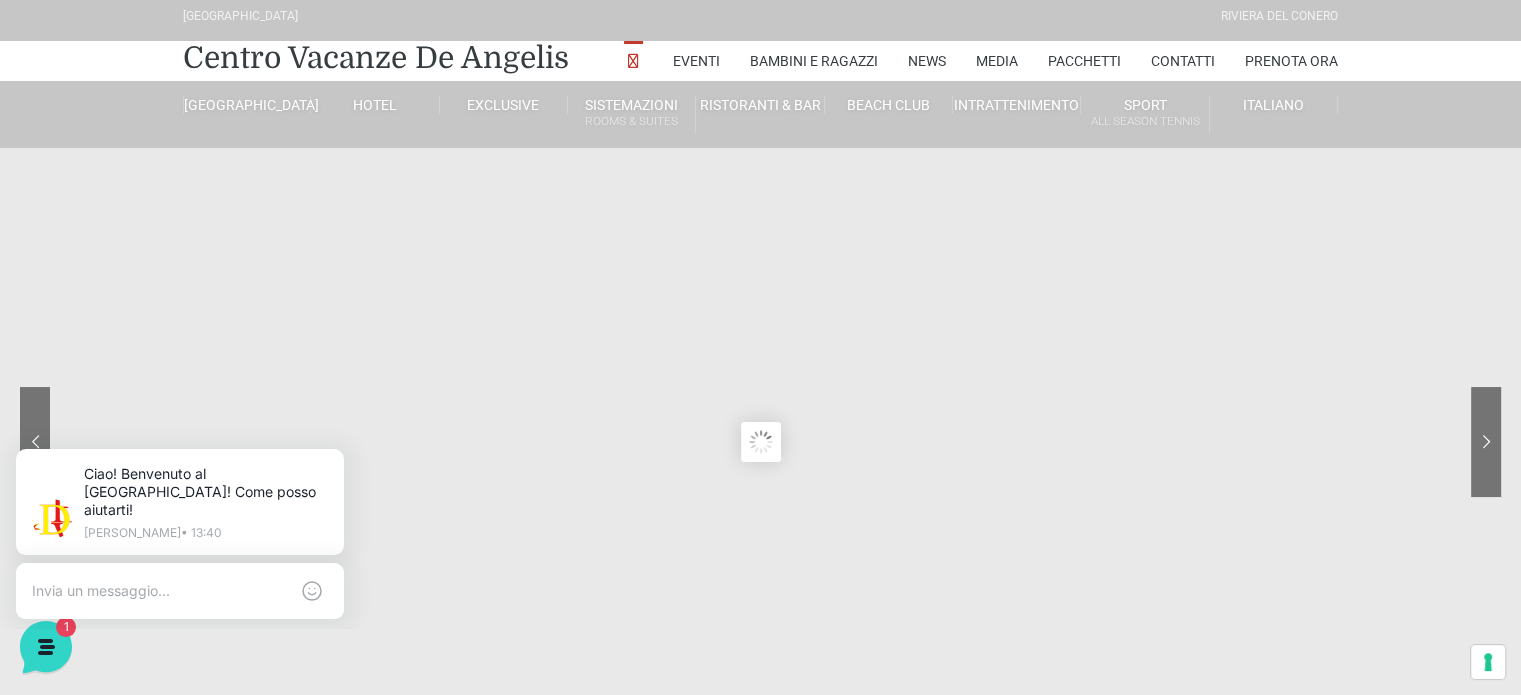 scroll, scrollTop: 0, scrollLeft: 0, axis: both 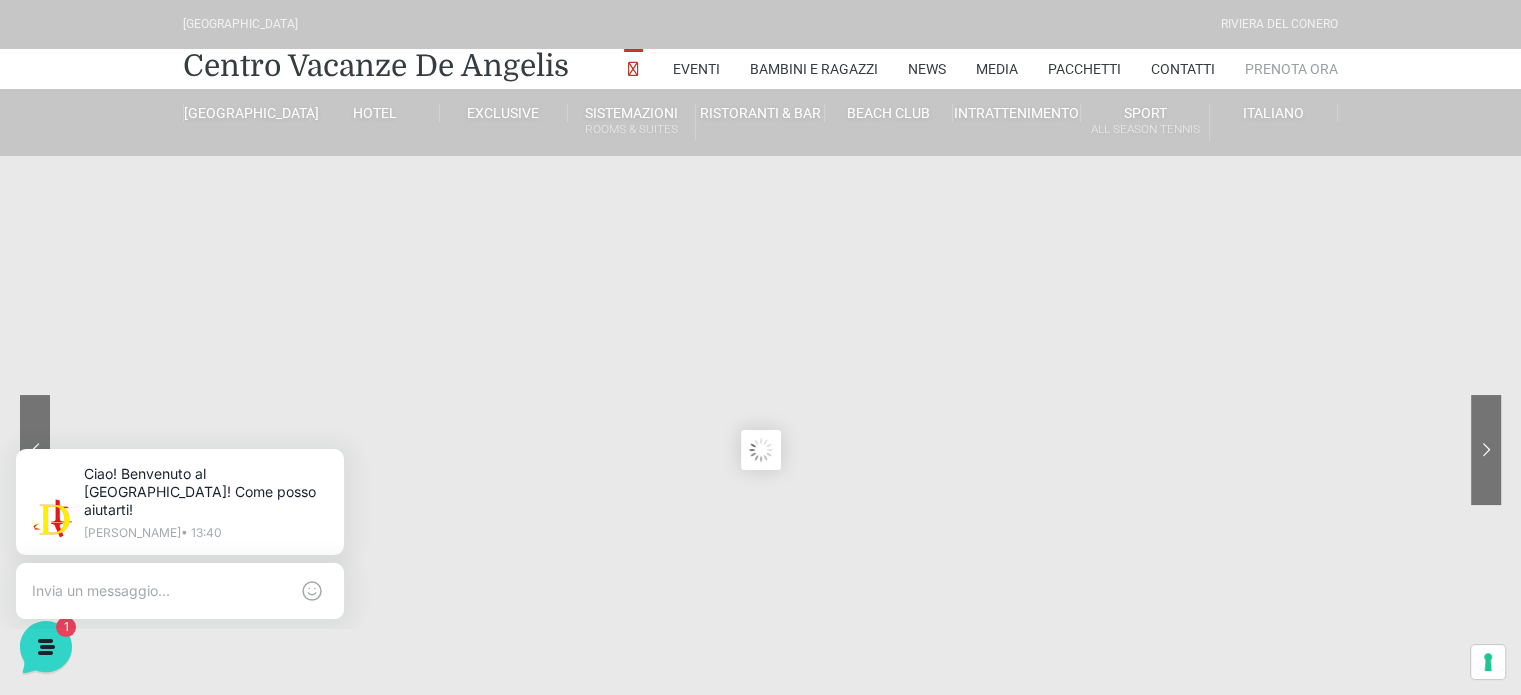 click on "Prenota Ora" at bounding box center (1291, 69) 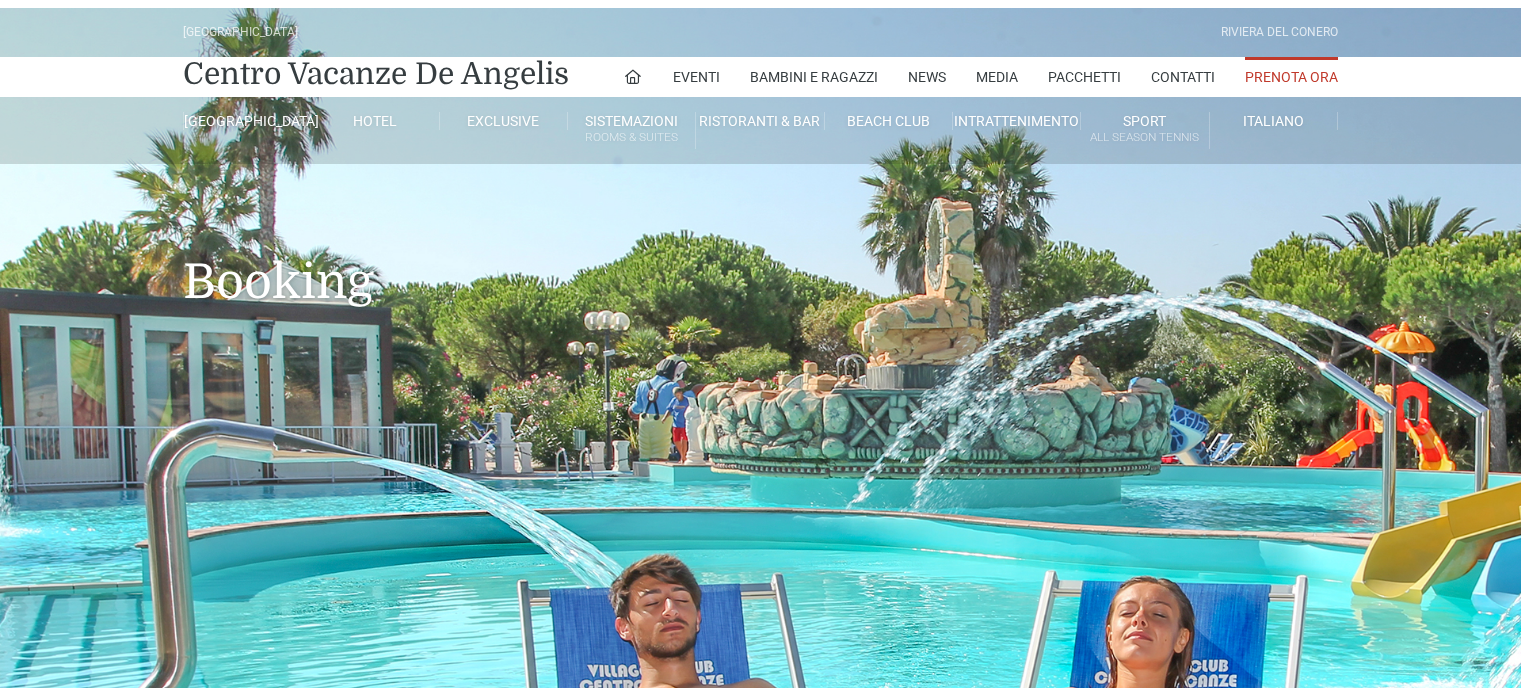 scroll, scrollTop: 0, scrollLeft: 0, axis: both 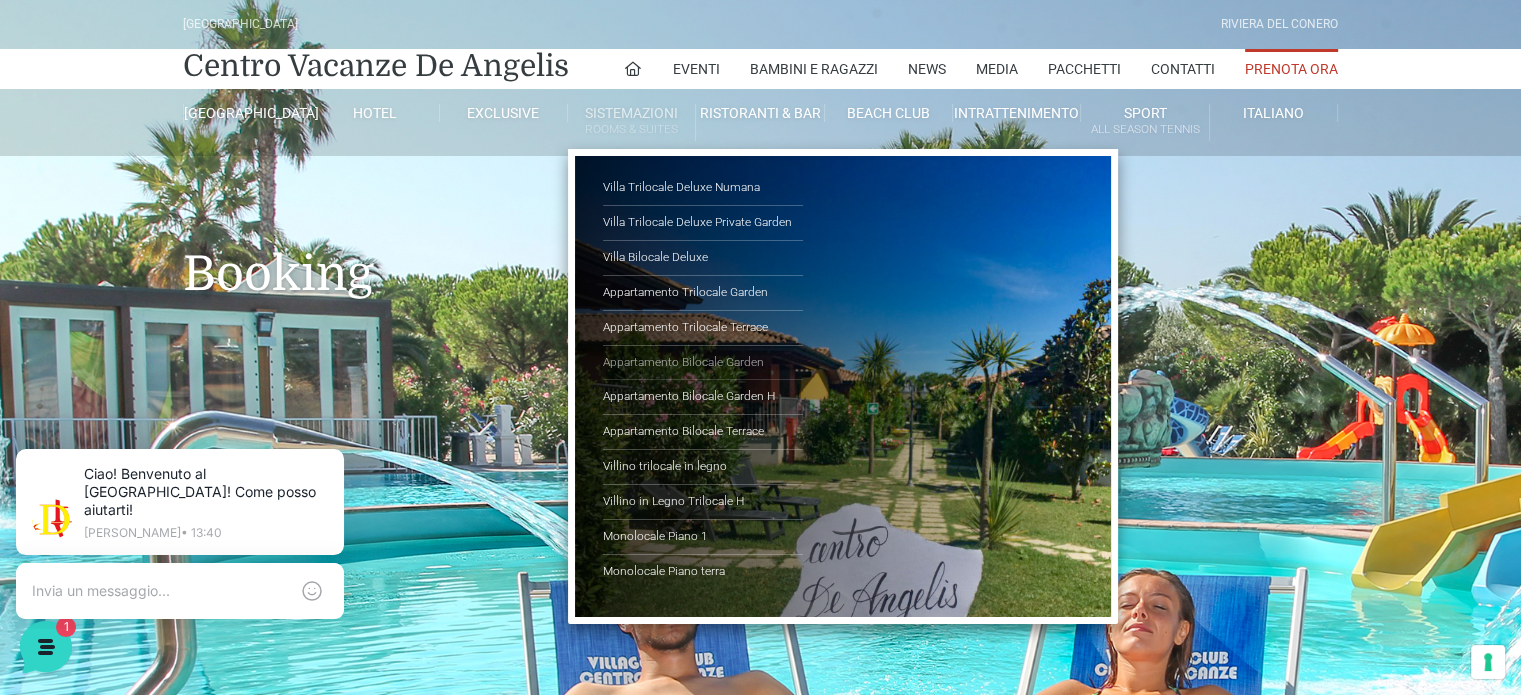 click on "Appartamento Bilocale Garden" at bounding box center [703, 363] 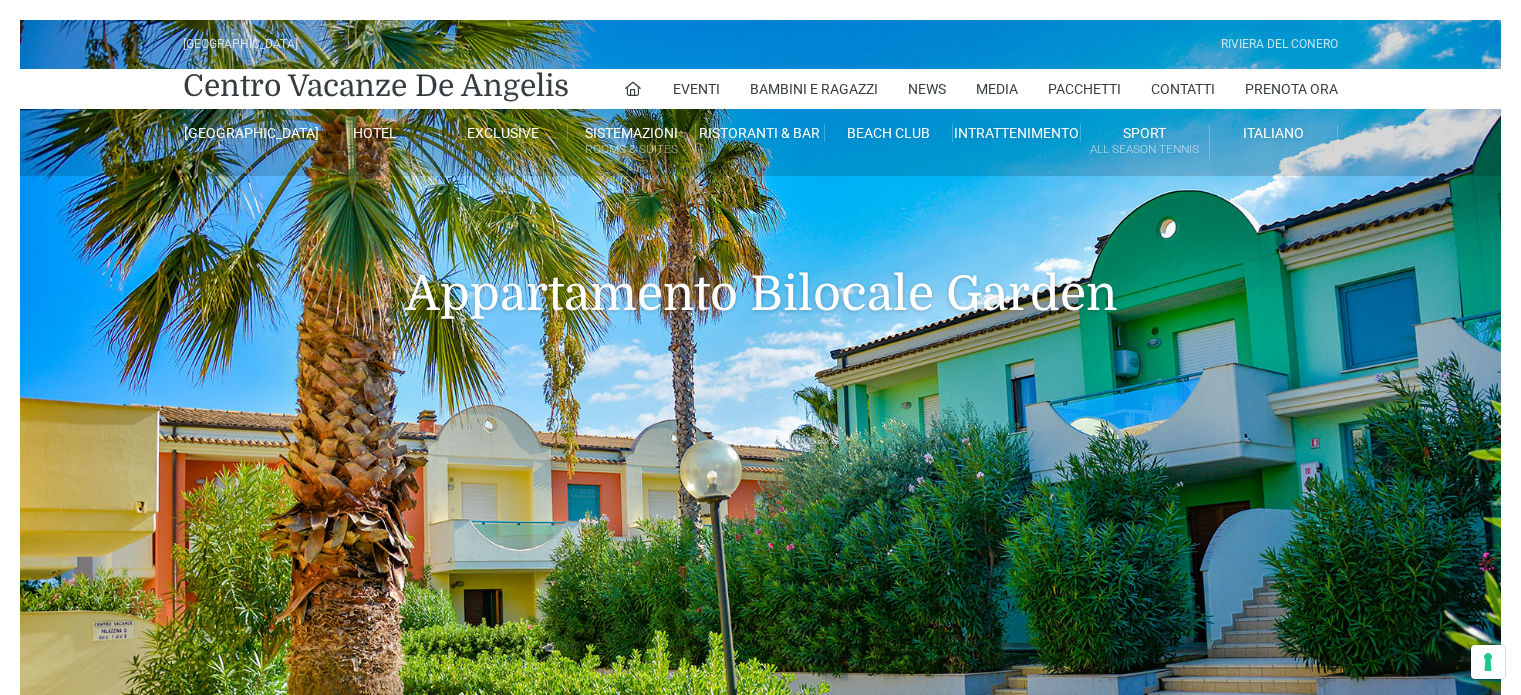 scroll, scrollTop: 0, scrollLeft: 0, axis: both 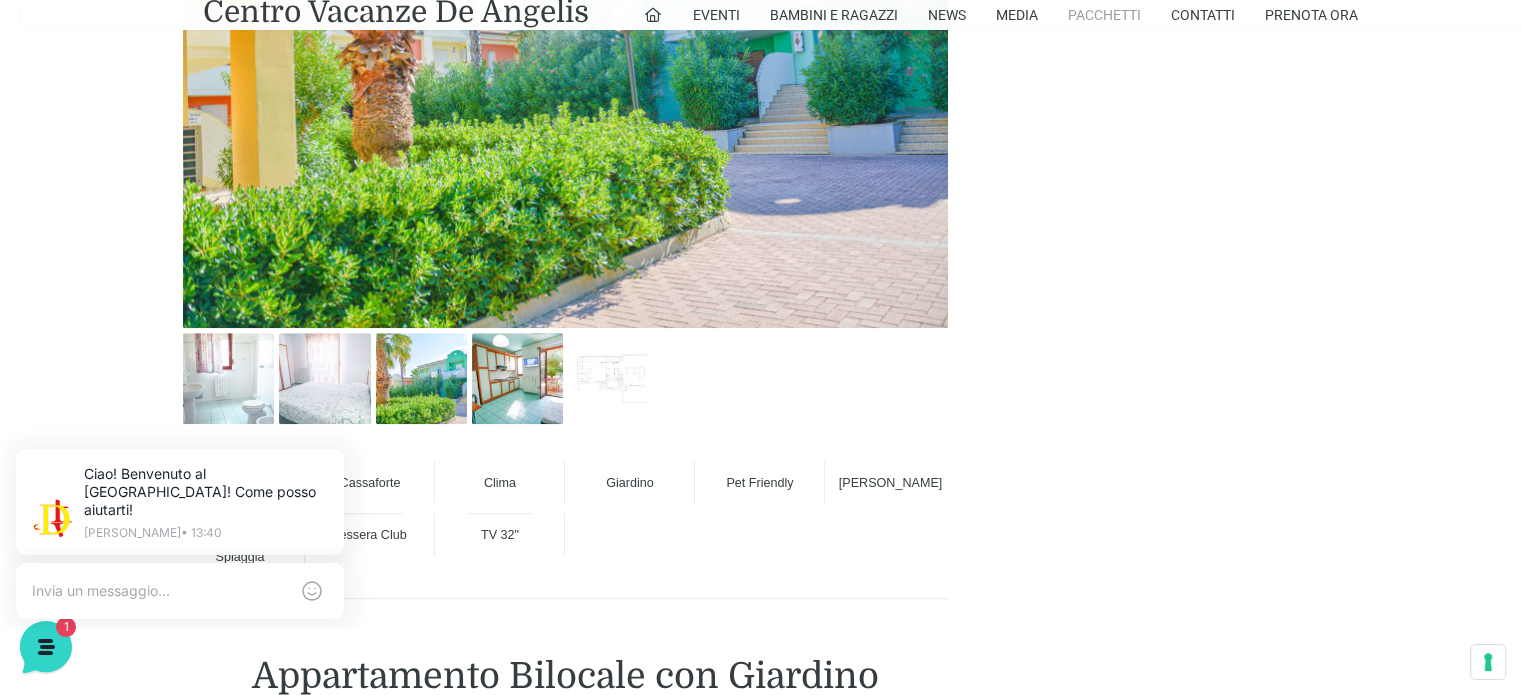 click on "Pacchetti" at bounding box center [1104, 15] 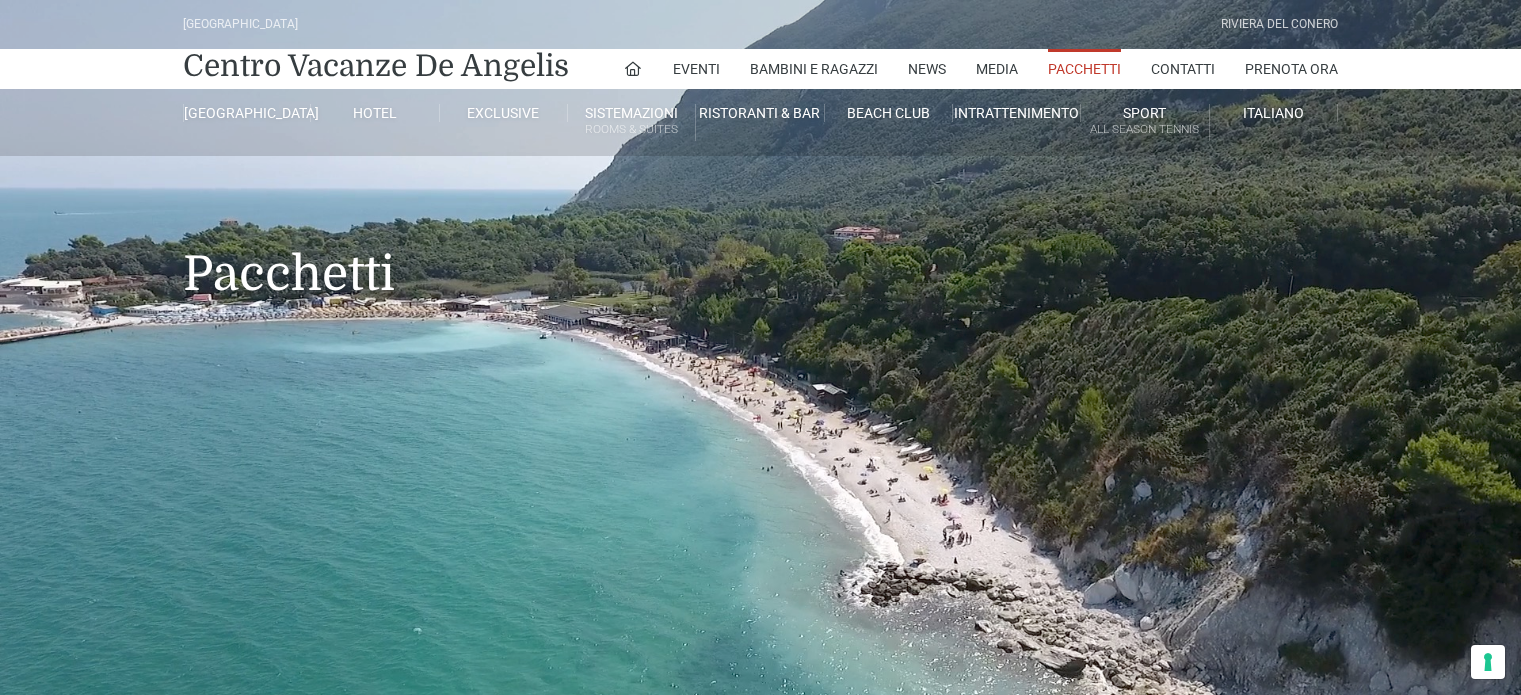 scroll, scrollTop: 0, scrollLeft: 0, axis: both 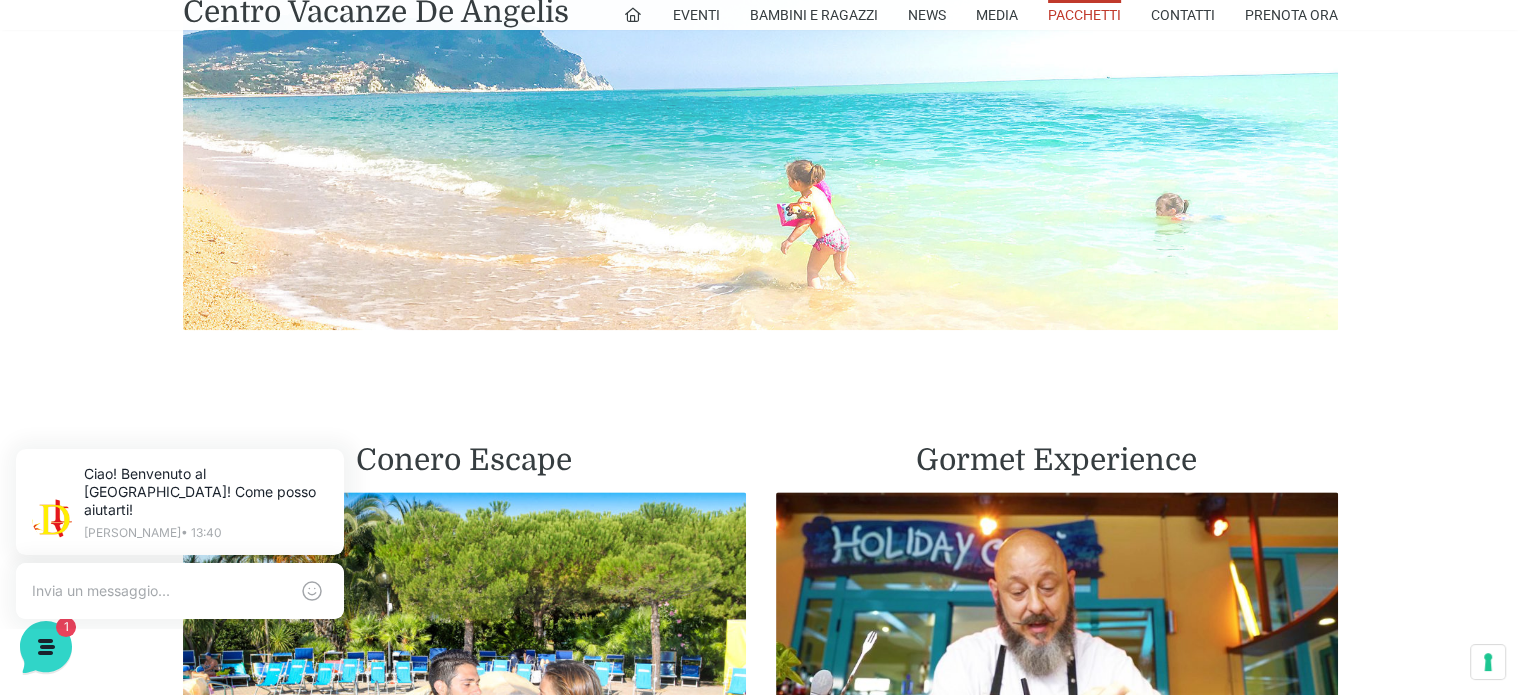 click at bounding box center (760, 149) 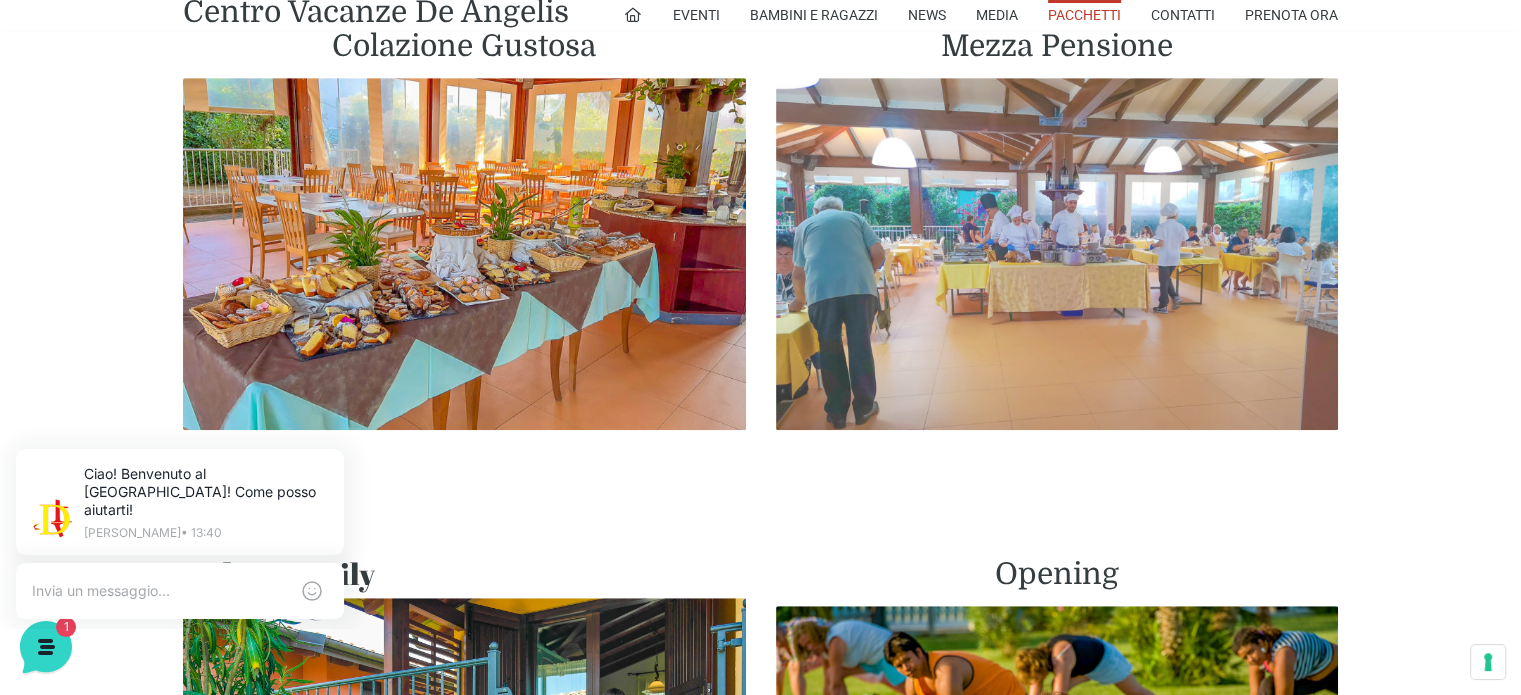 scroll, scrollTop: 1200, scrollLeft: 0, axis: vertical 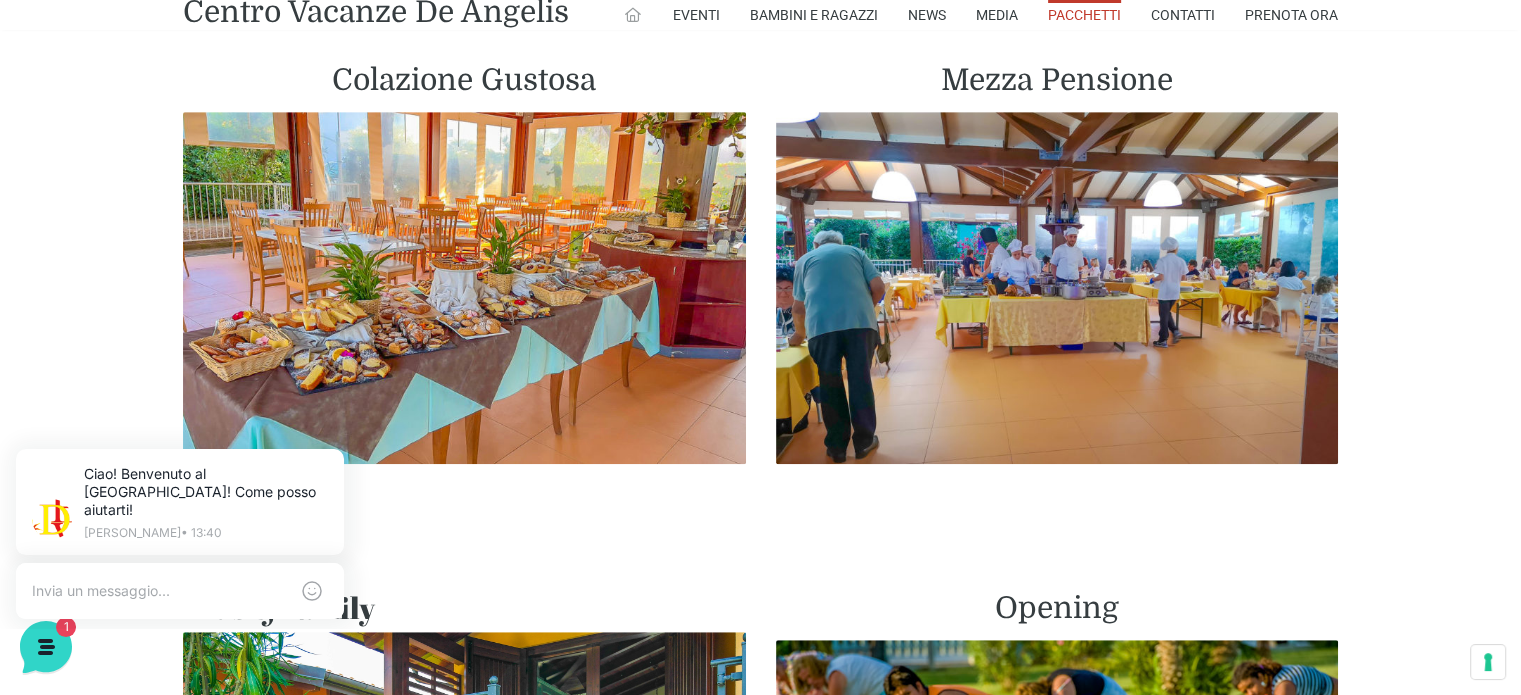 click at bounding box center [633, 15] 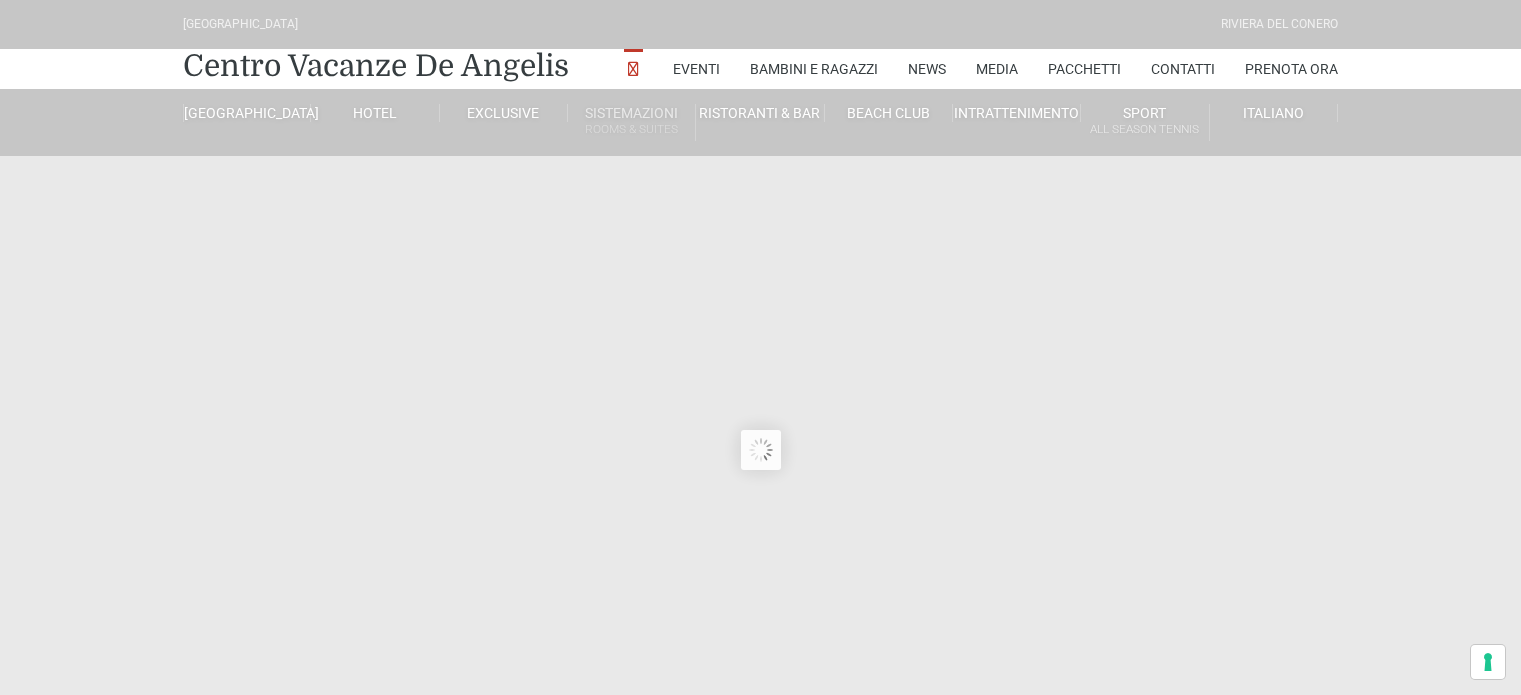 scroll, scrollTop: 0, scrollLeft: 0, axis: both 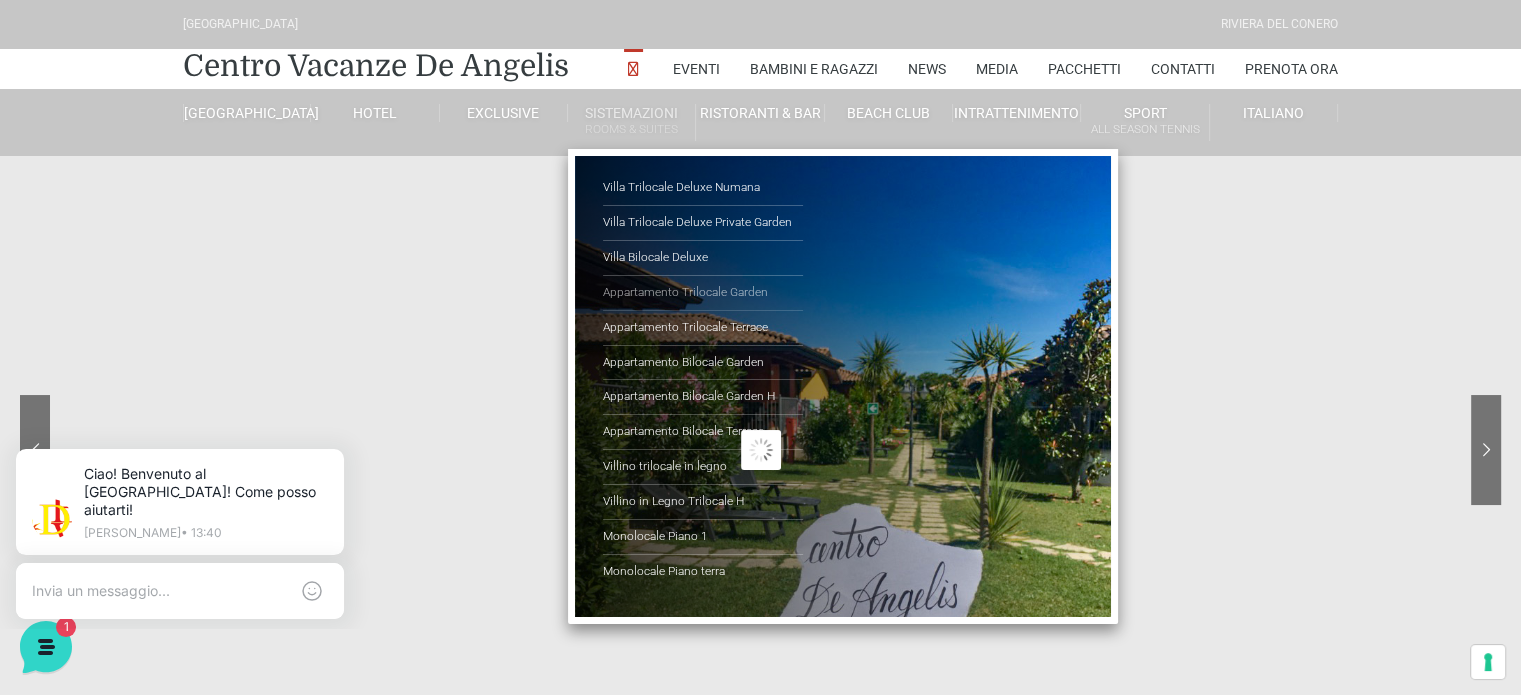 click on "Appartamento Trilocale Garden" at bounding box center [703, 293] 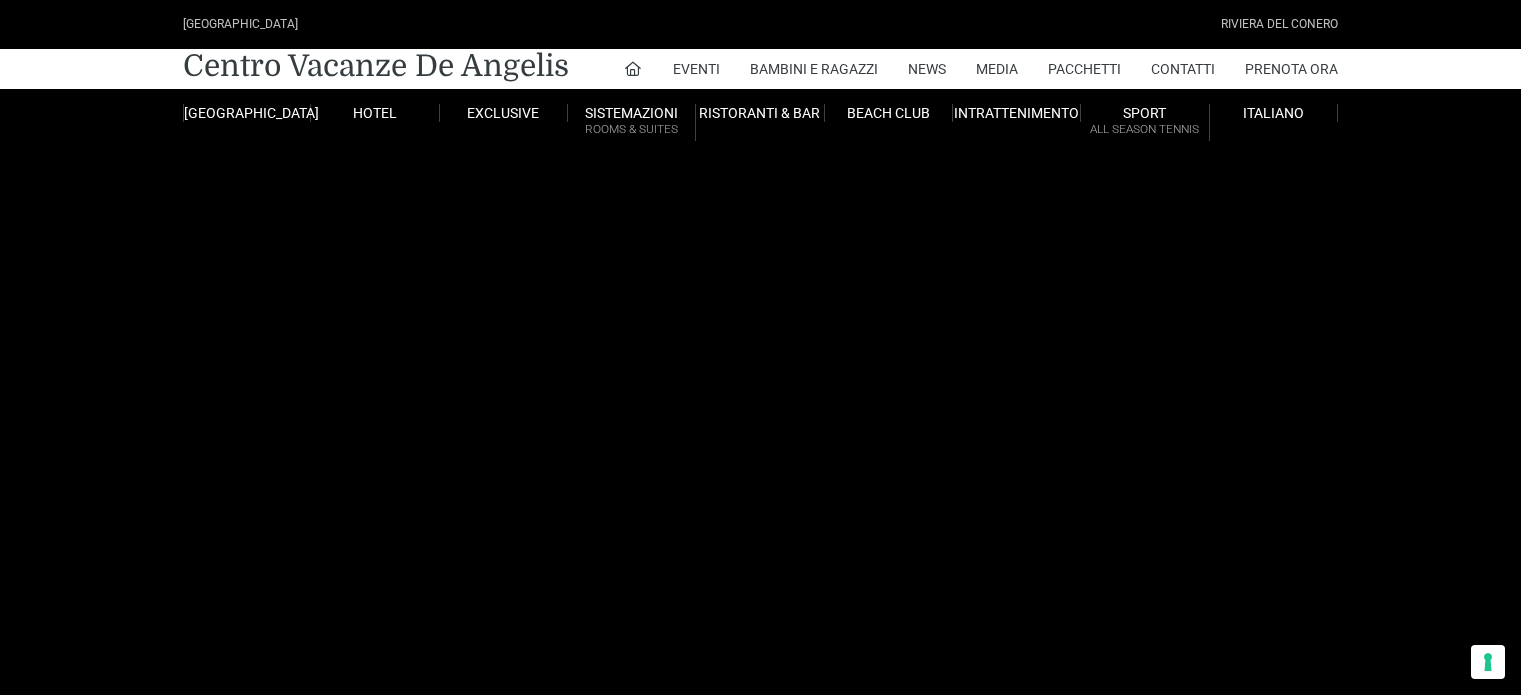 scroll, scrollTop: 0, scrollLeft: 0, axis: both 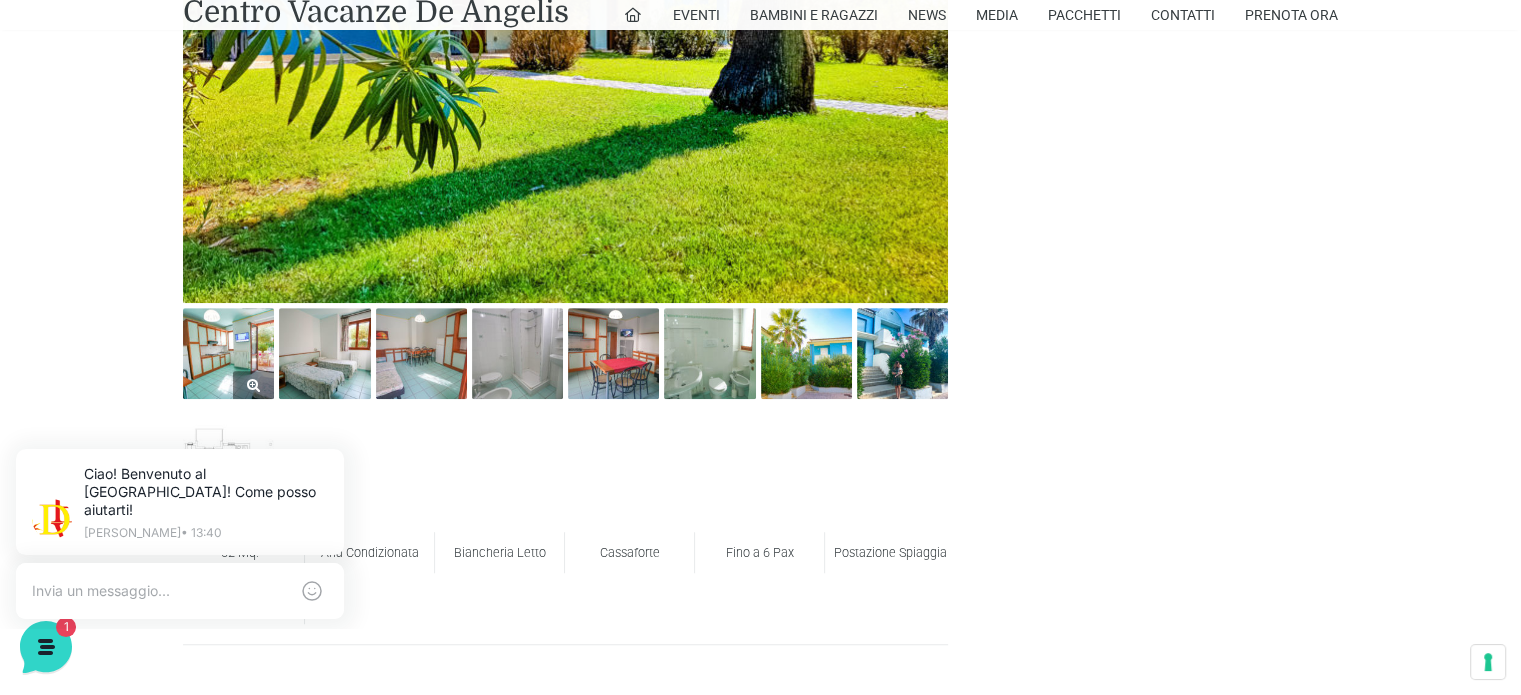 click at bounding box center [228, 353] 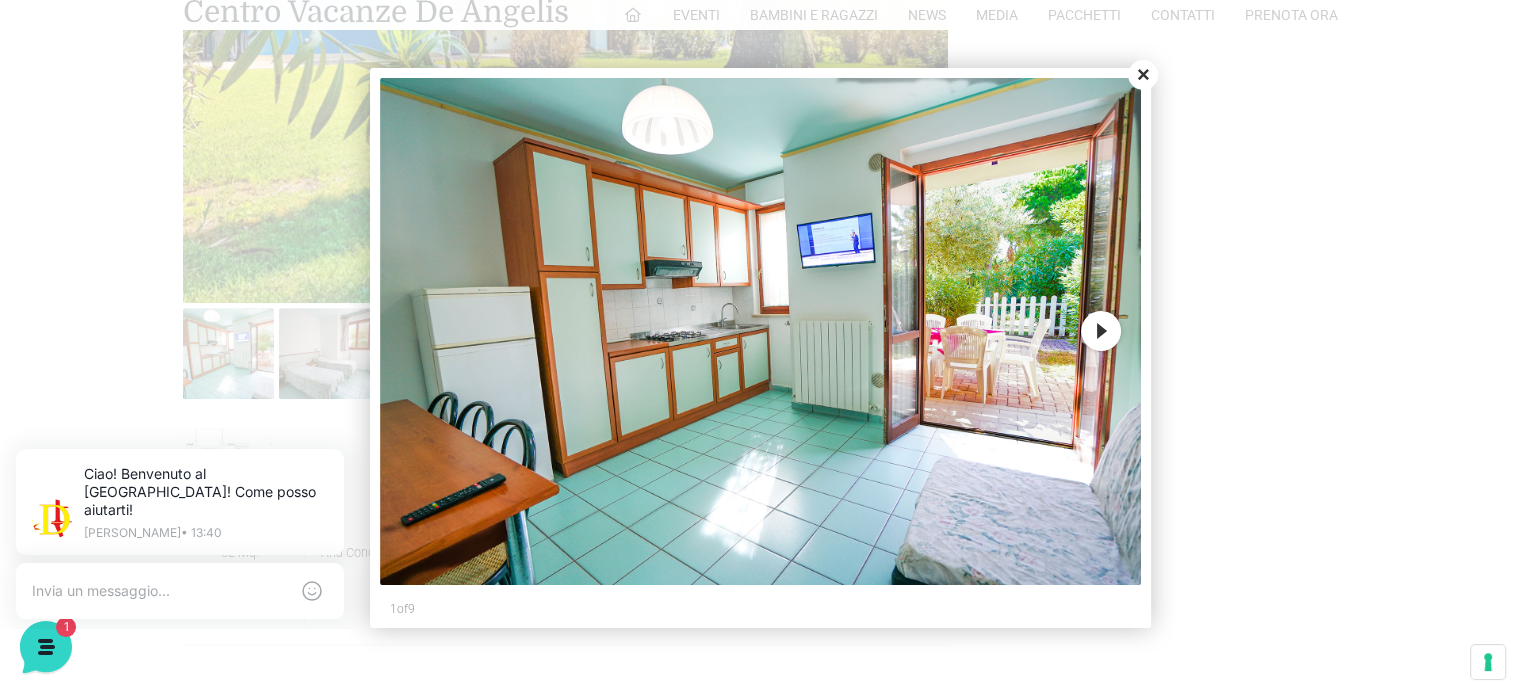 click on "Next" at bounding box center (1101, 331) 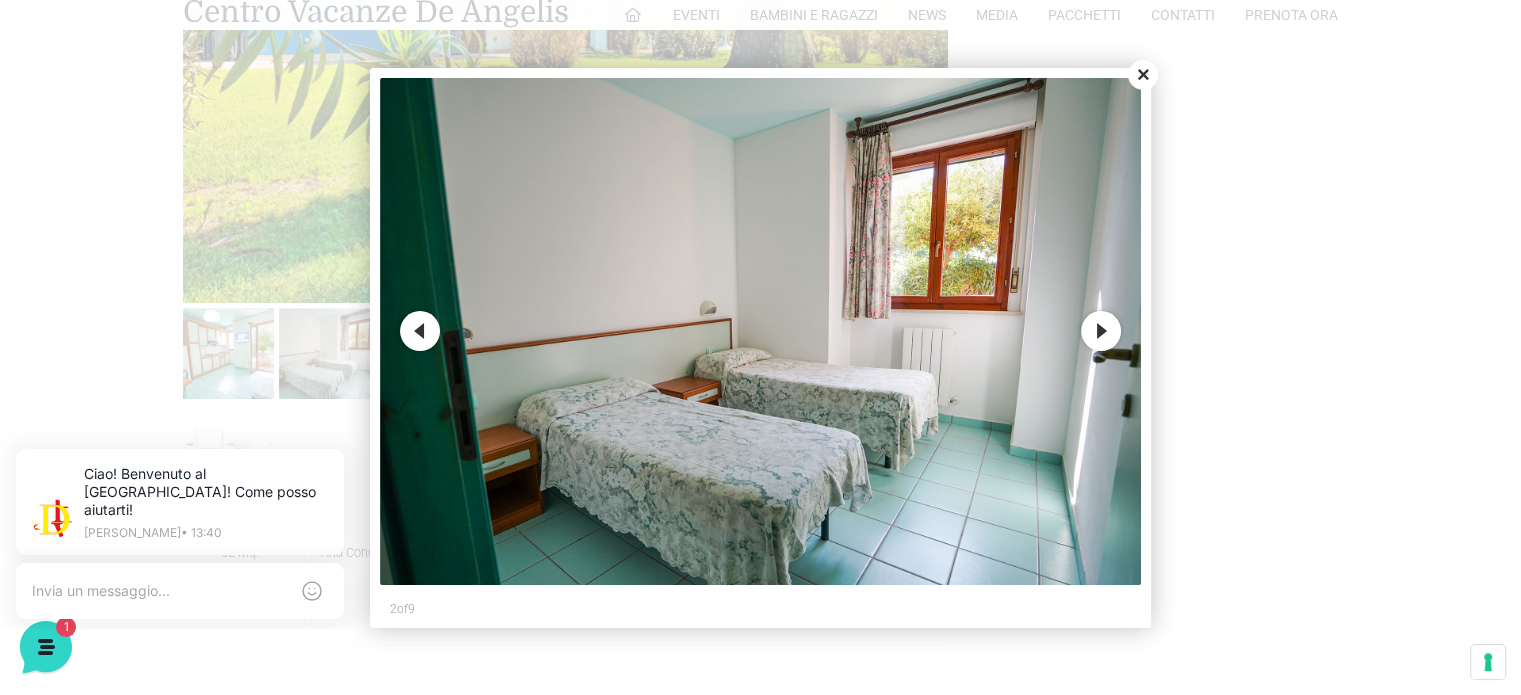 click on "Next" at bounding box center (1101, 331) 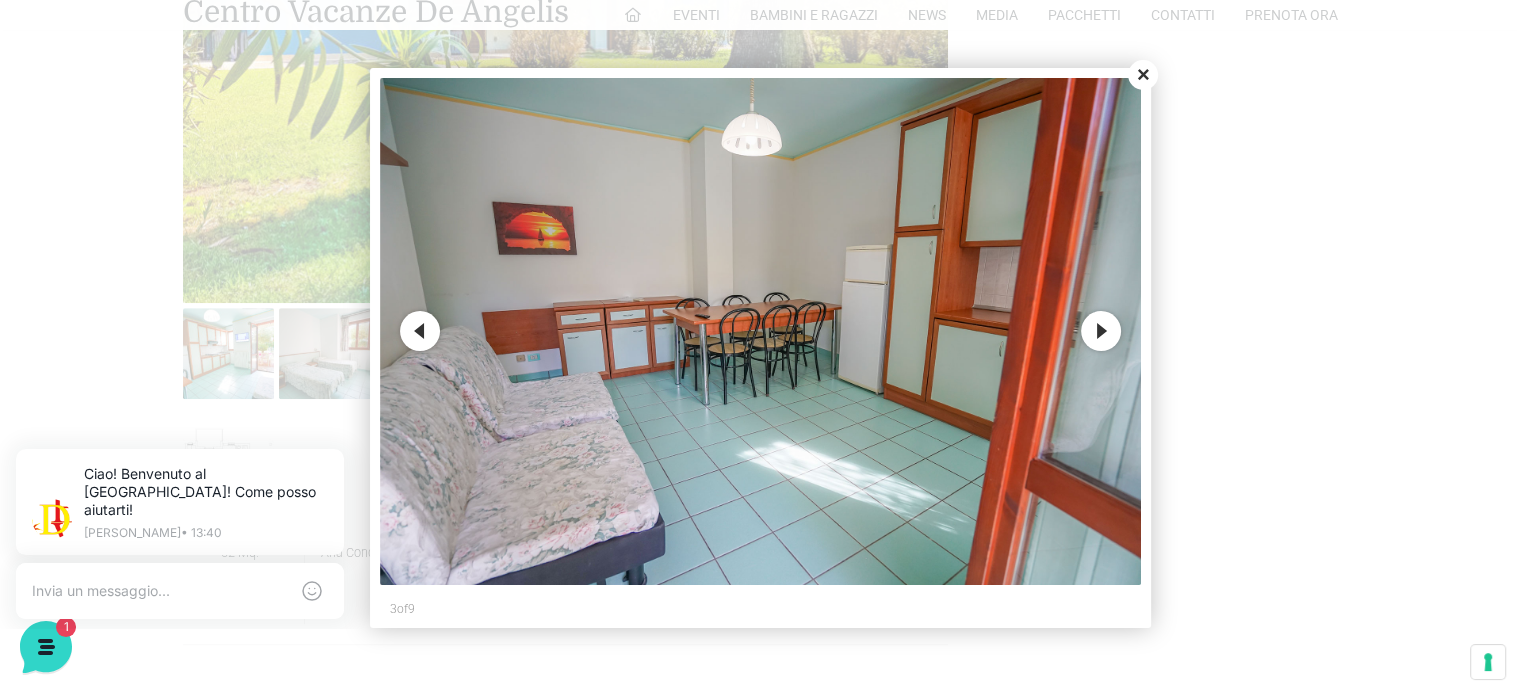 click on "Next" at bounding box center [1101, 331] 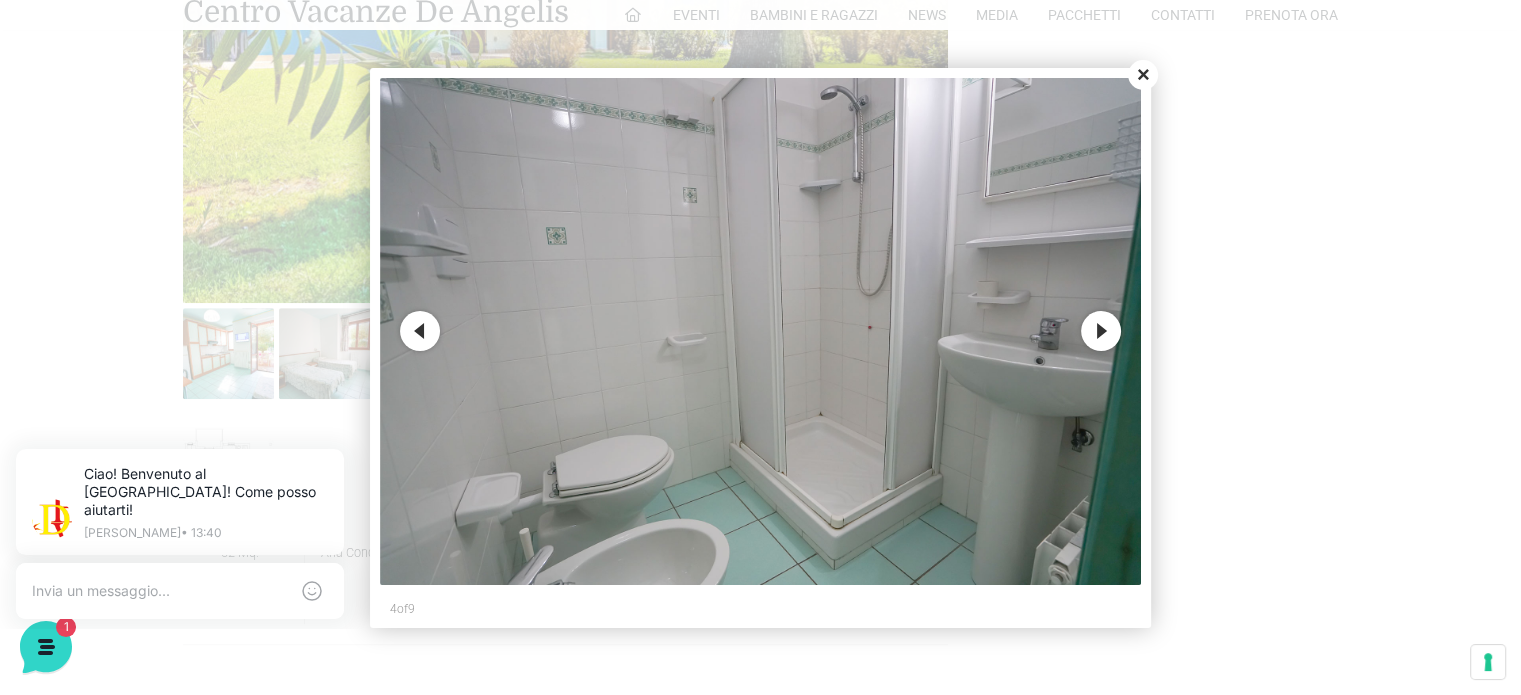 click on "Next" at bounding box center (1101, 331) 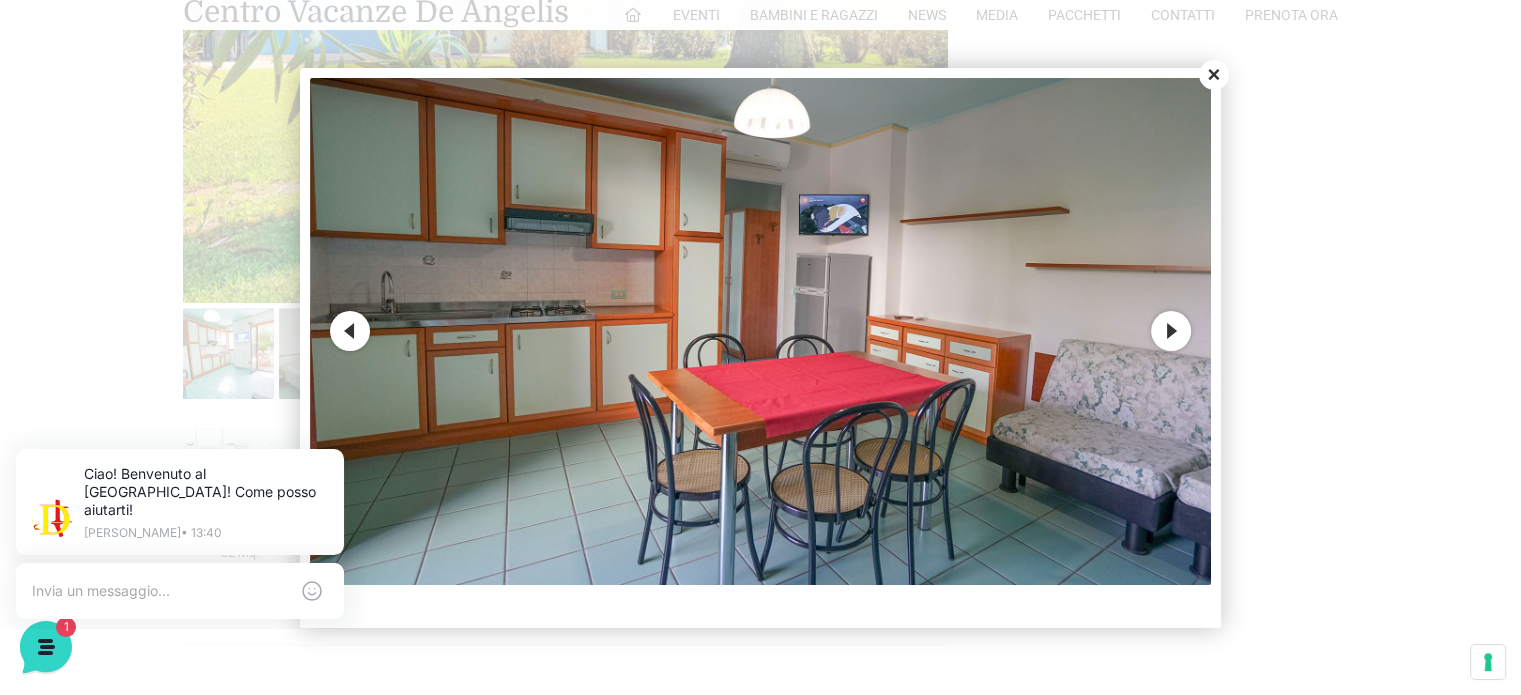 click at bounding box center (760, 331) 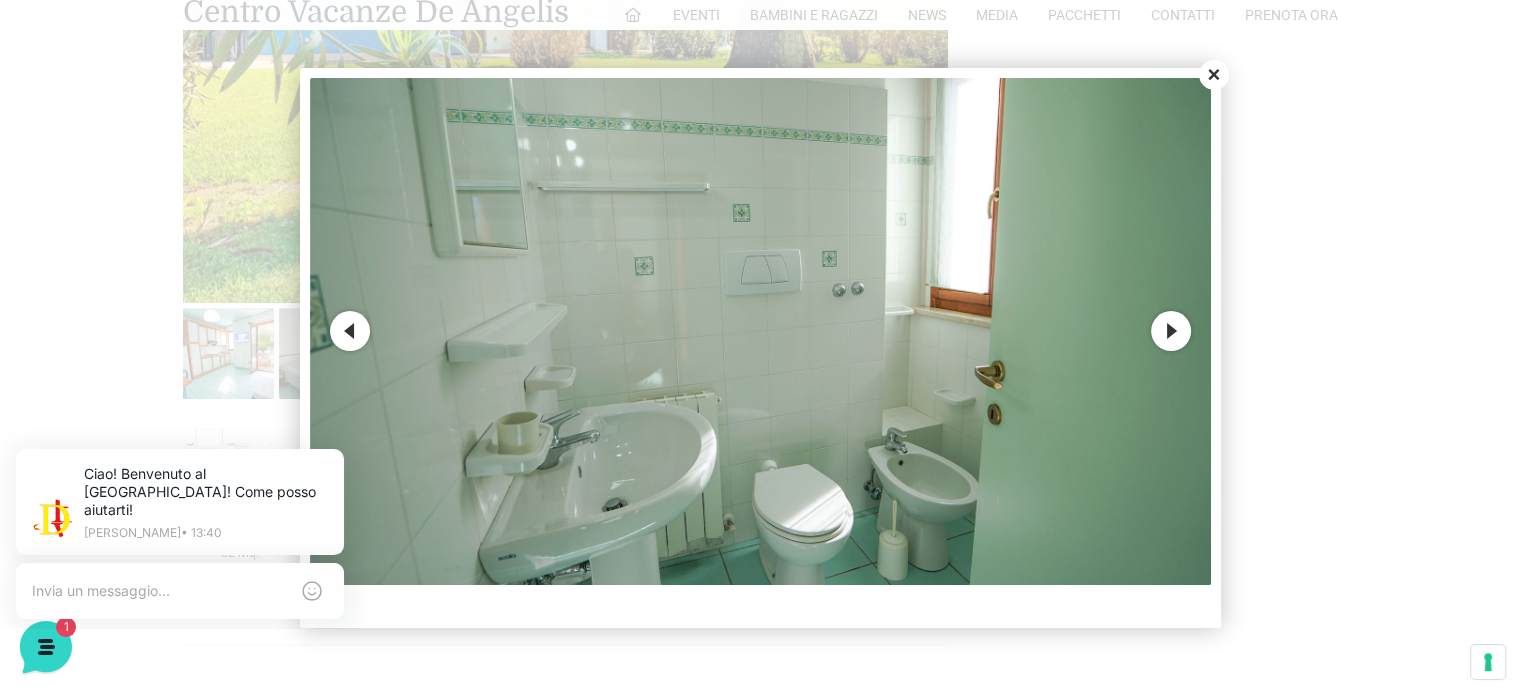click on "Next" at bounding box center (1171, 331) 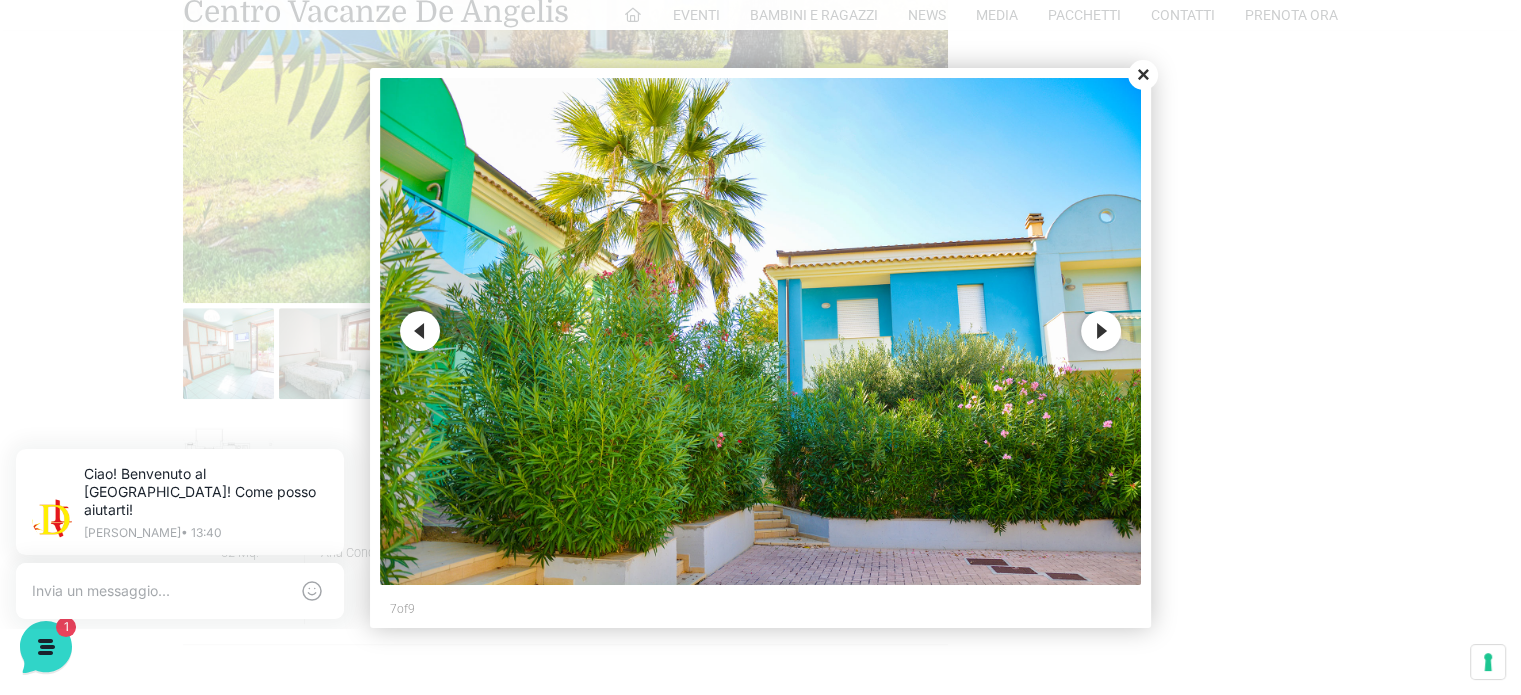 click on "Next" at bounding box center [1101, 331] 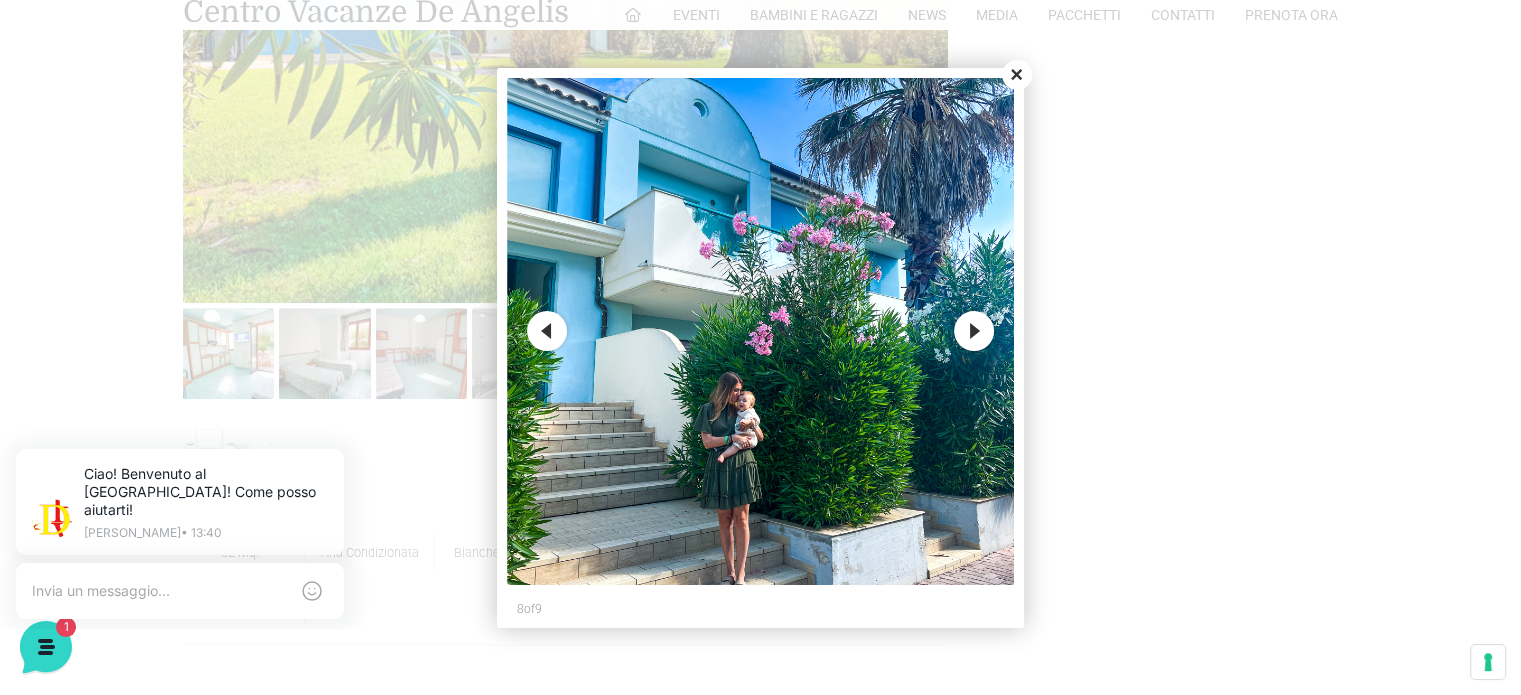 click on "Next" at bounding box center (974, 331) 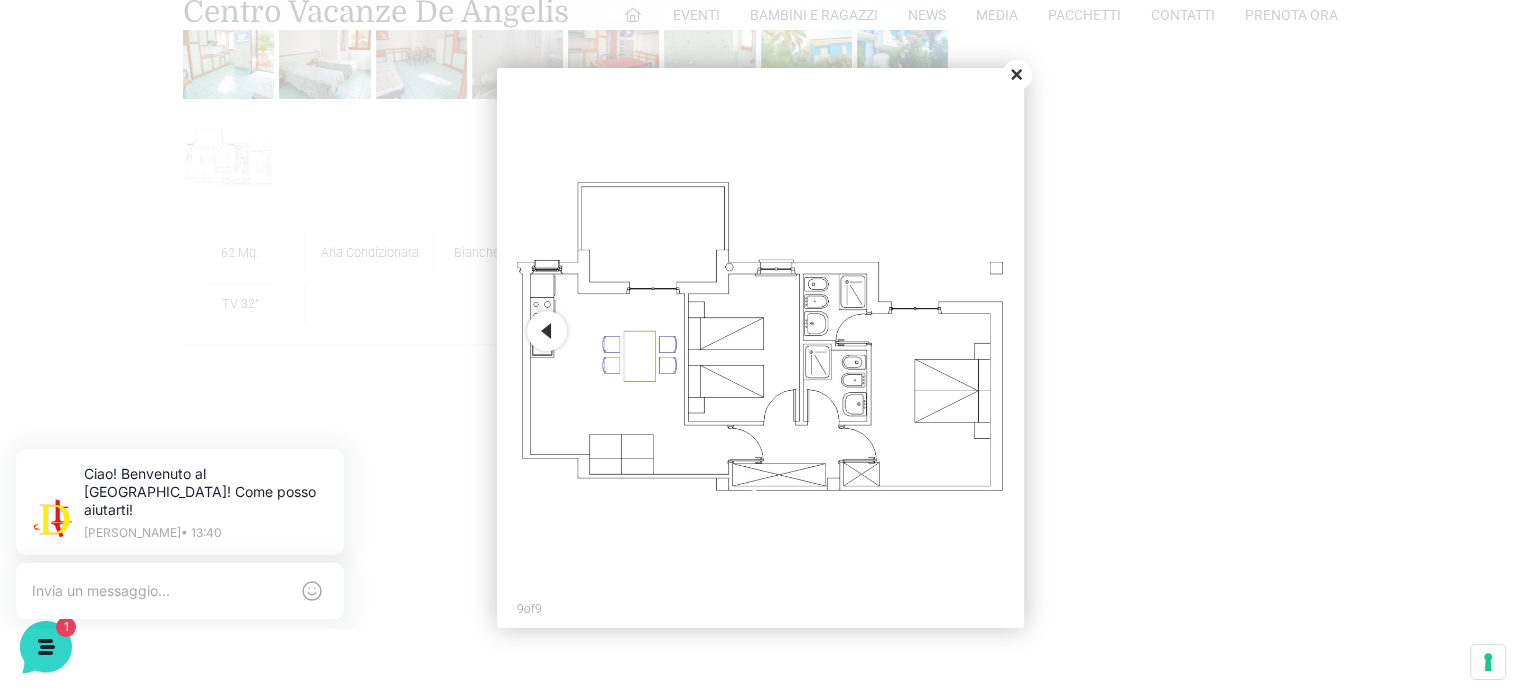 scroll, scrollTop: 1100, scrollLeft: 0, axis: vertical 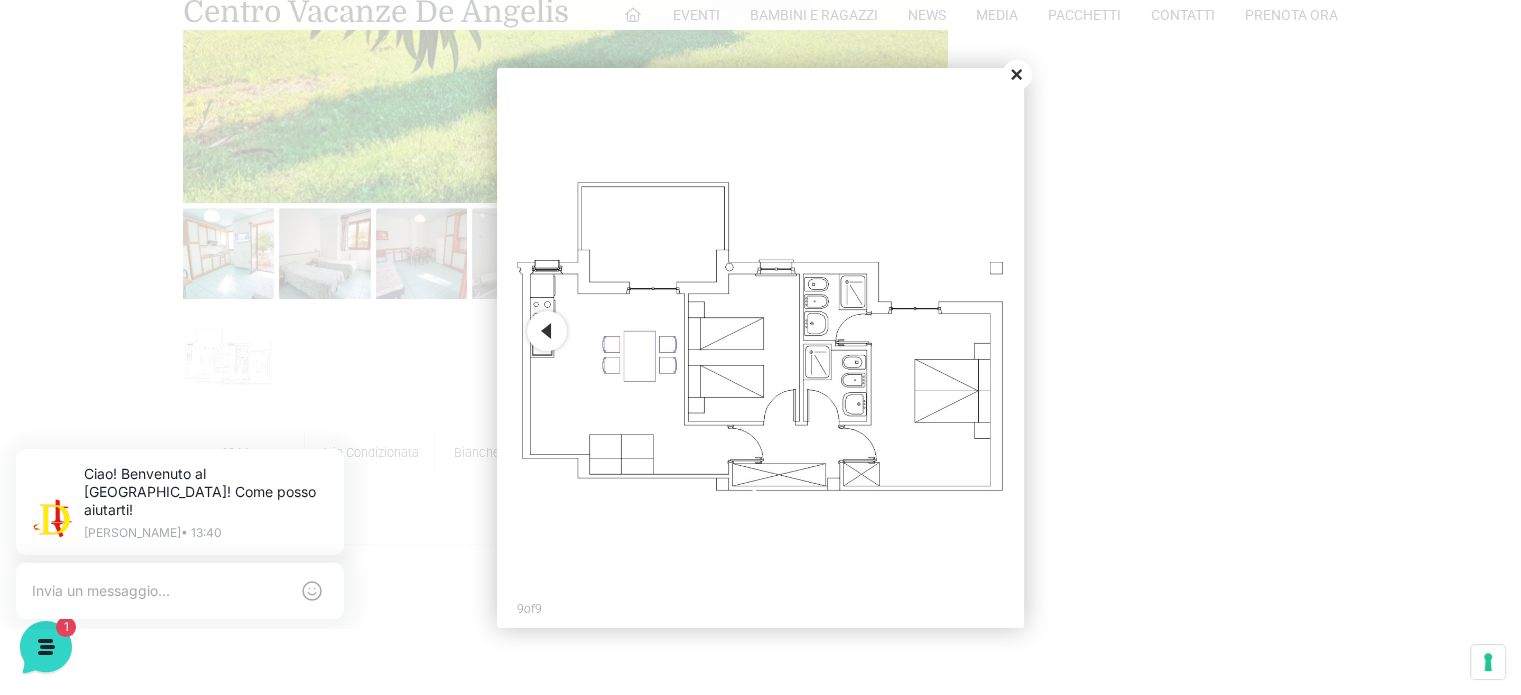 click on "Close" at bounding box center (1017, 75) 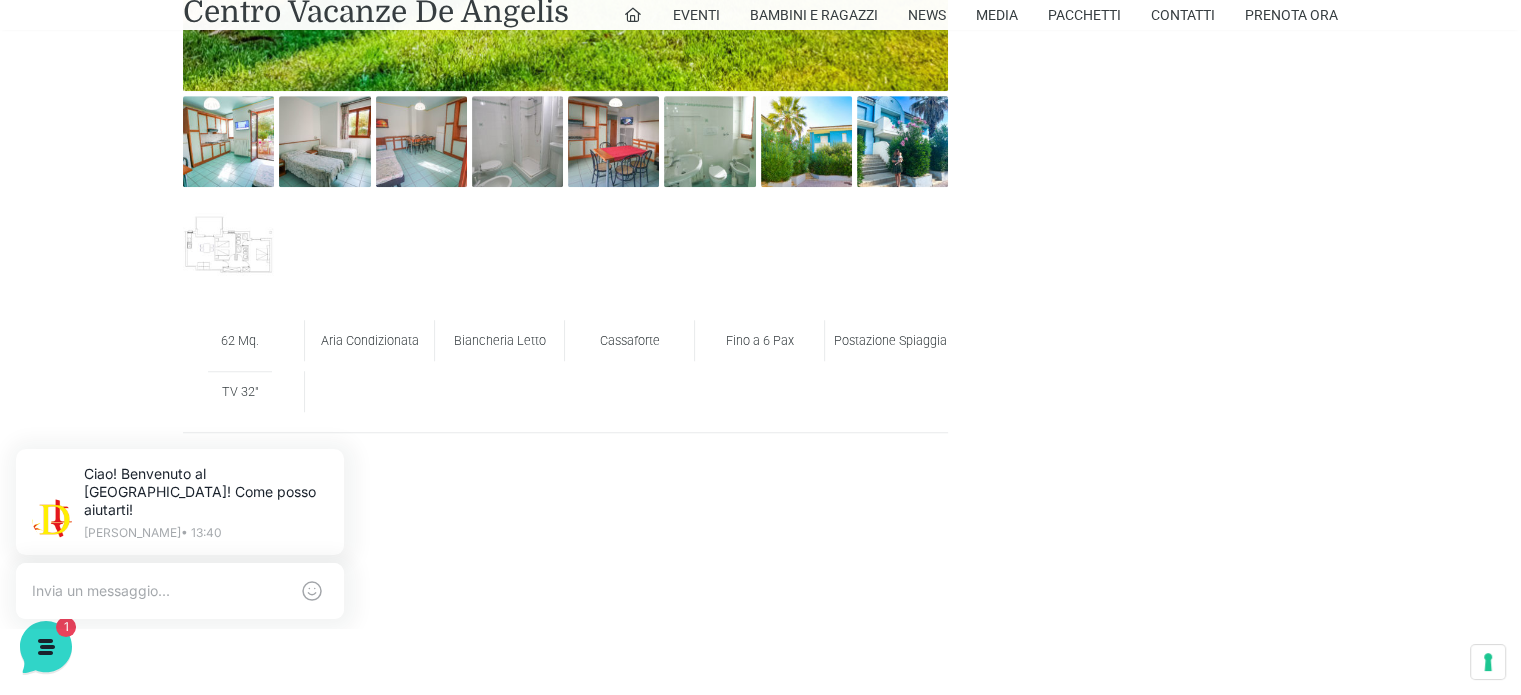 scroll, scrollTop: 1200, scrollLeft: 0, axis: vertical 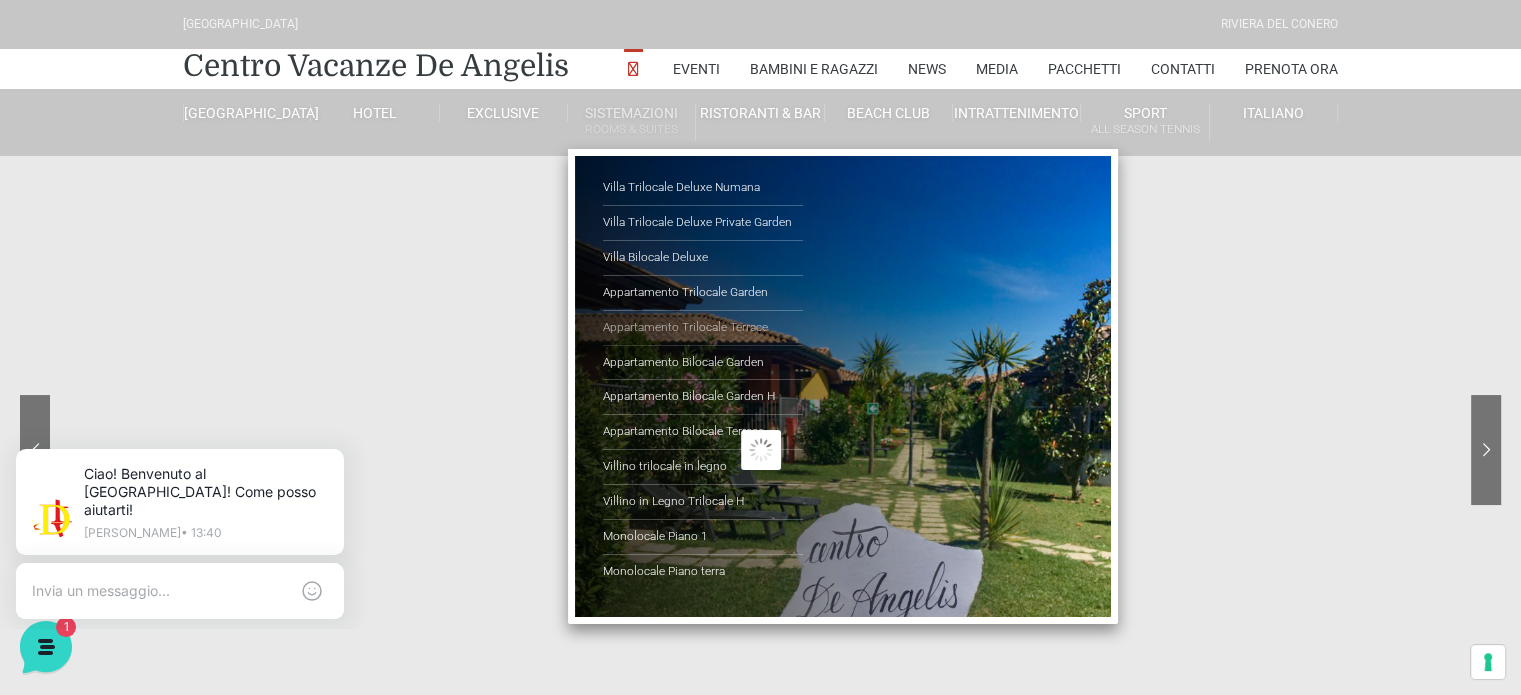 click on "Appartamento Trilocale Terrace" at bounding box center [703, 328] 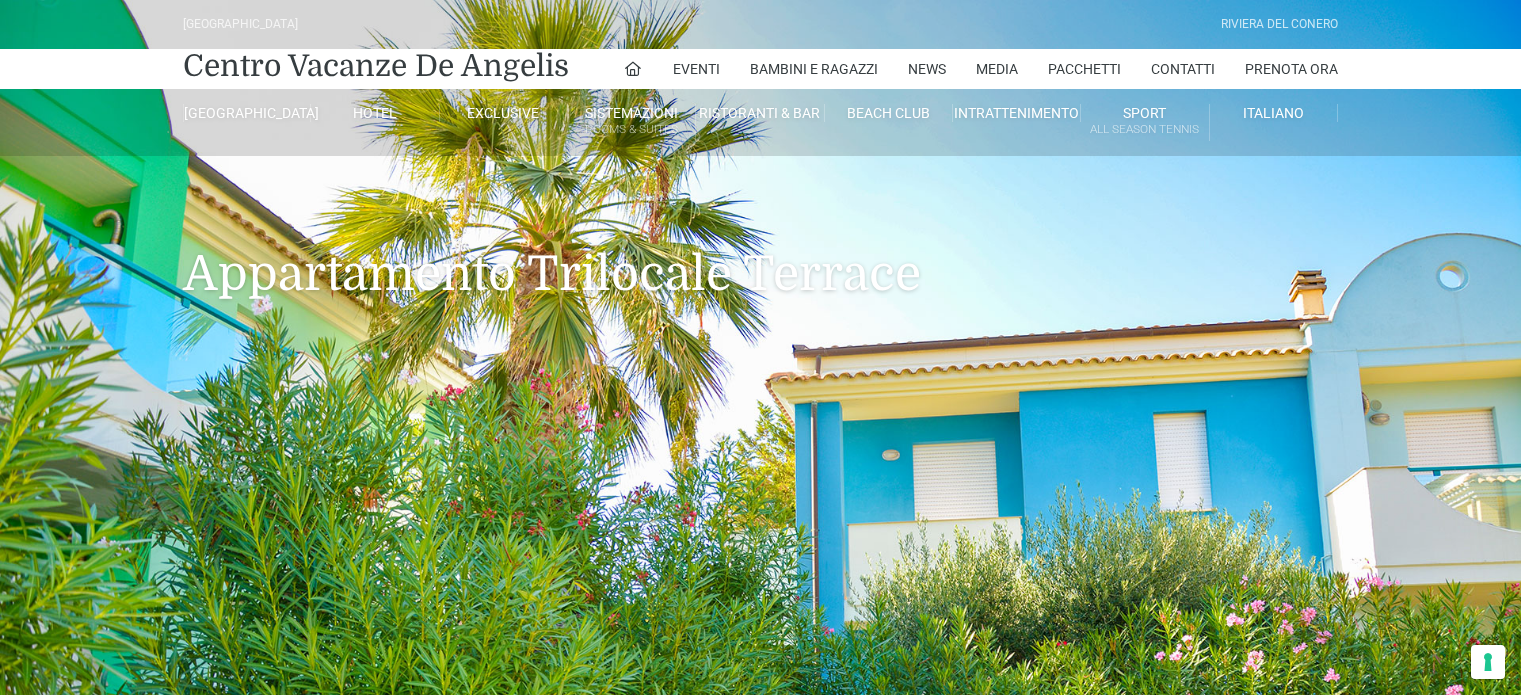 scroll, scrollTop: 0, scrollLeft: 0, axis: both 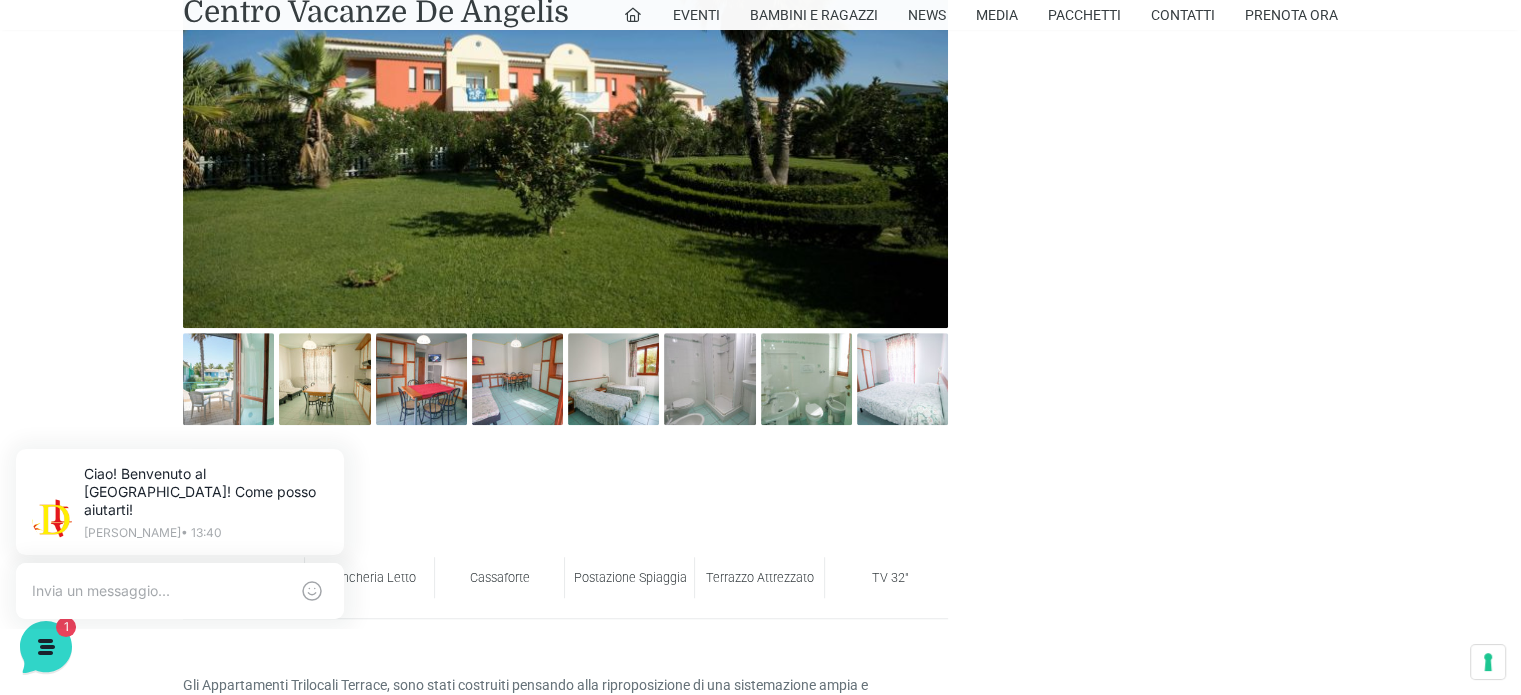 click at bounding box center (565, 113) 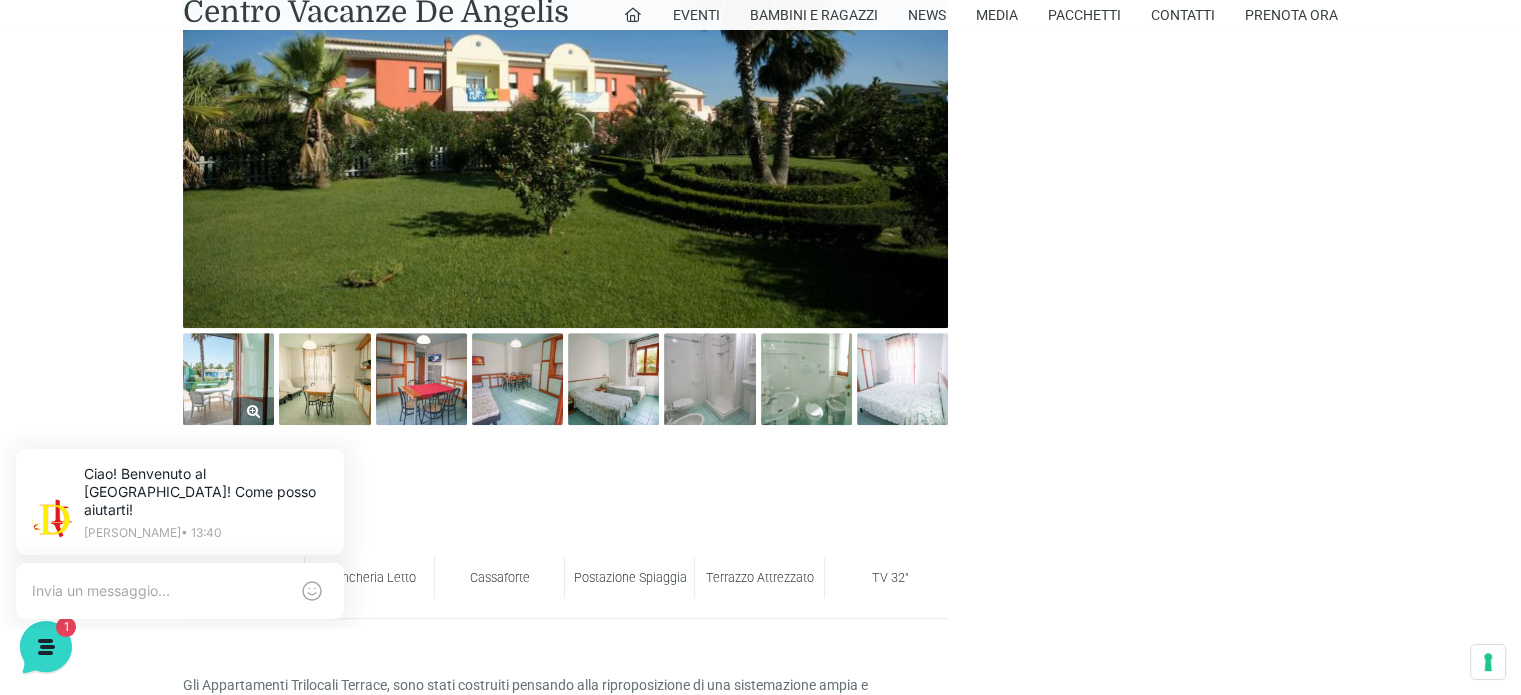 click at bounding box center (228, 378) 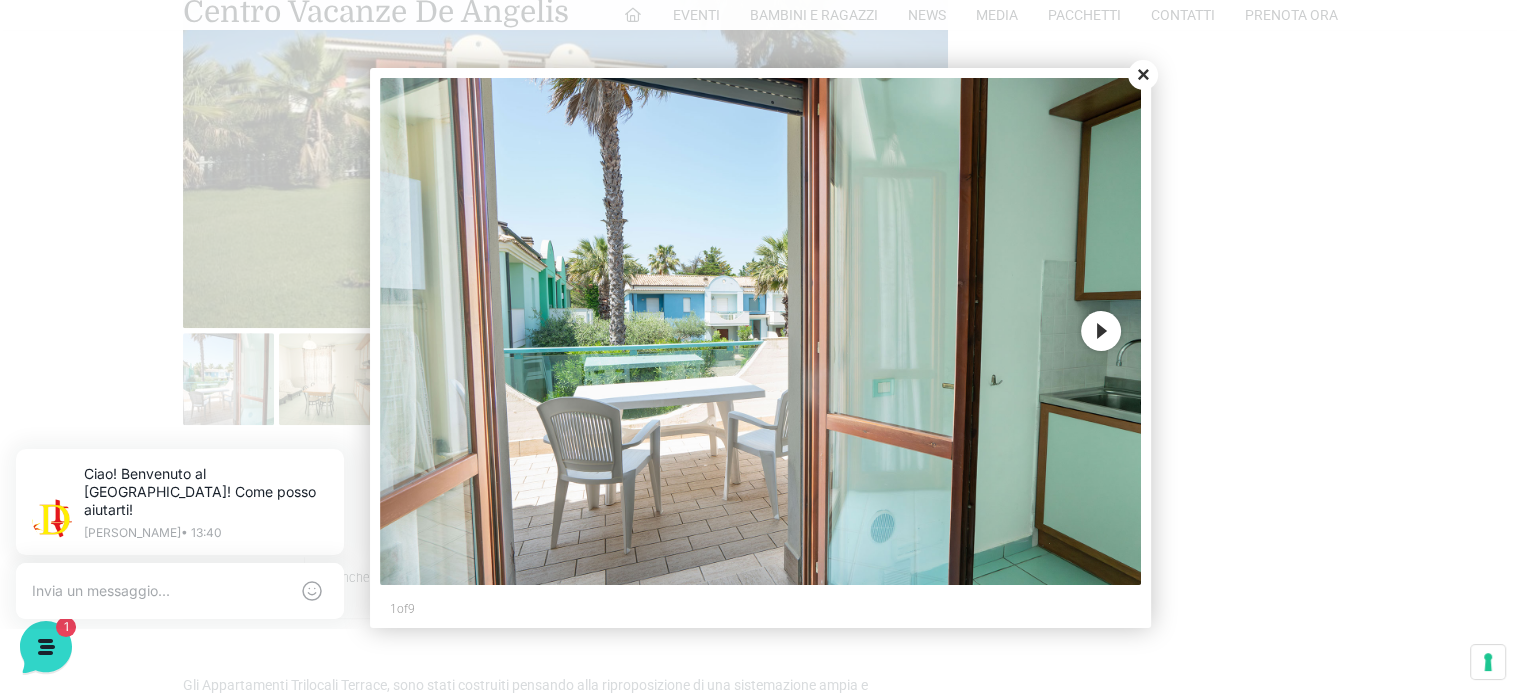 click on "Next" at bounding box center [1101, 331] 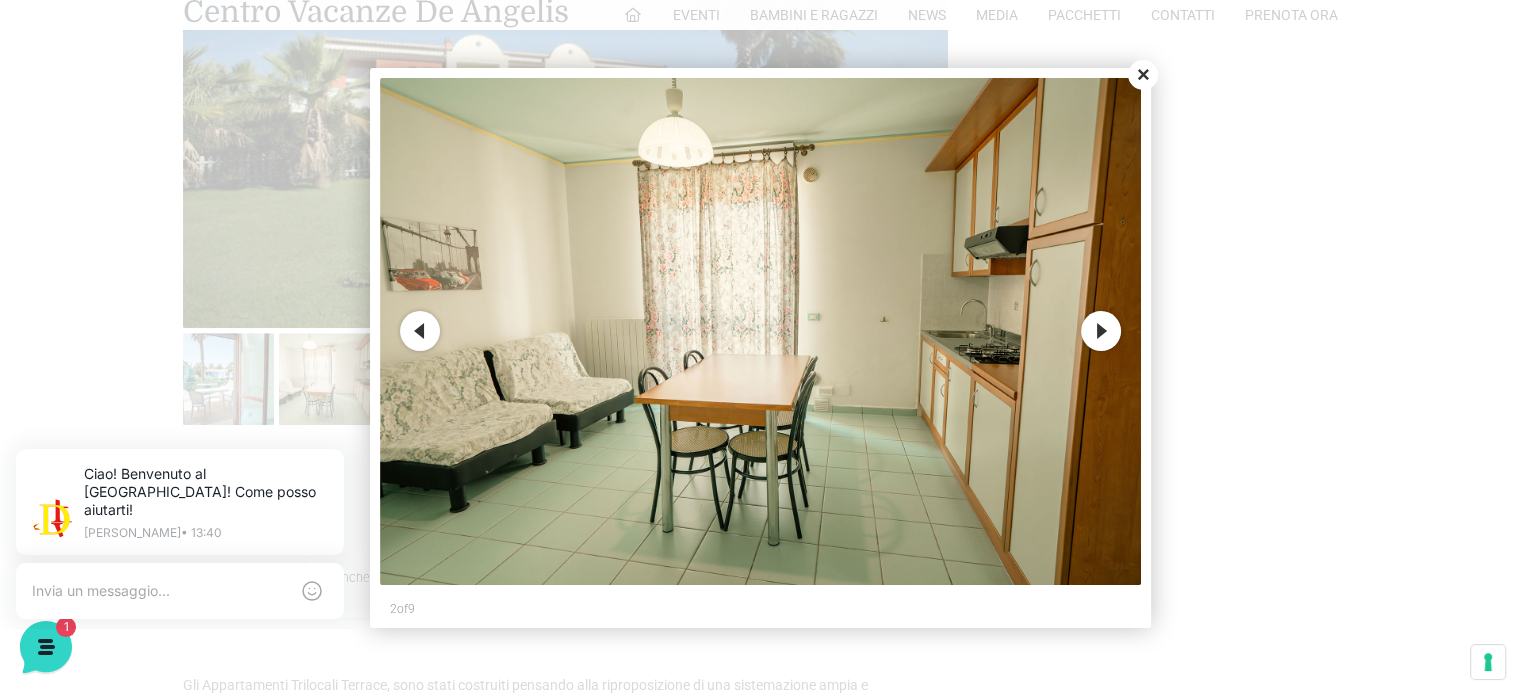 click on "Next" at bounding box center [1101, 331] 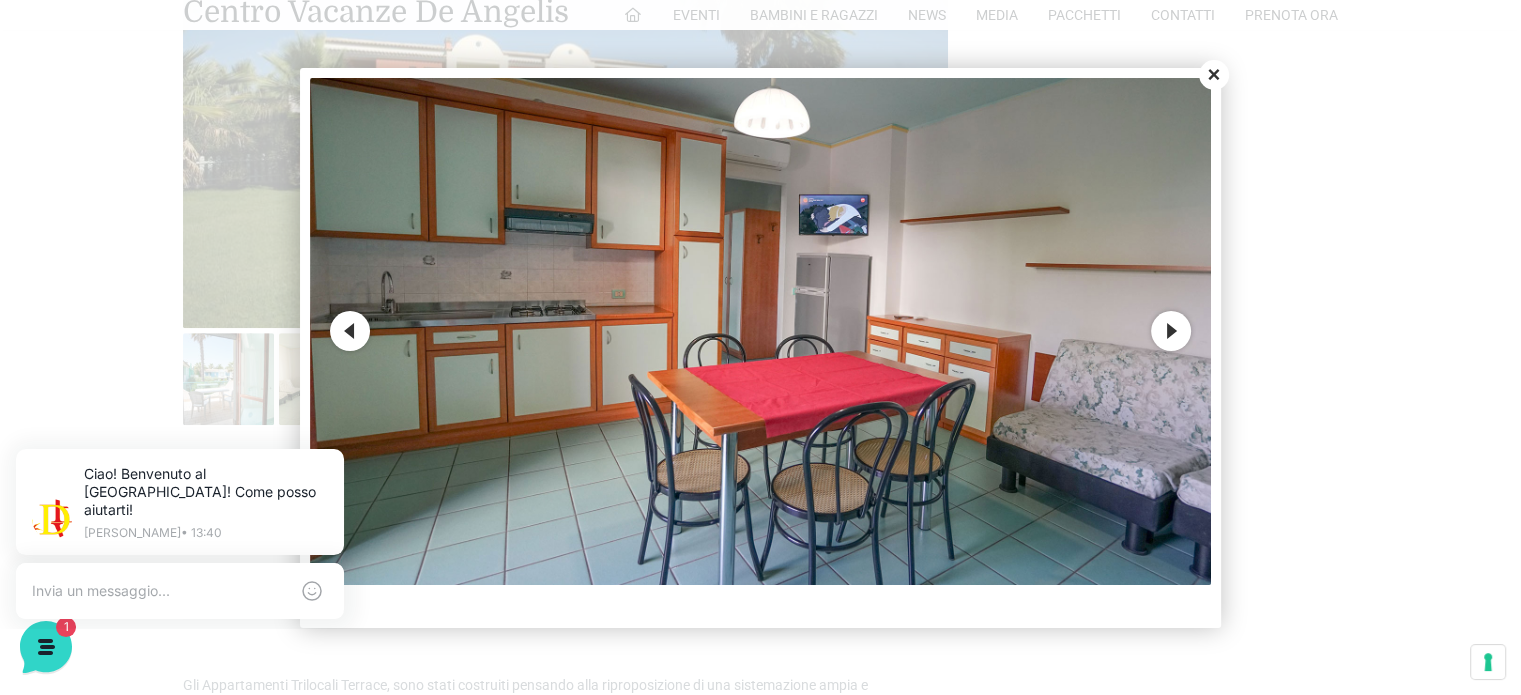 click on "Close" at bounding box center (1214, 75) 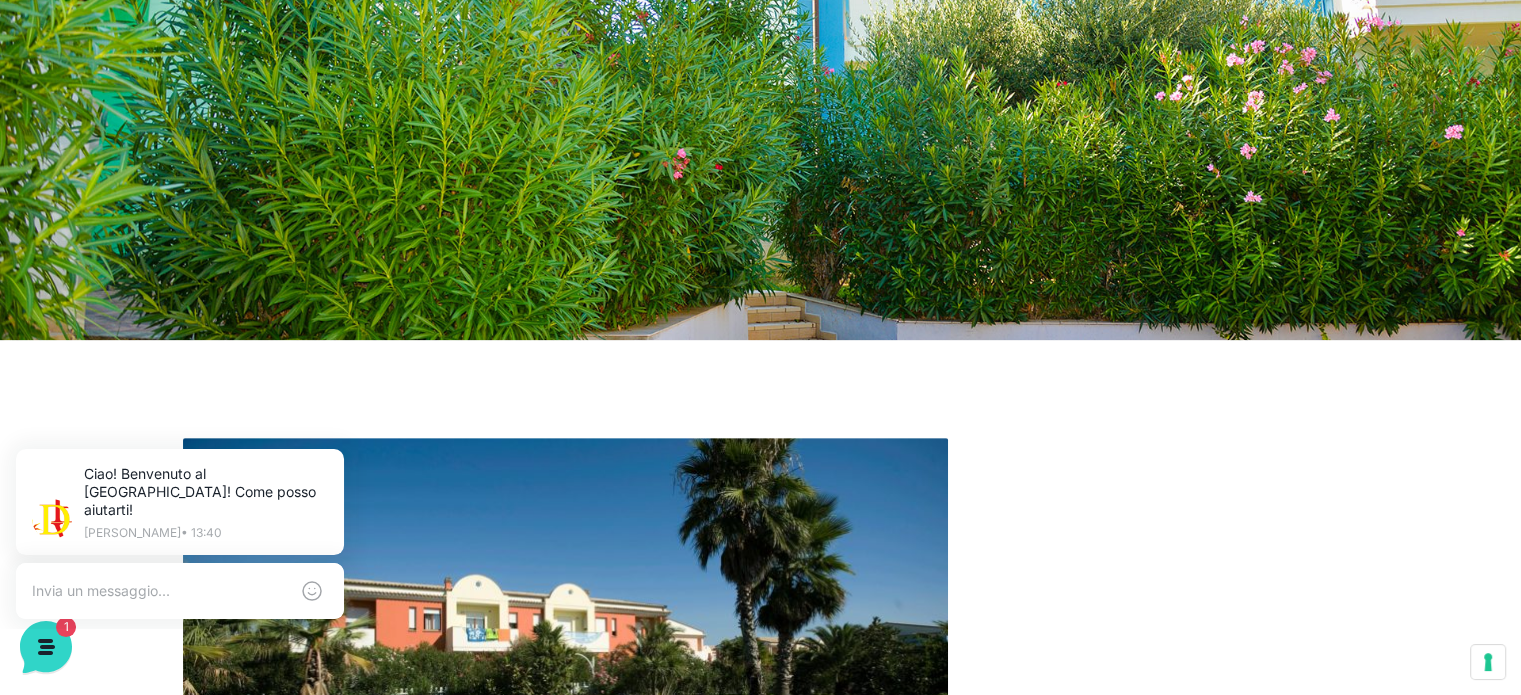 scroll, scrollTop: 500, scrollLeft: 0, axis: vertical 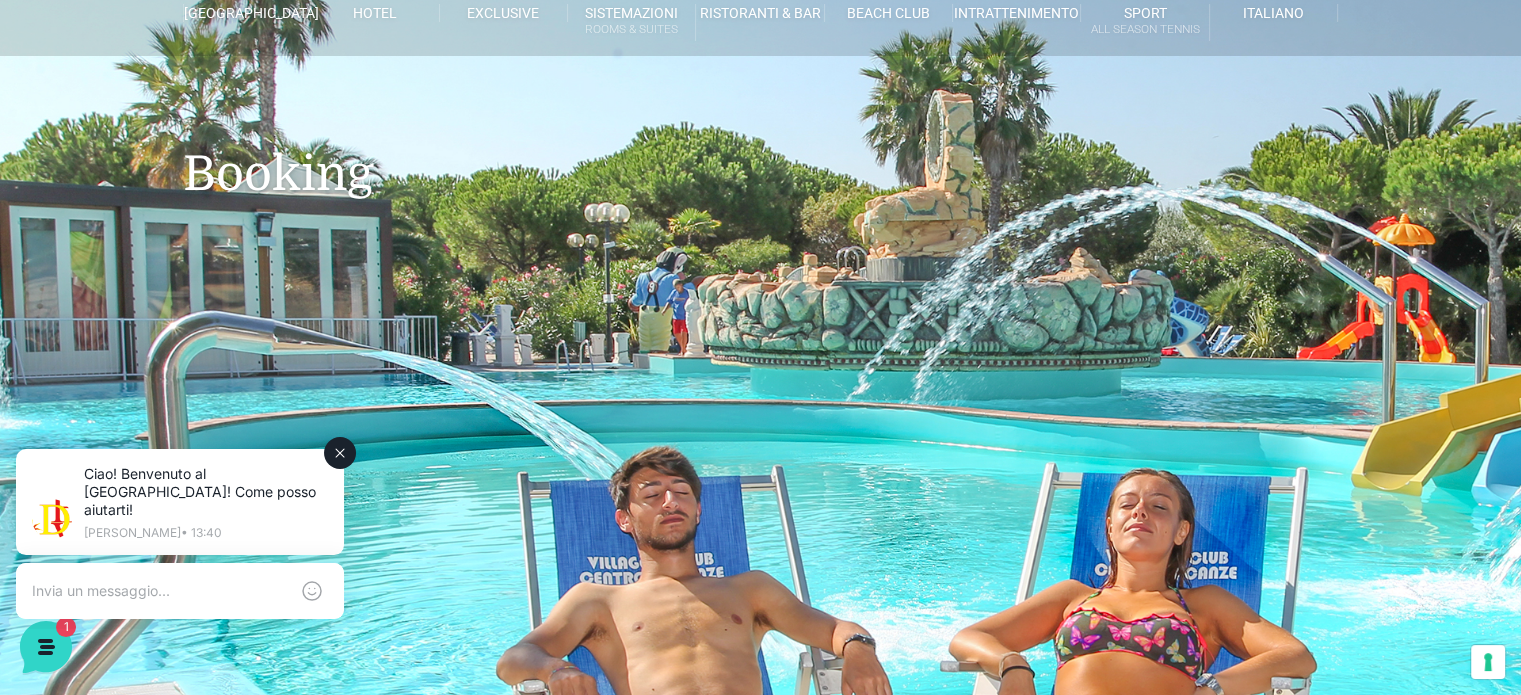 click at bounding box center [160, 591] 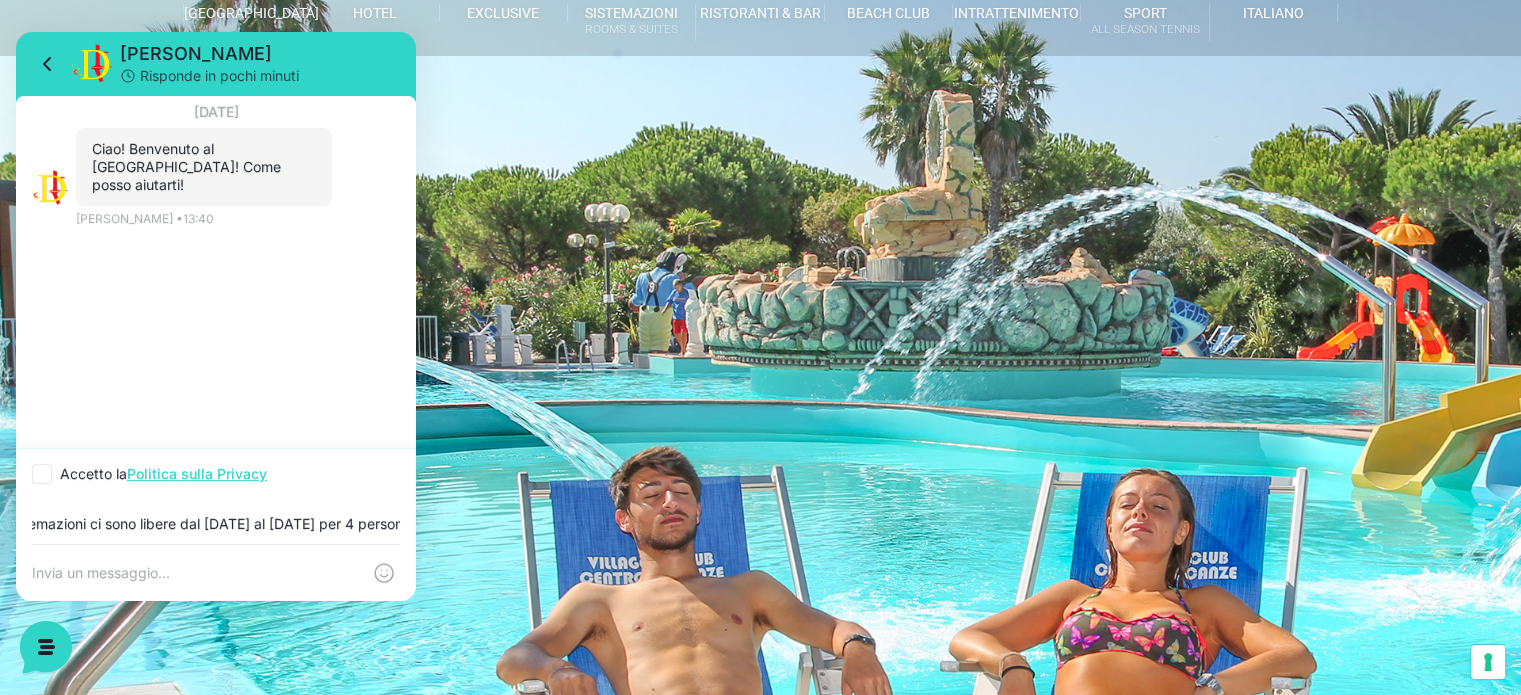 scroll, scrollTop: 0, scrollLeft: 145, axis: horizontal 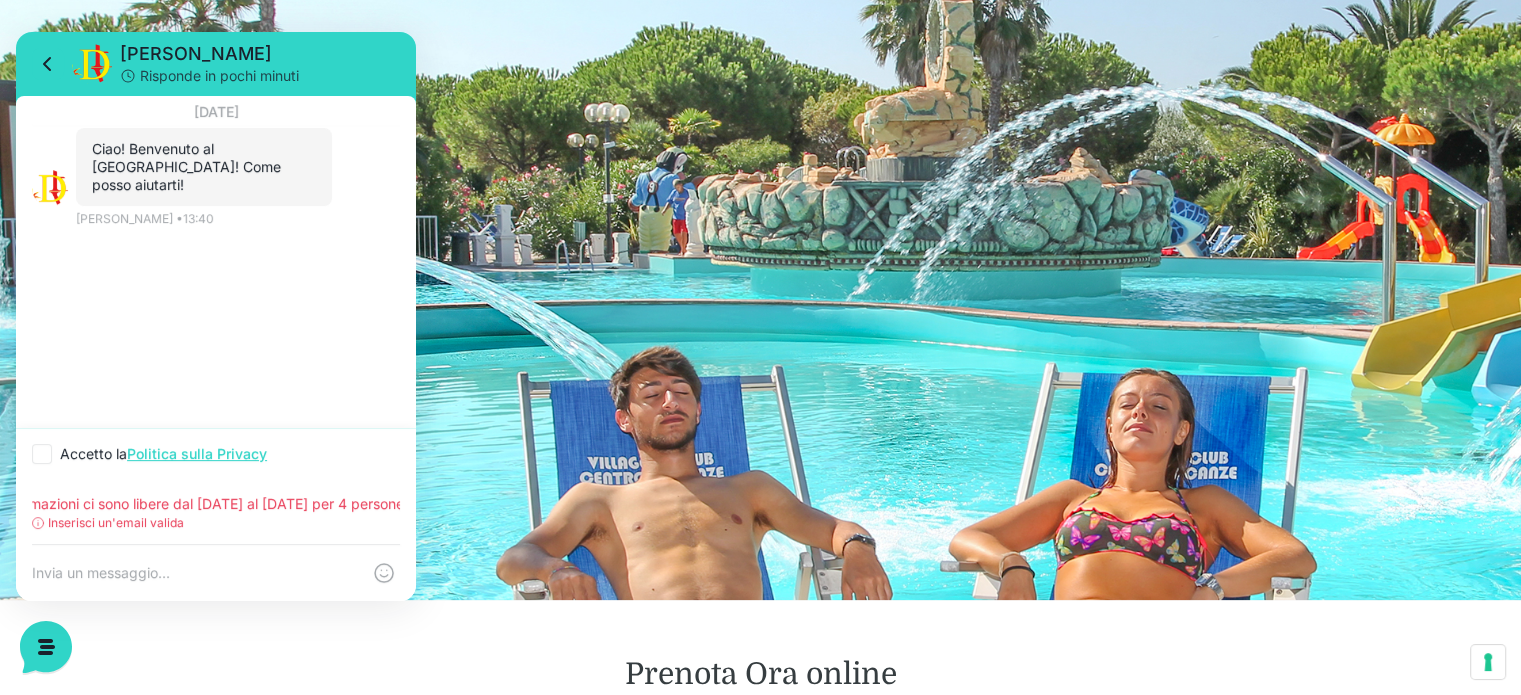 type on "buongiorno. Che sistemazioni ci sono libere dal 20 al 27 luglio per 4 persone?" 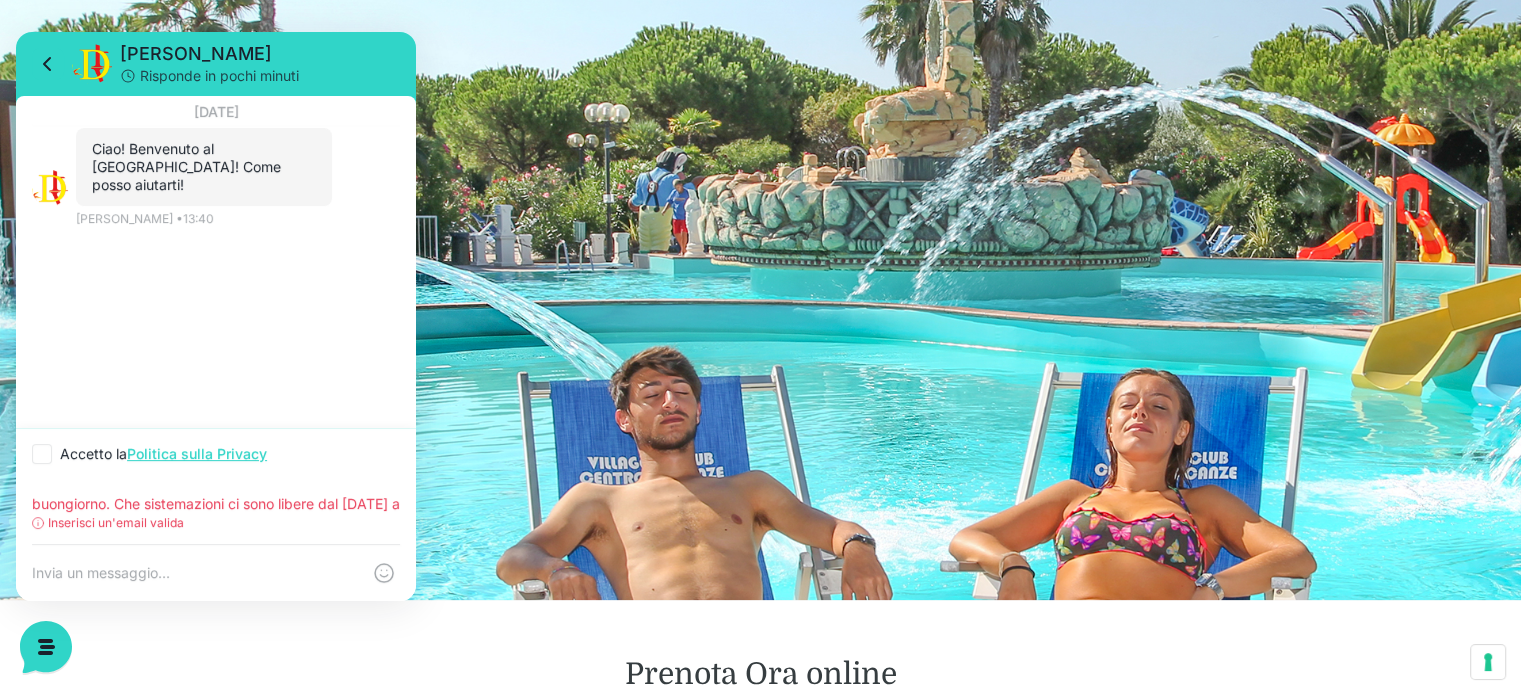 click at bounding box center [196, 573] 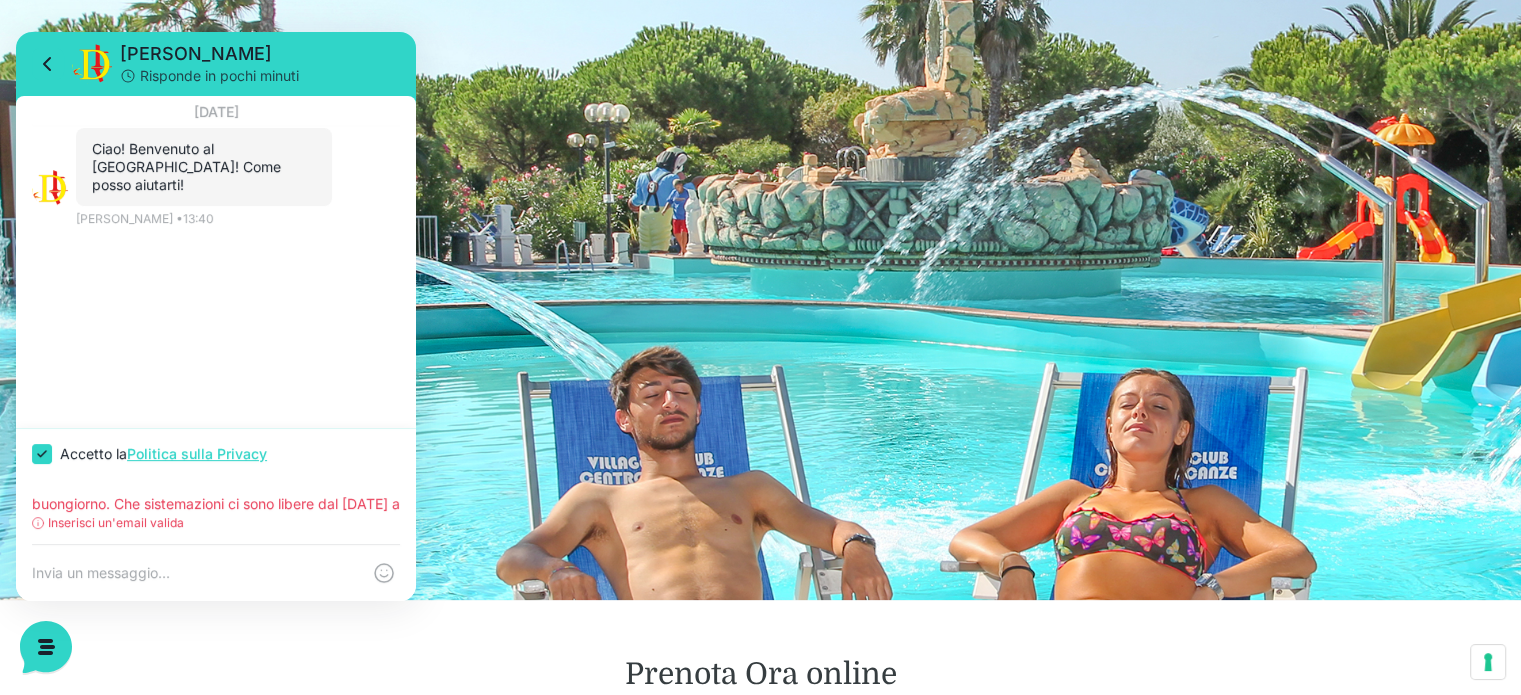 checkbox on "true" 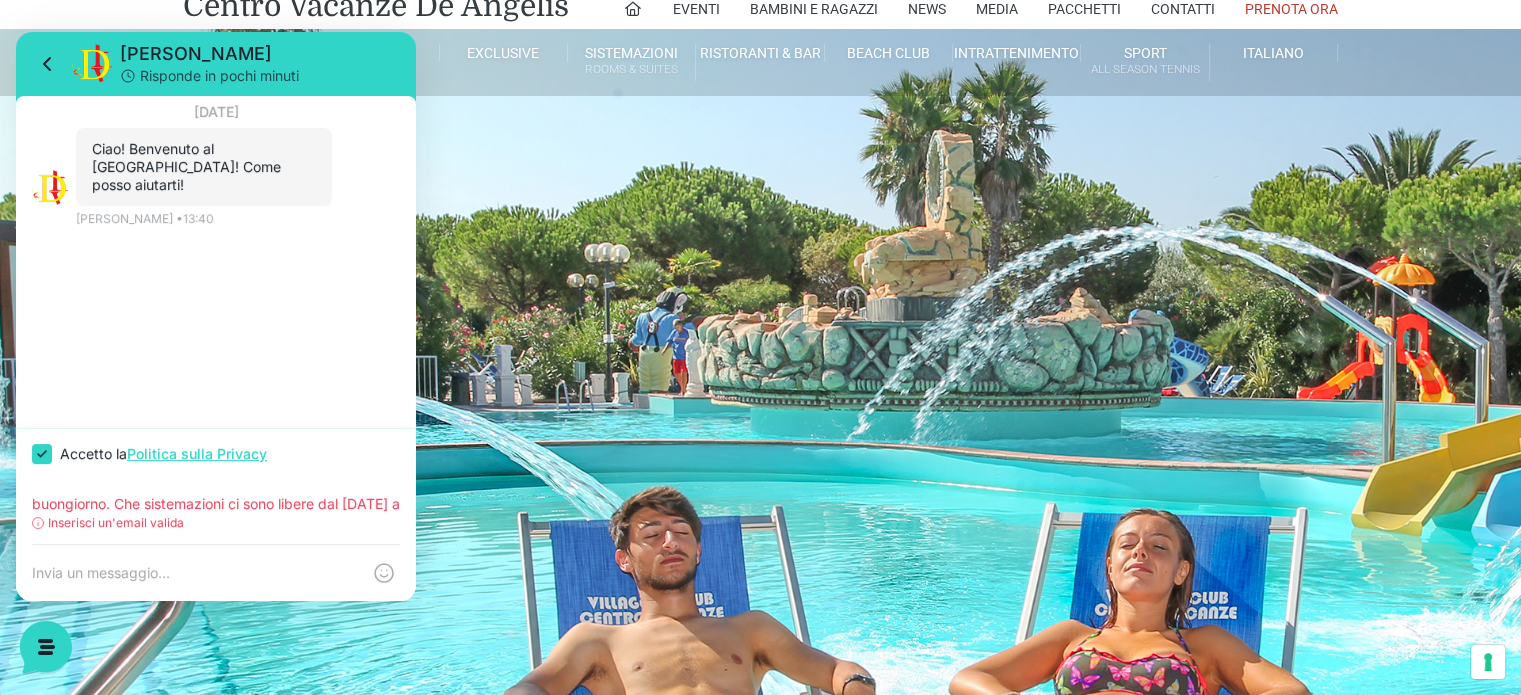 scroll, scrollTop: 0, scrollLeft: 0, axis: both 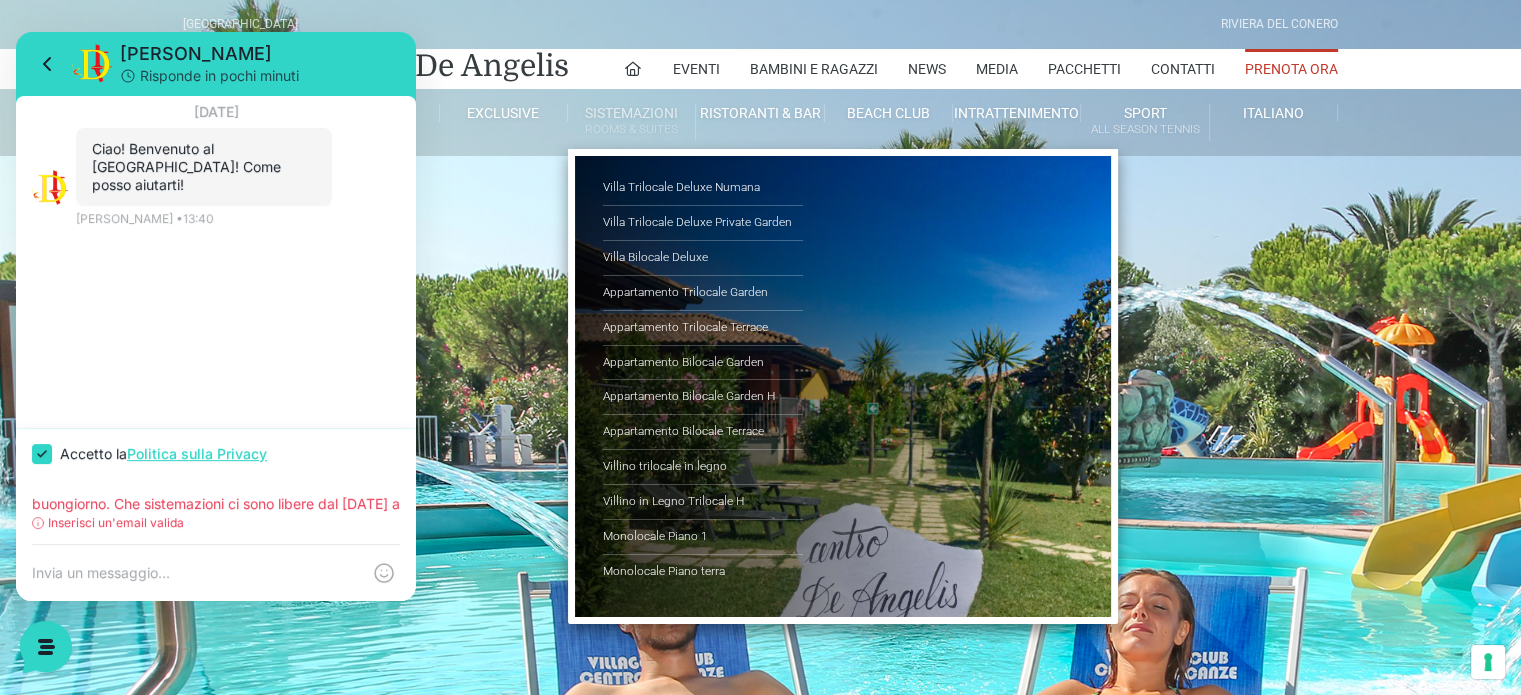 click on "Sistemazioni Rooms & Suites" at bounding box center (632, 122) 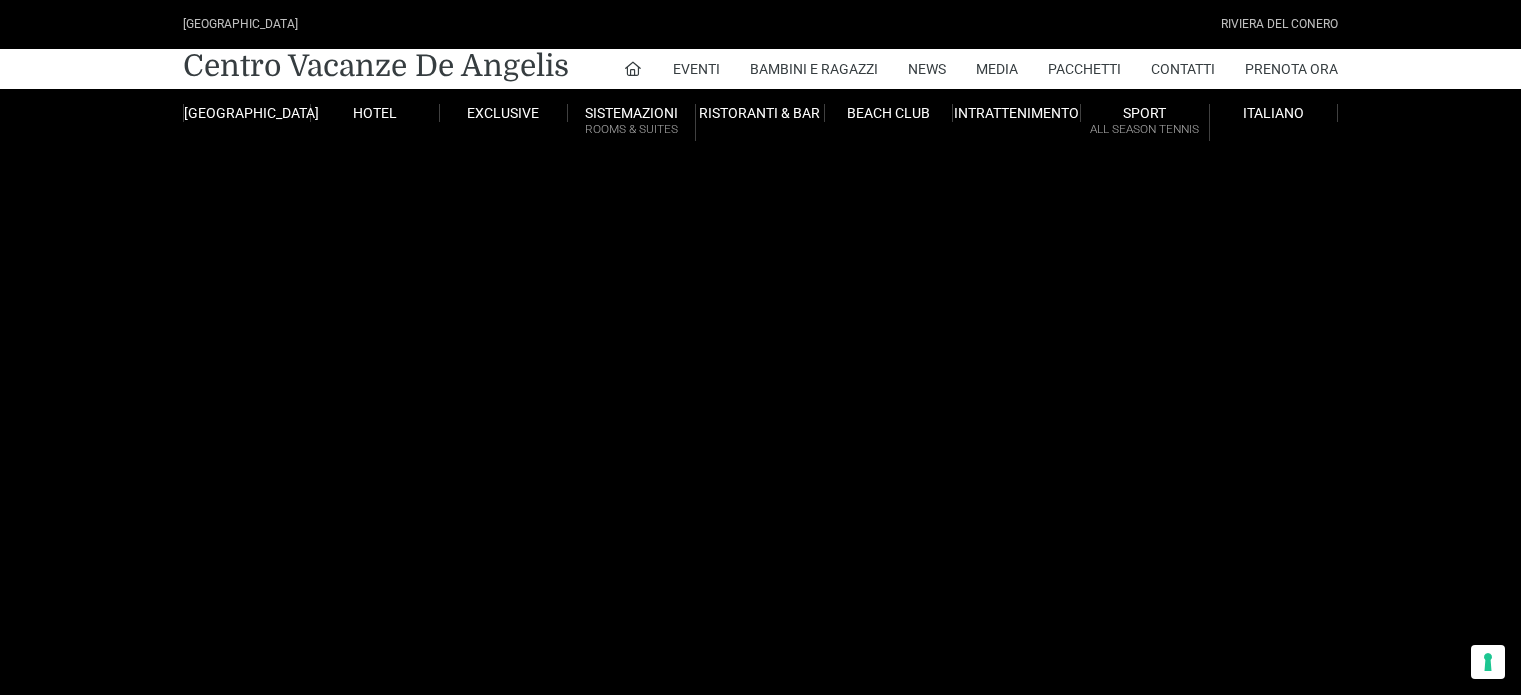 scroll, scrollTop: 0, scrollLeft: 0, axis: both 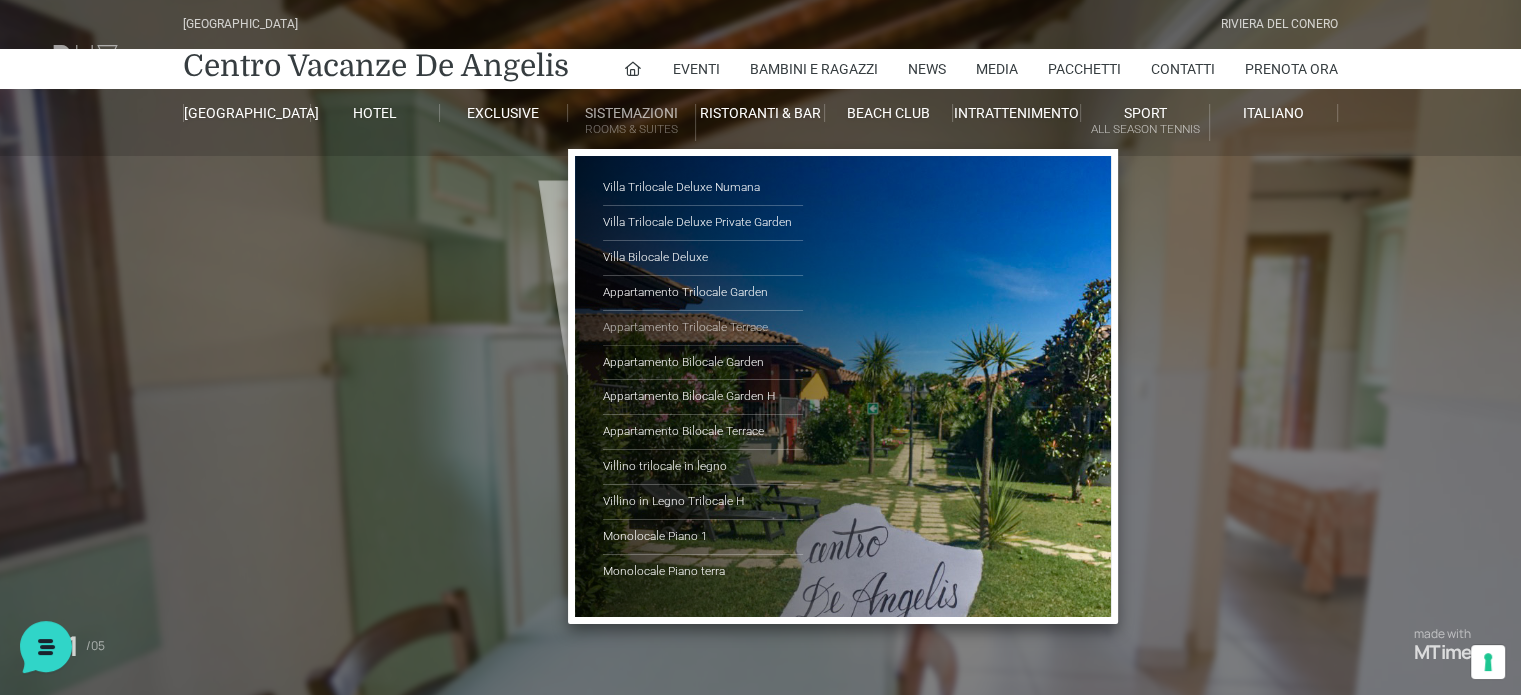 click on "Appartamento Trilocale Terrace" at bounding box center (703, 328) 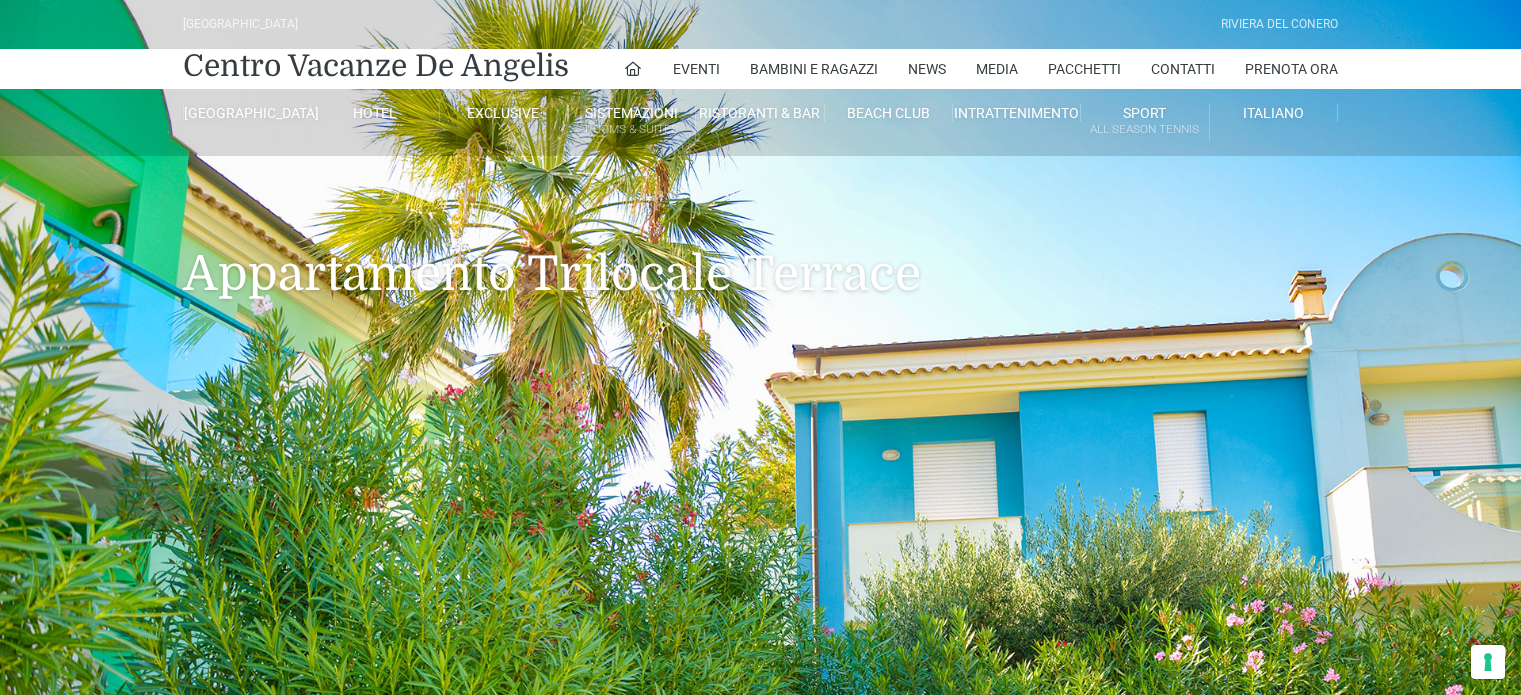 scroll, scrollTop: 0, scrollLeft: 0, axis: both 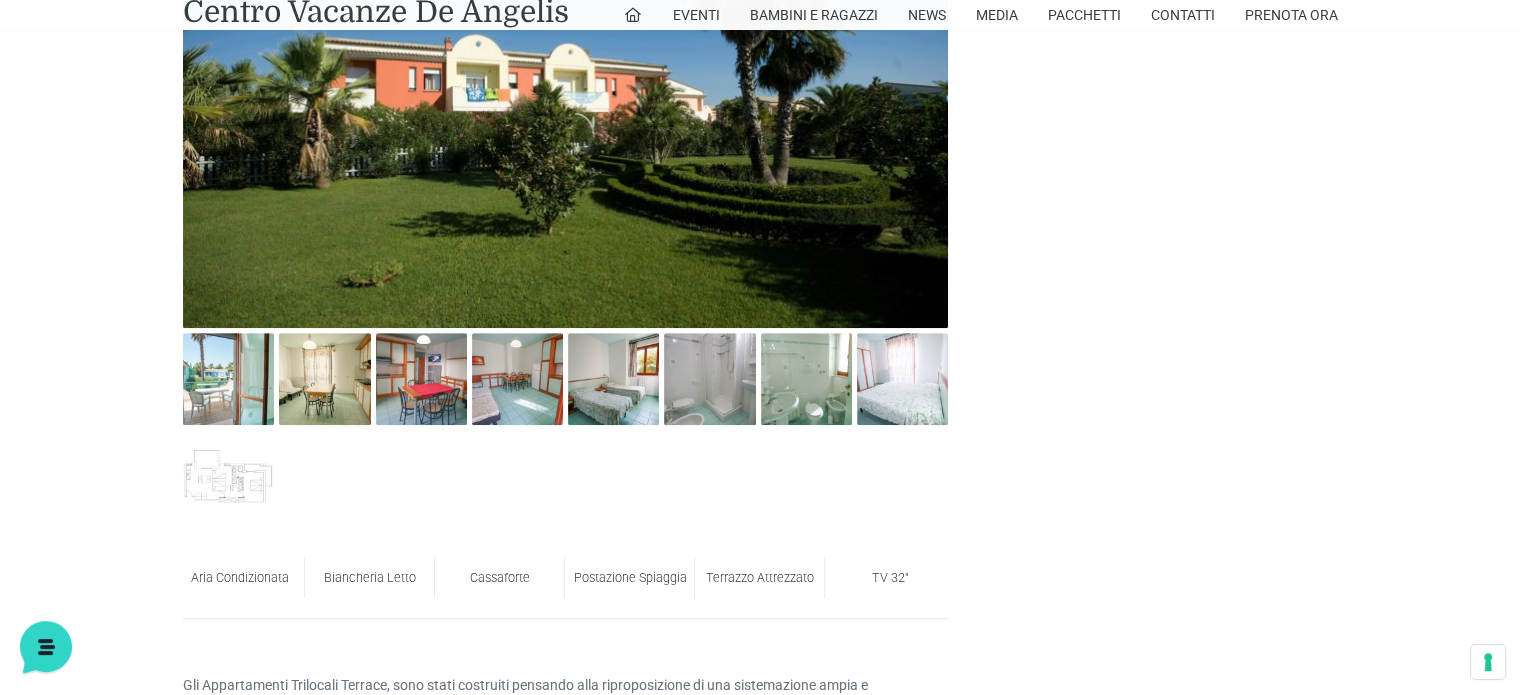 click at bounding box center [565, 113] 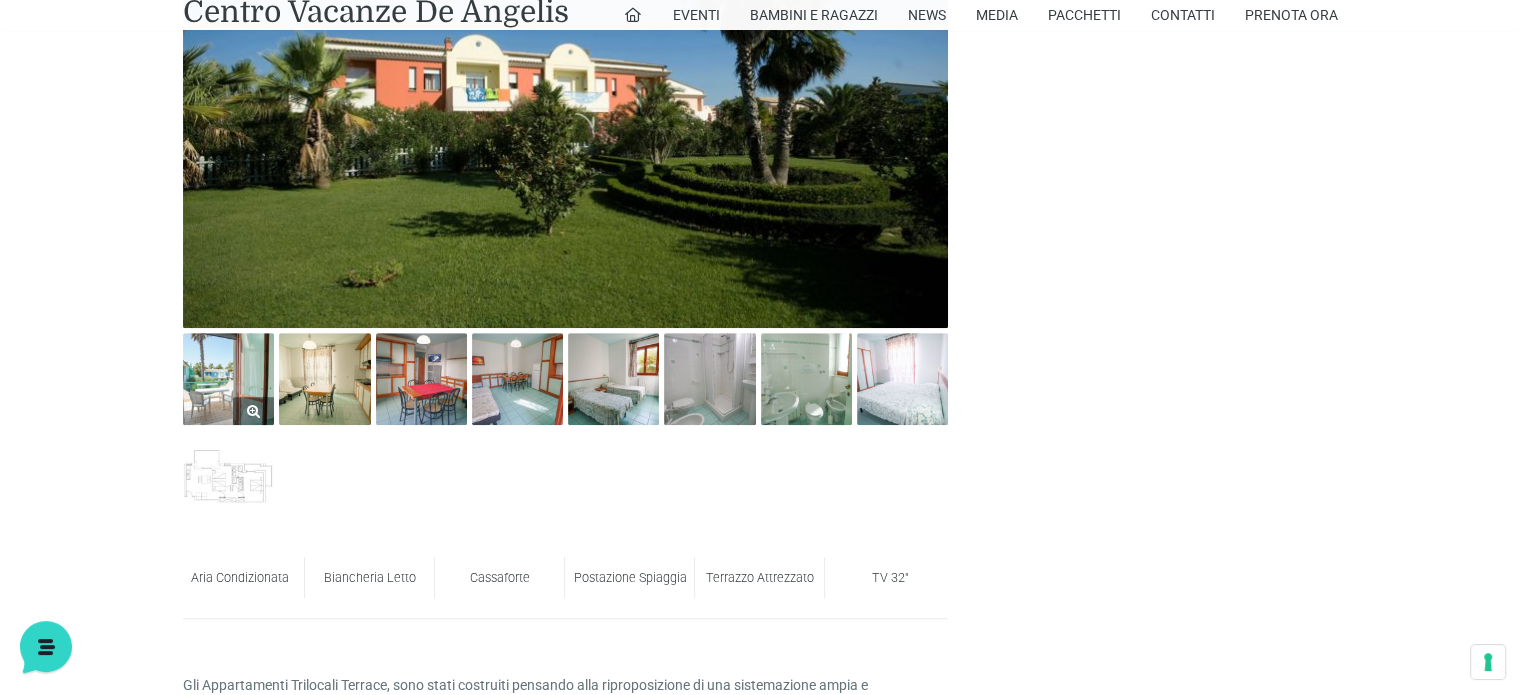 click at bounding box center [228, 378] 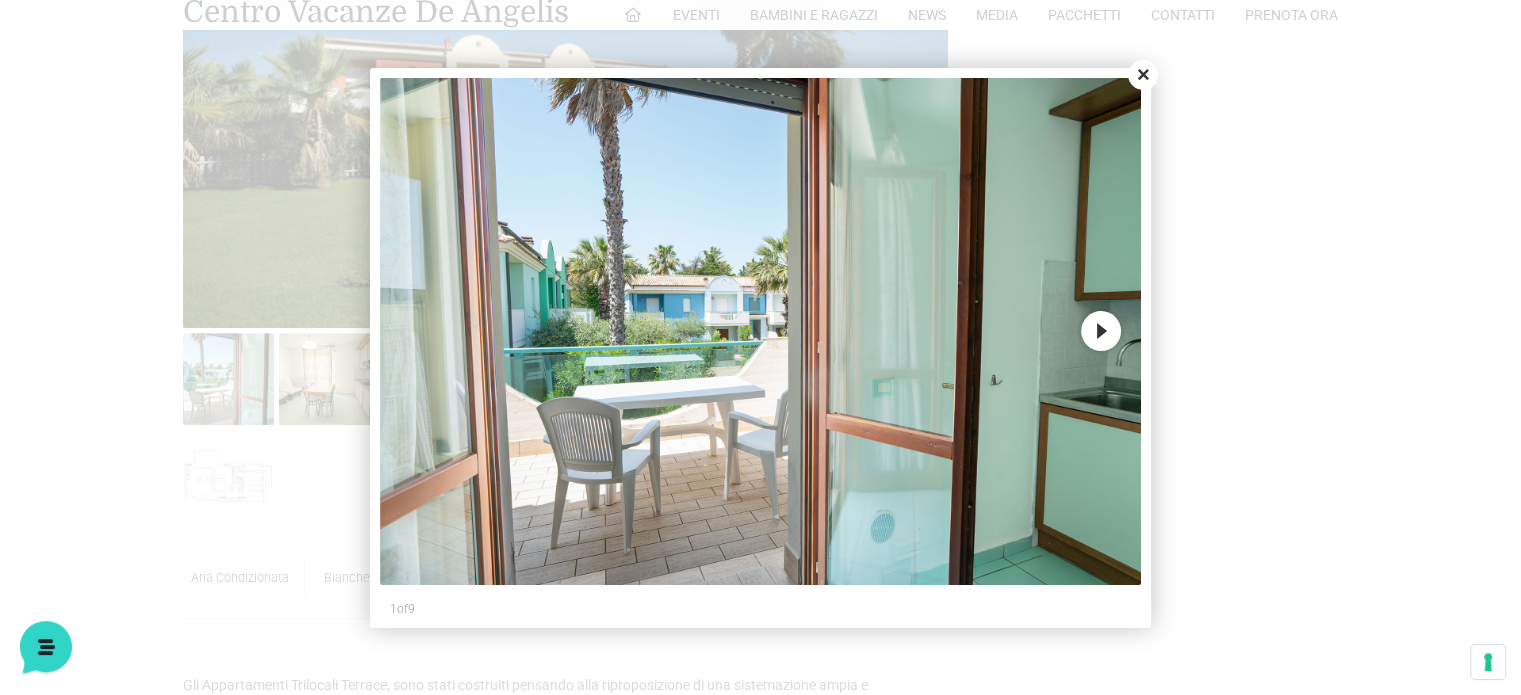 click on "Next" at bounding box center [1101, 331] 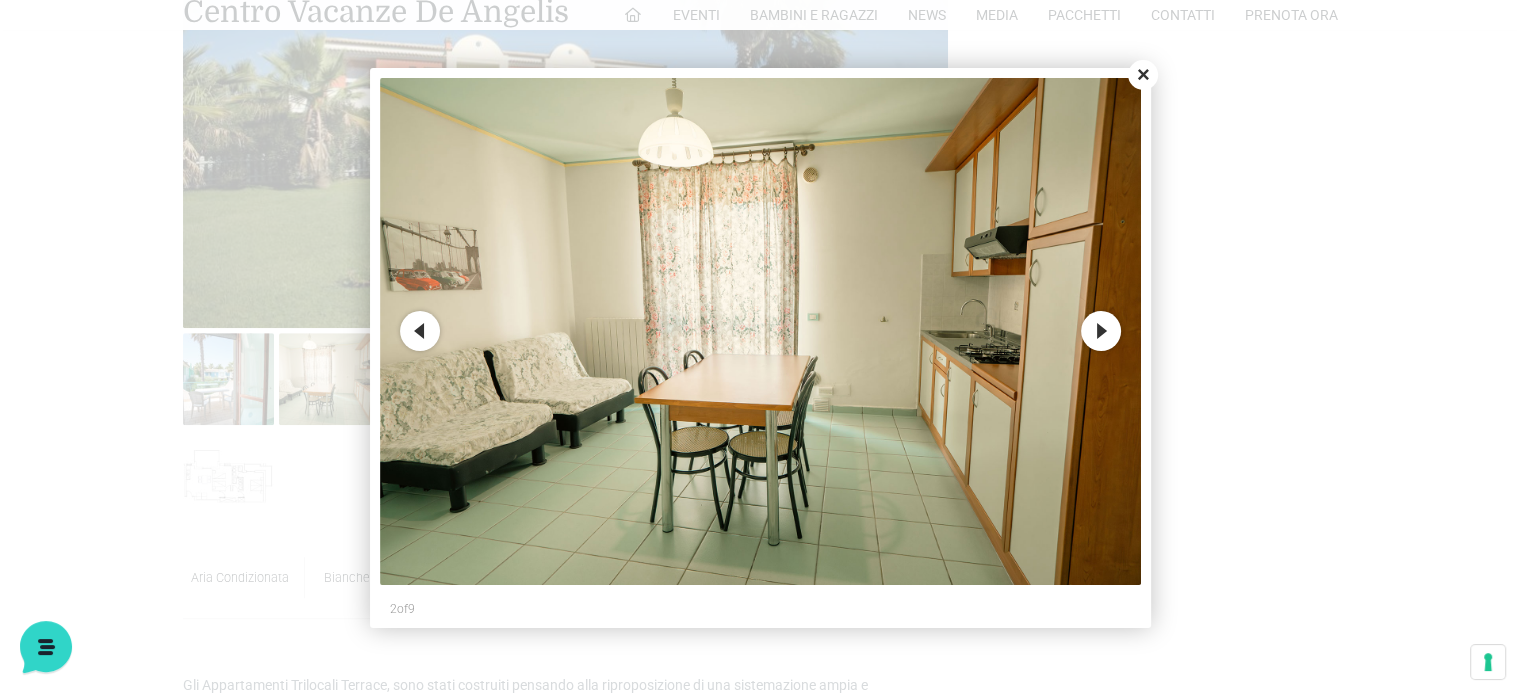 click on "Next" at bounding box center (1101, 331) 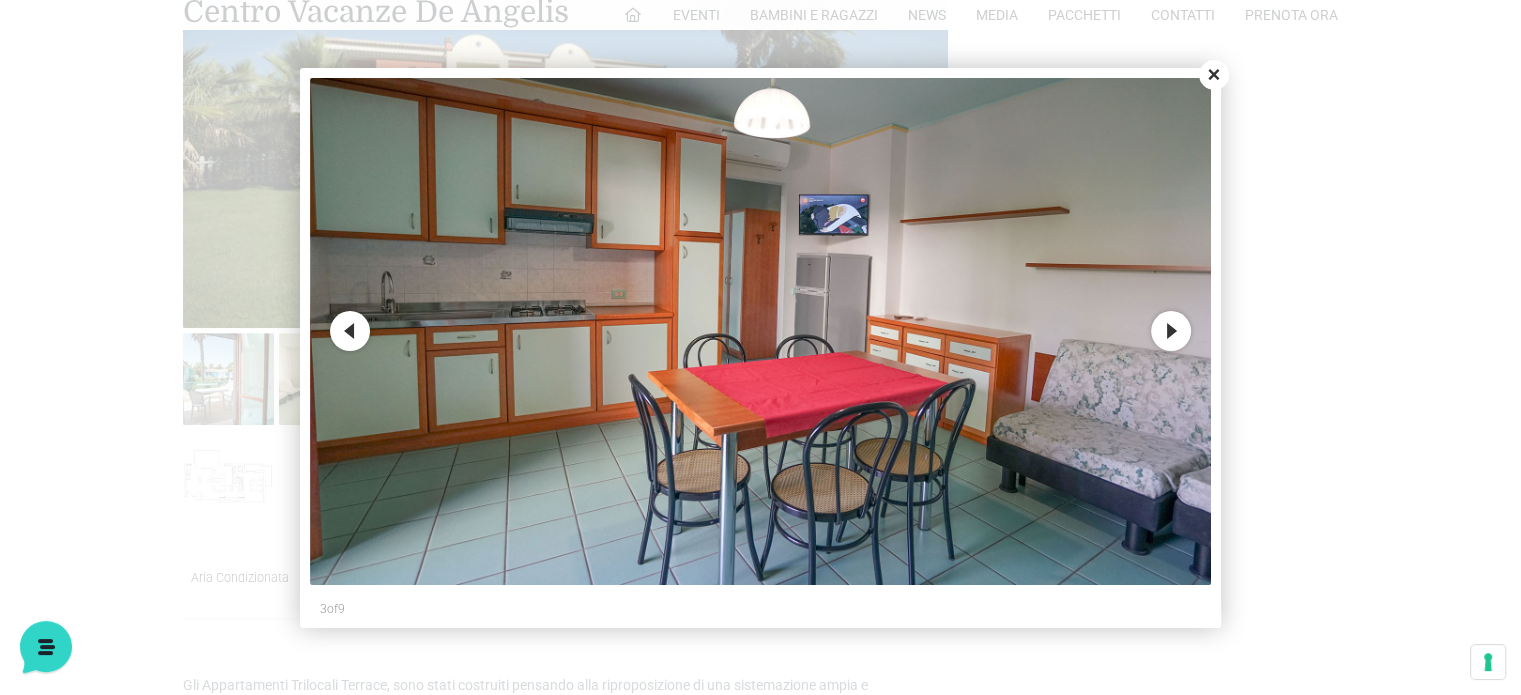 click at bounding box center [760, 331] 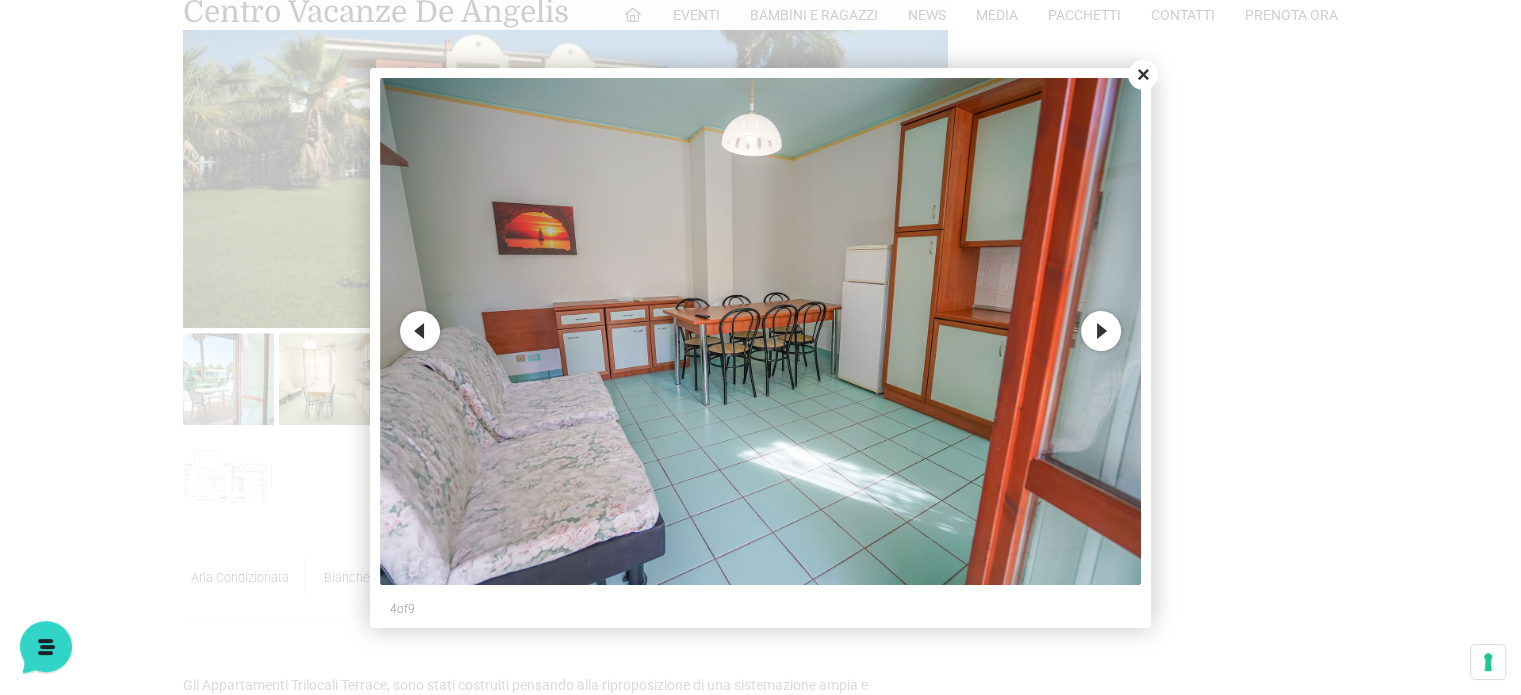 click on "Next" at bounding box center (1101, 331) 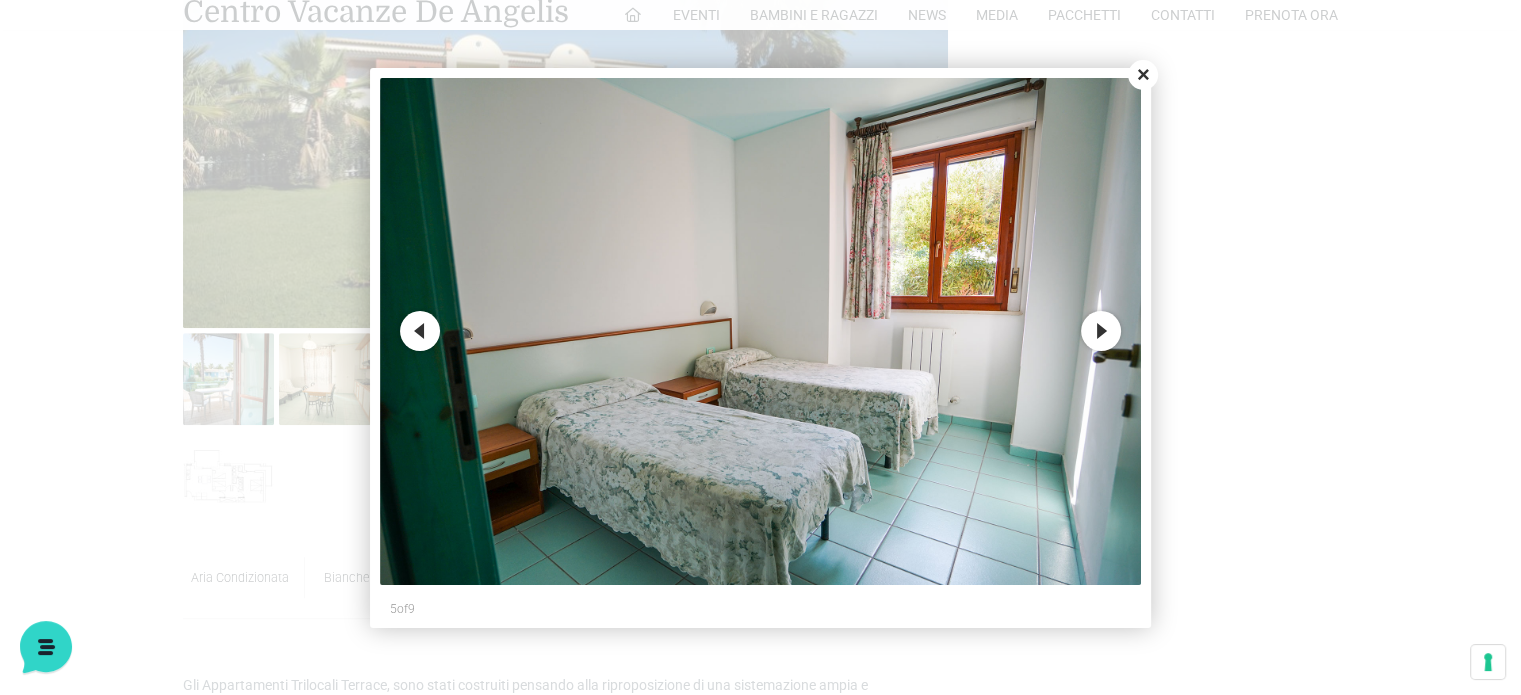 click on "Next" at bounding box center [1101, 331] 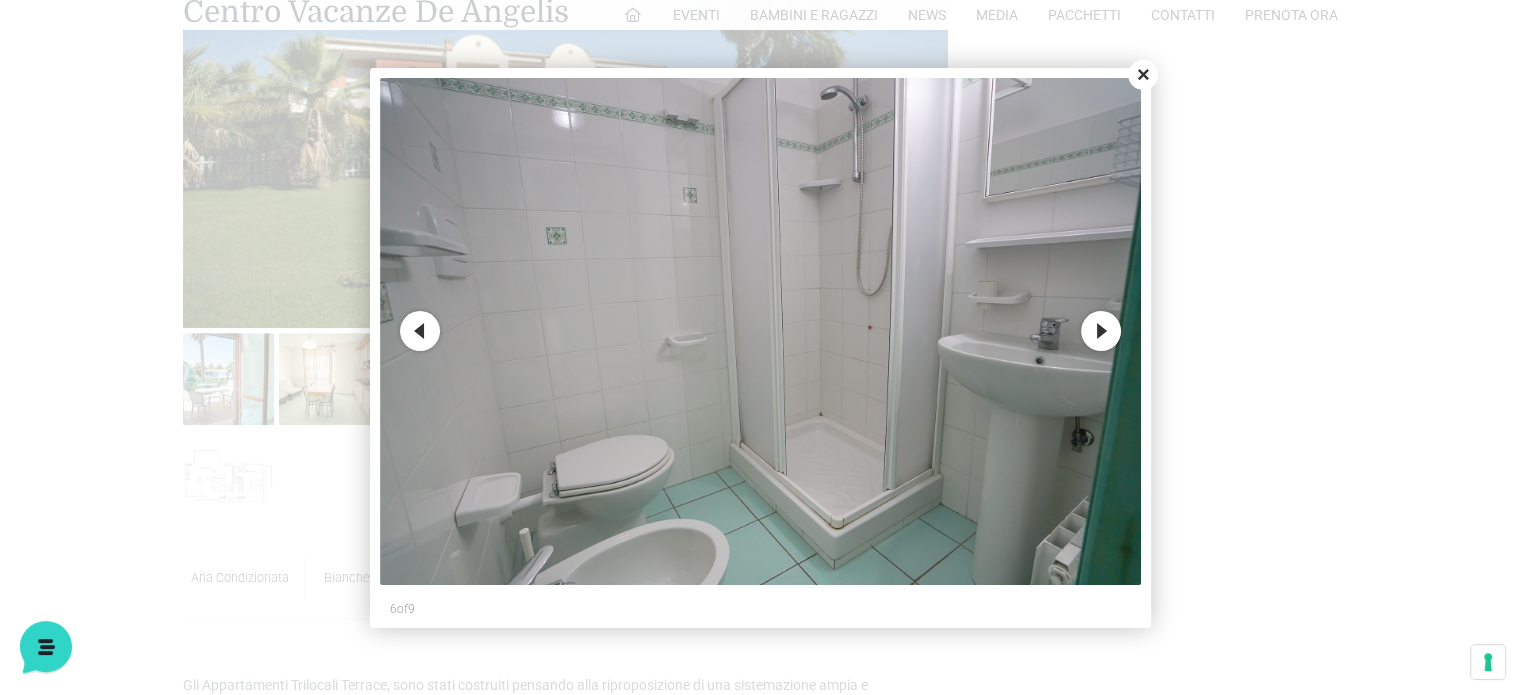 click on "Next" at bounding box center [1101, 331] 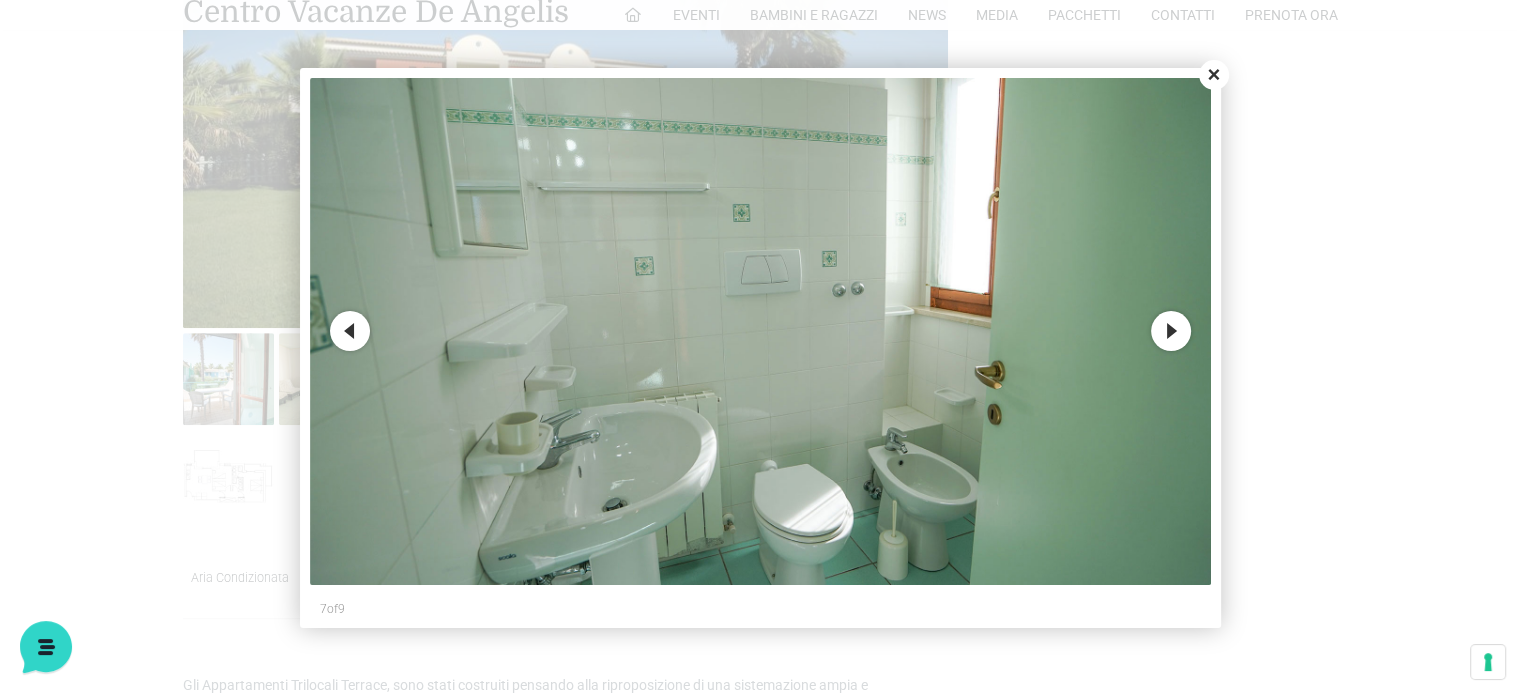 click on "Next" at bounding box center (1171, 331) 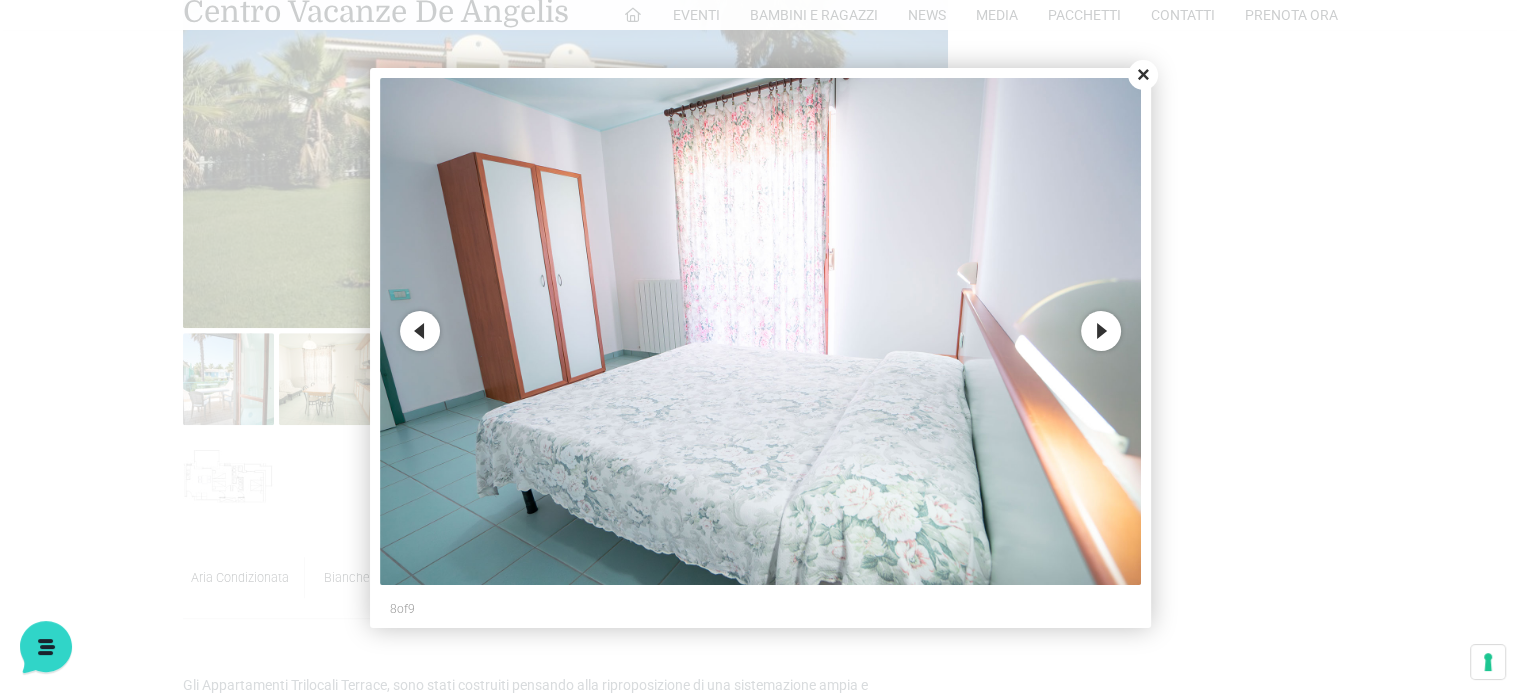 click on "Next" at bounding box center [1101, 331] 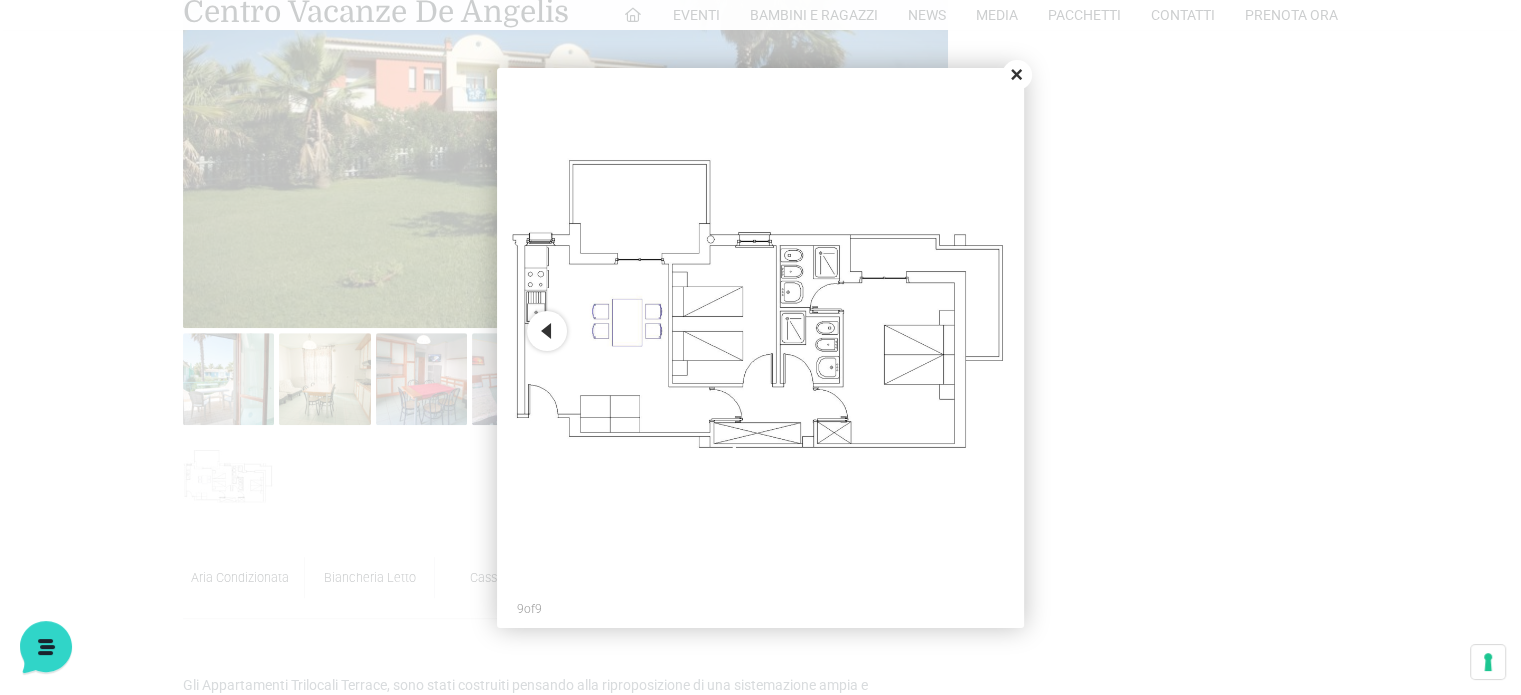 click on "Close" at bounding box center (1017, 75) 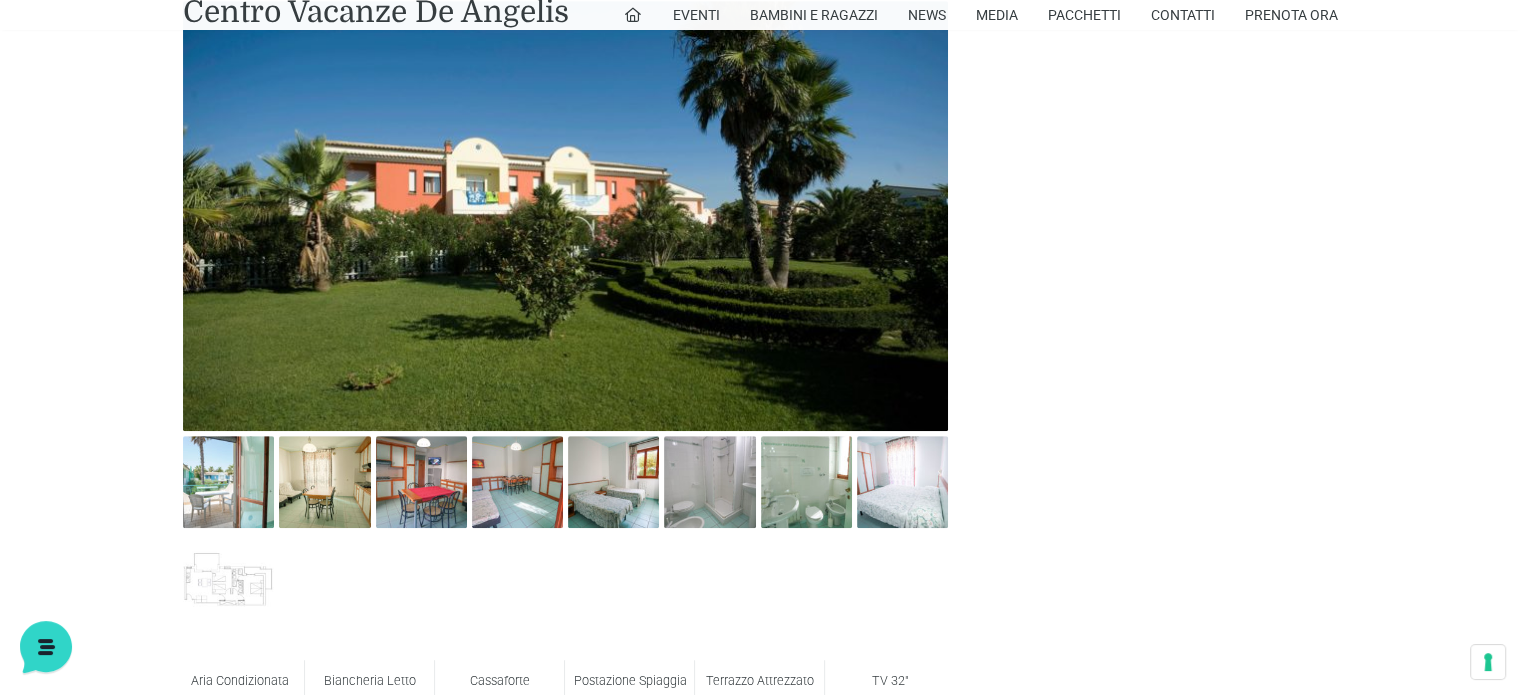 scroll, scrollTop: 1000, scrollLeft: 0, axis: vertical 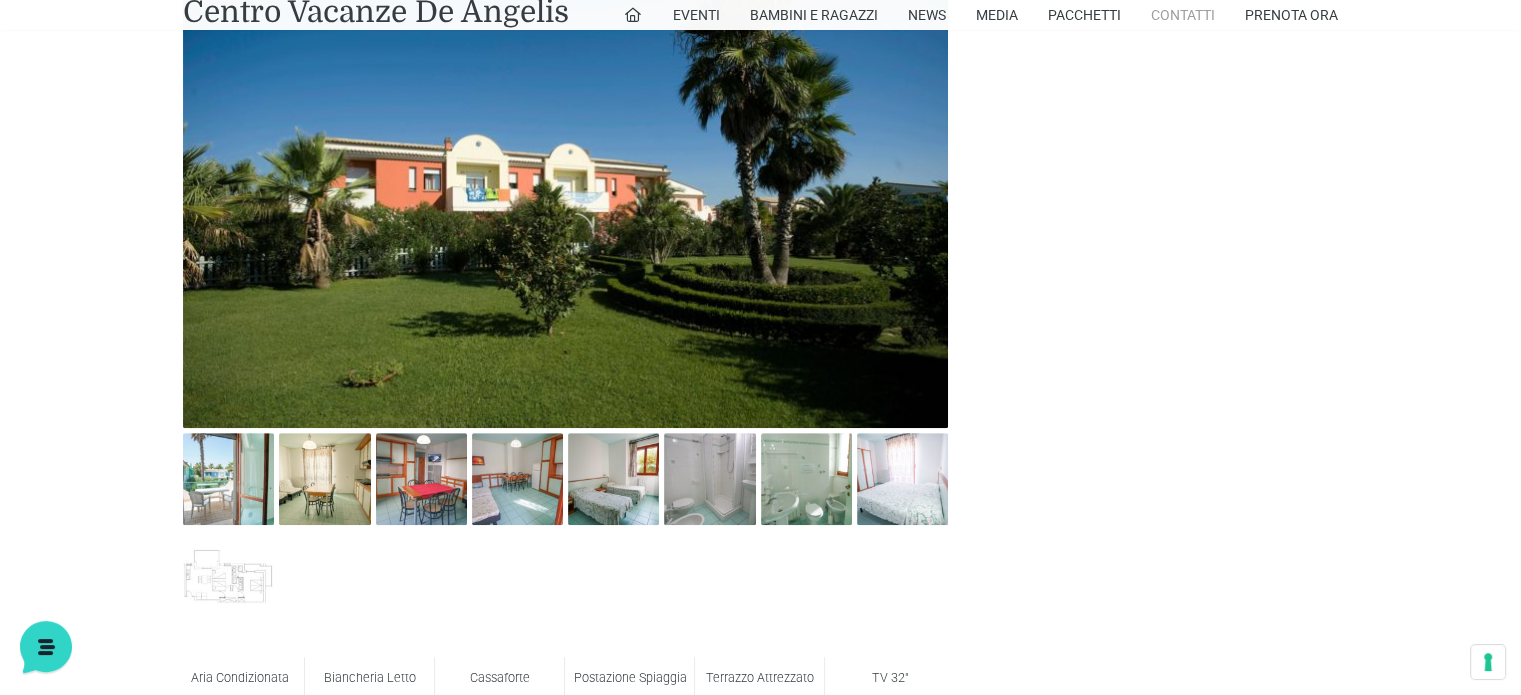 click on "Contatti" at bounding box center [1183, 15] 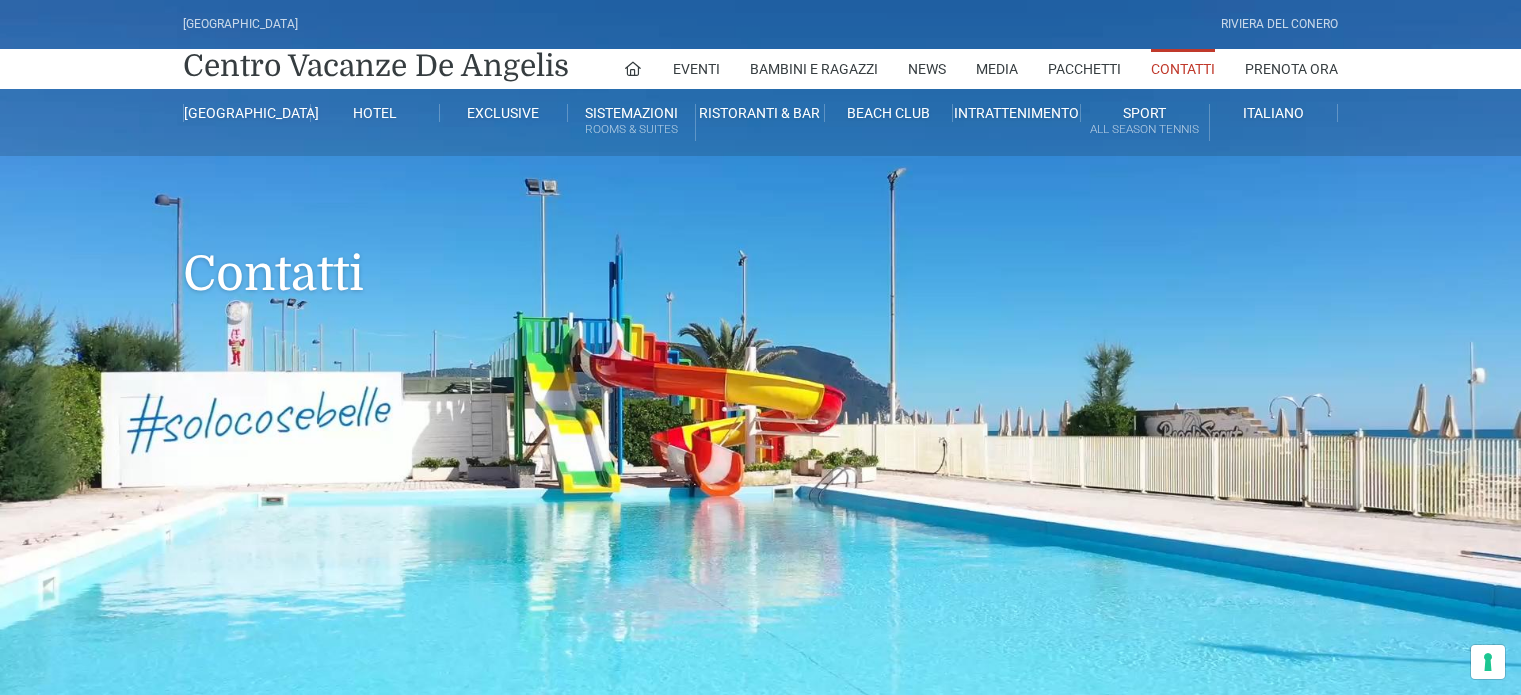 scroll, scrollTop: 0, scrollLeft: 0, axis: both 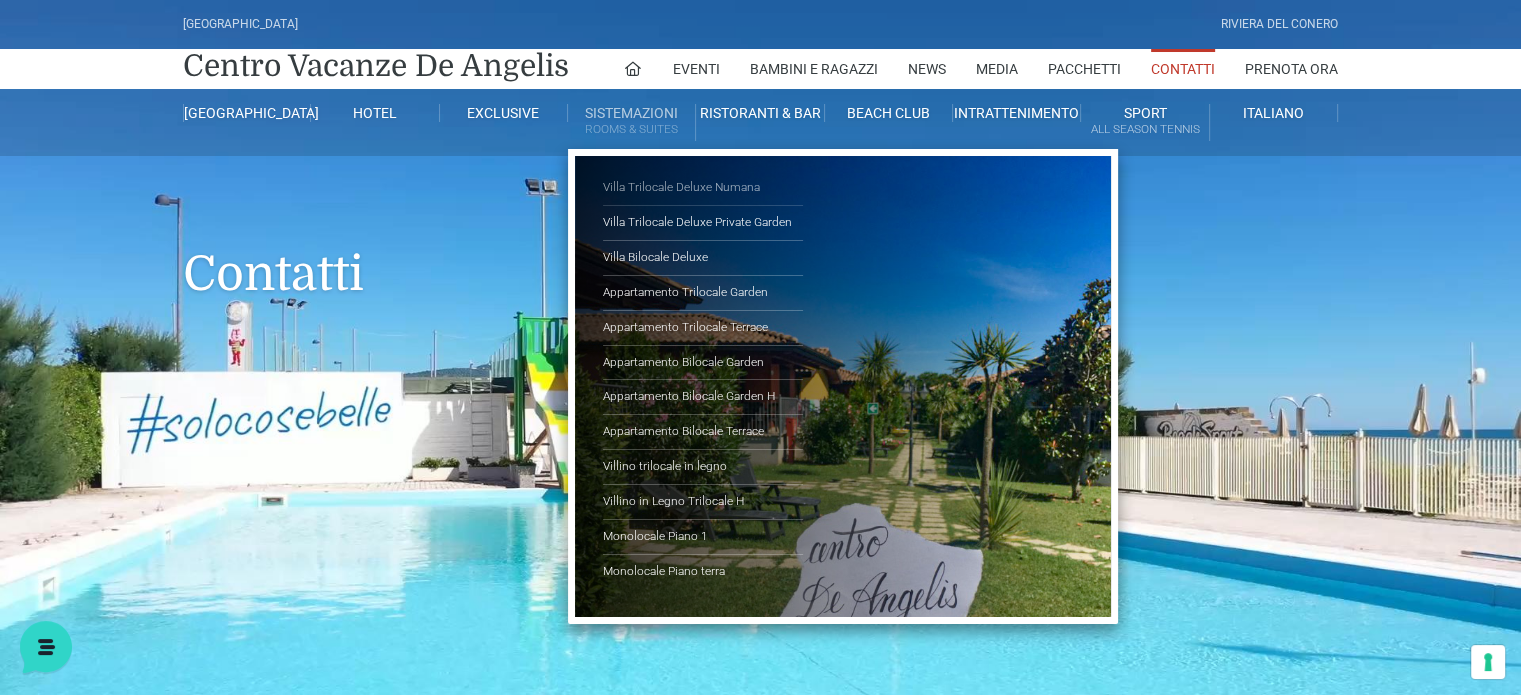 click on "Villa Trilocale Deluxe Numana" at bounding box center [703, 188] 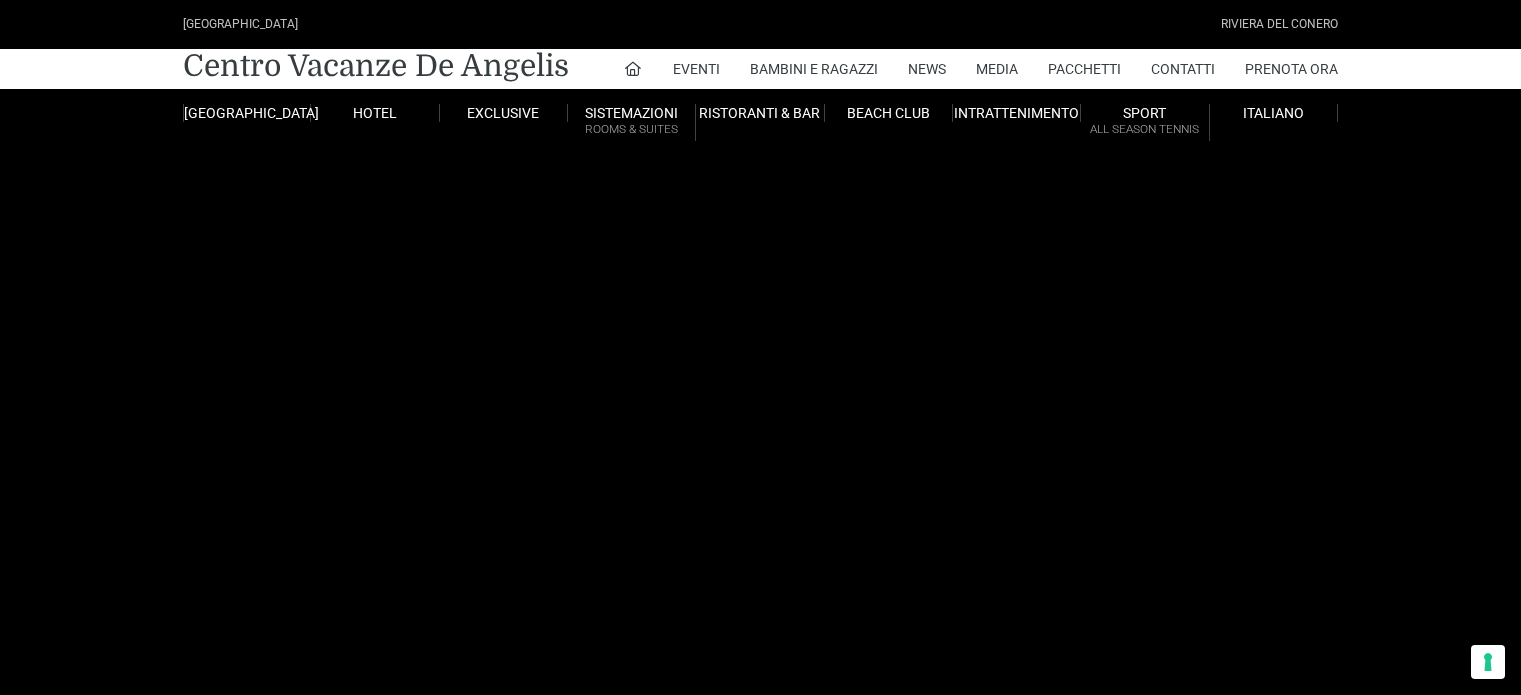 scroll, scrollTop: 0, scrollLeft: 0, axis: both 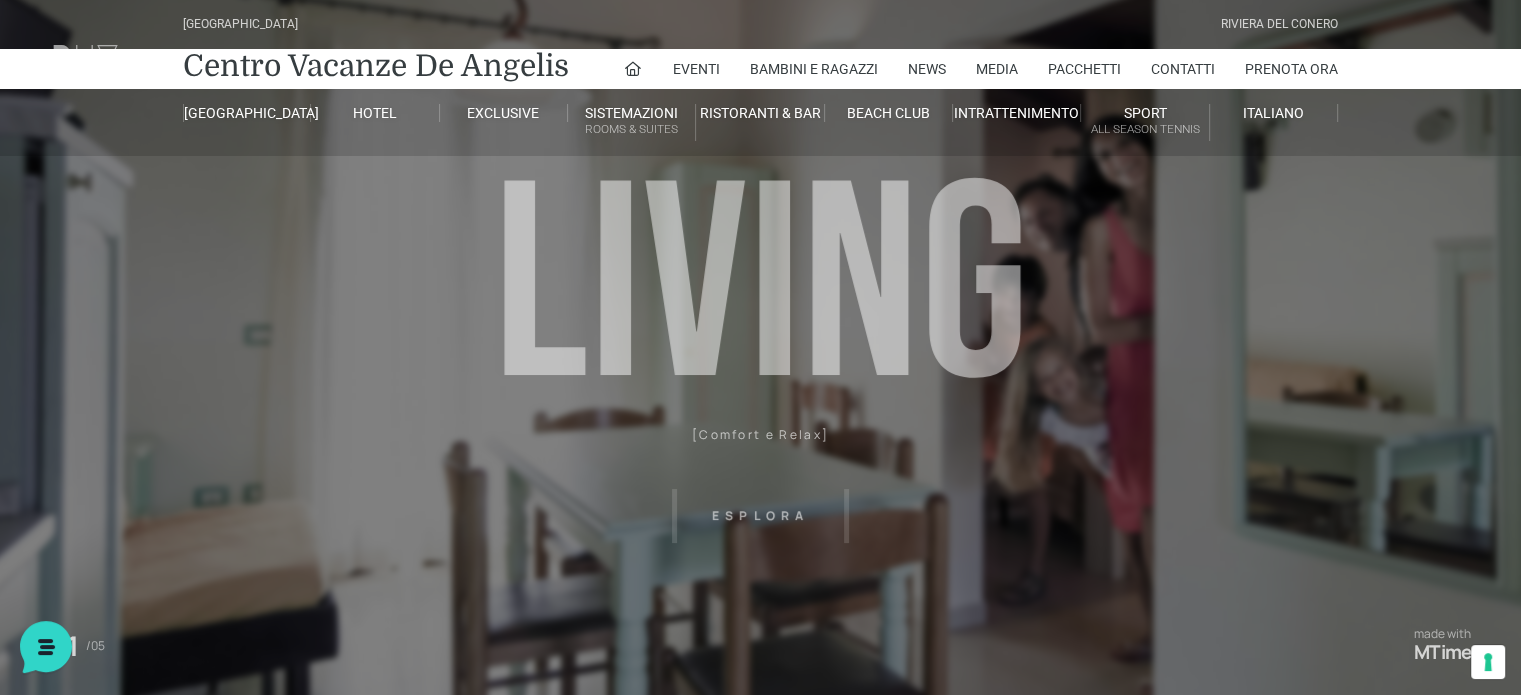 click on "[GEOGRAPHIC_DATA]
[GEOGRAPHIC_DATA]
Centro Vacanze [GEOGRAPHIC_DATA]
Eventi
Miss Italia
Cerimonie
Team building
Bambini e Ragazzi
Holly Beach Club
Holly Teeny Club
[PERSON_NAME] Club
Piscine
Iscrizioni Holly Club
News
Media
Pacchetti
Contatti
Prenota Ora
[GEOGRAPHIC_DATA]
Parco Piscine
Oasi Naturale
Cappellina
Sala Convegni
[GEOGRAPHIC_DATA]
Store
Concierge
Colonnina Ricarica
Mappa del Villaggio
Hotel
Suite Prestige
Camera Prestige
Camera Suite H
Sala Meeting
Exclusive
[GEOGRAPHIC_DATA]
Dimora Padronale
Villa 601 Alpine
Villa Classic
Bilocale Garden Gold
Sistemazioni Rooms & Suites
[GEOGRAPHIC_DATA] Deluxe Numana
Villa Trilocale Deluxe Private Garden
Villa Bilocale Deluxe
Appartamento Trilocale Garden" at bounding box center (760, 450) 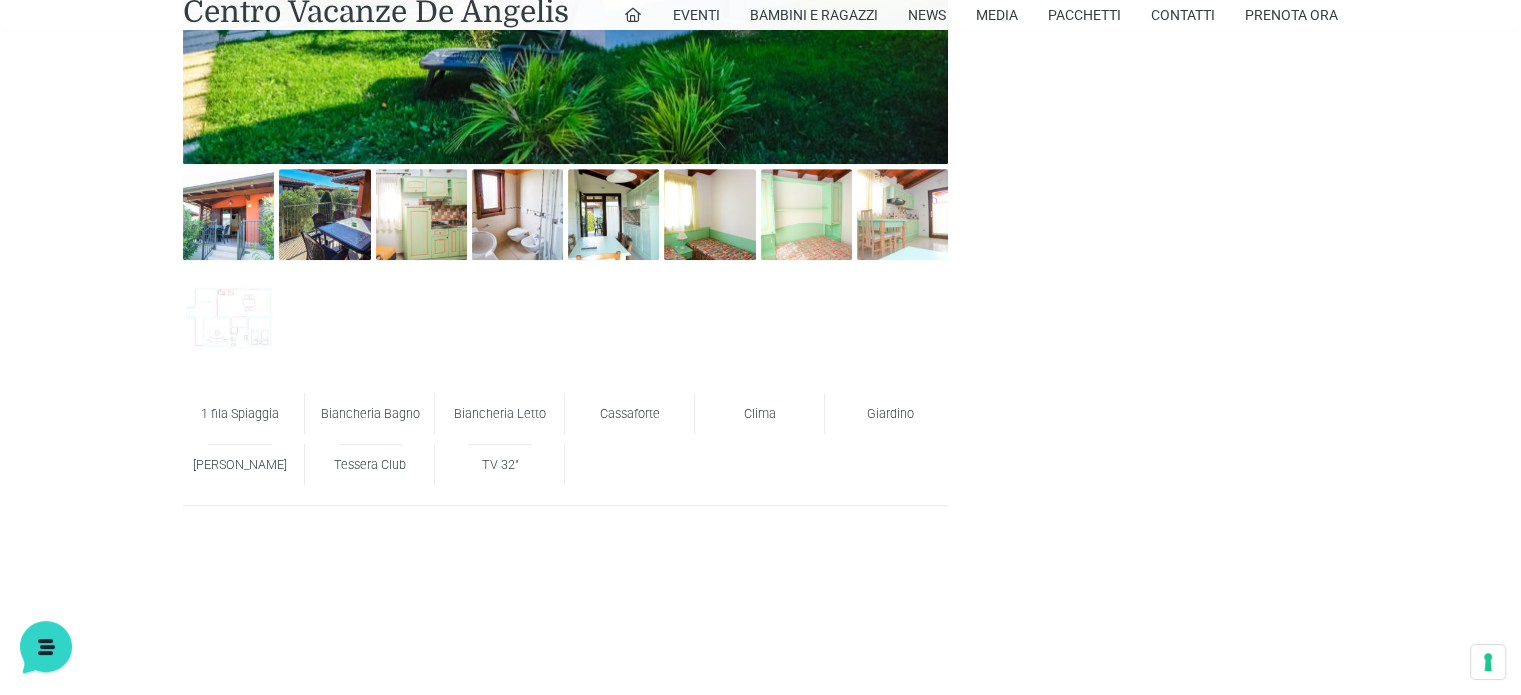 scroll, scrollTop: 1000, scrollLeft: 0, axis: vertical 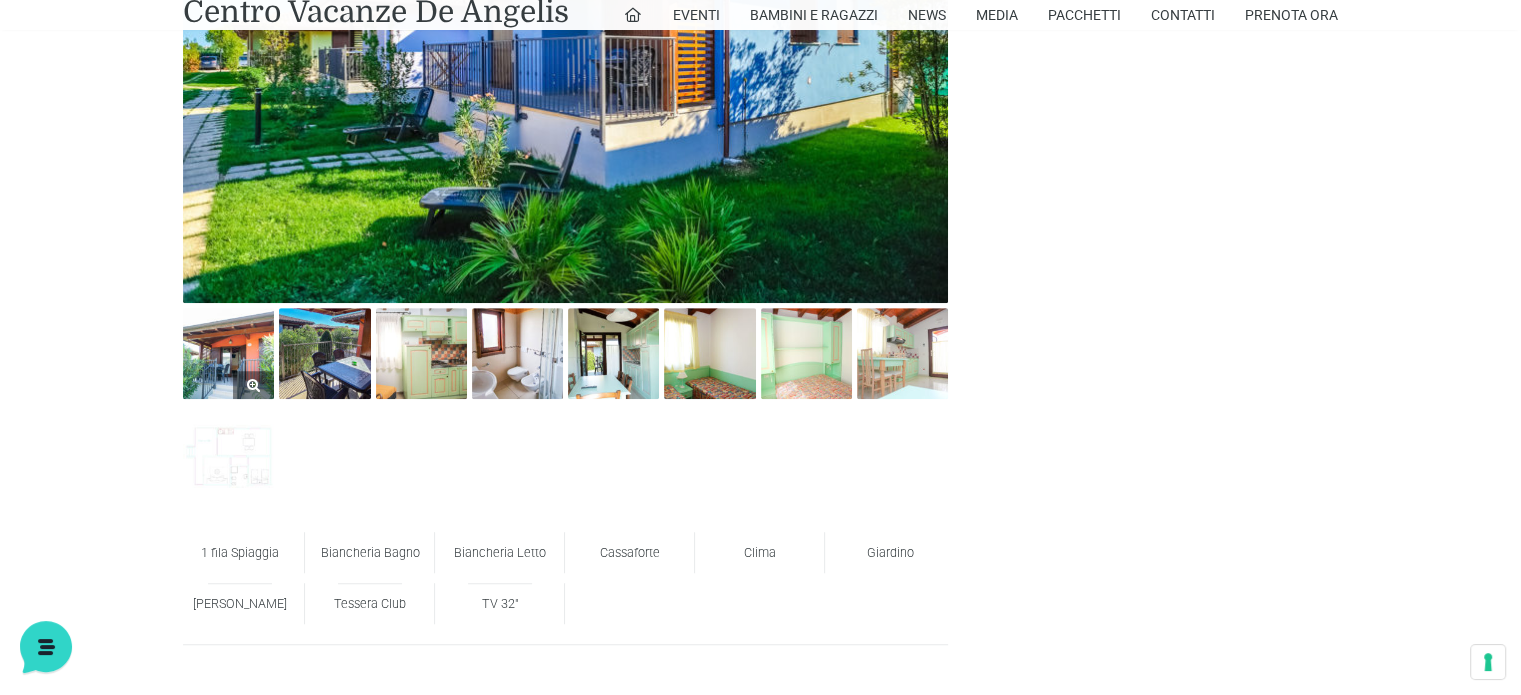 click at bounding box center (228, 353) 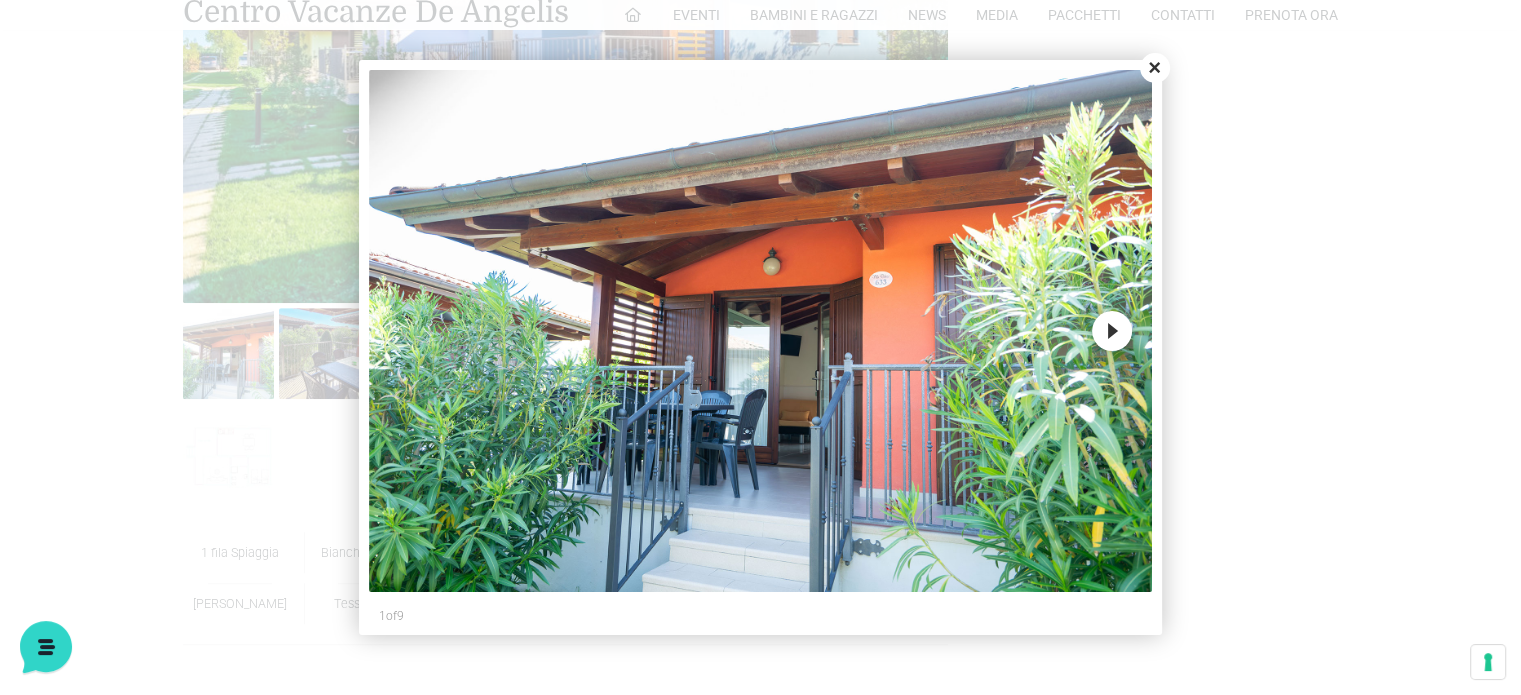 click on "Next" at bounding box center [1112, 331] 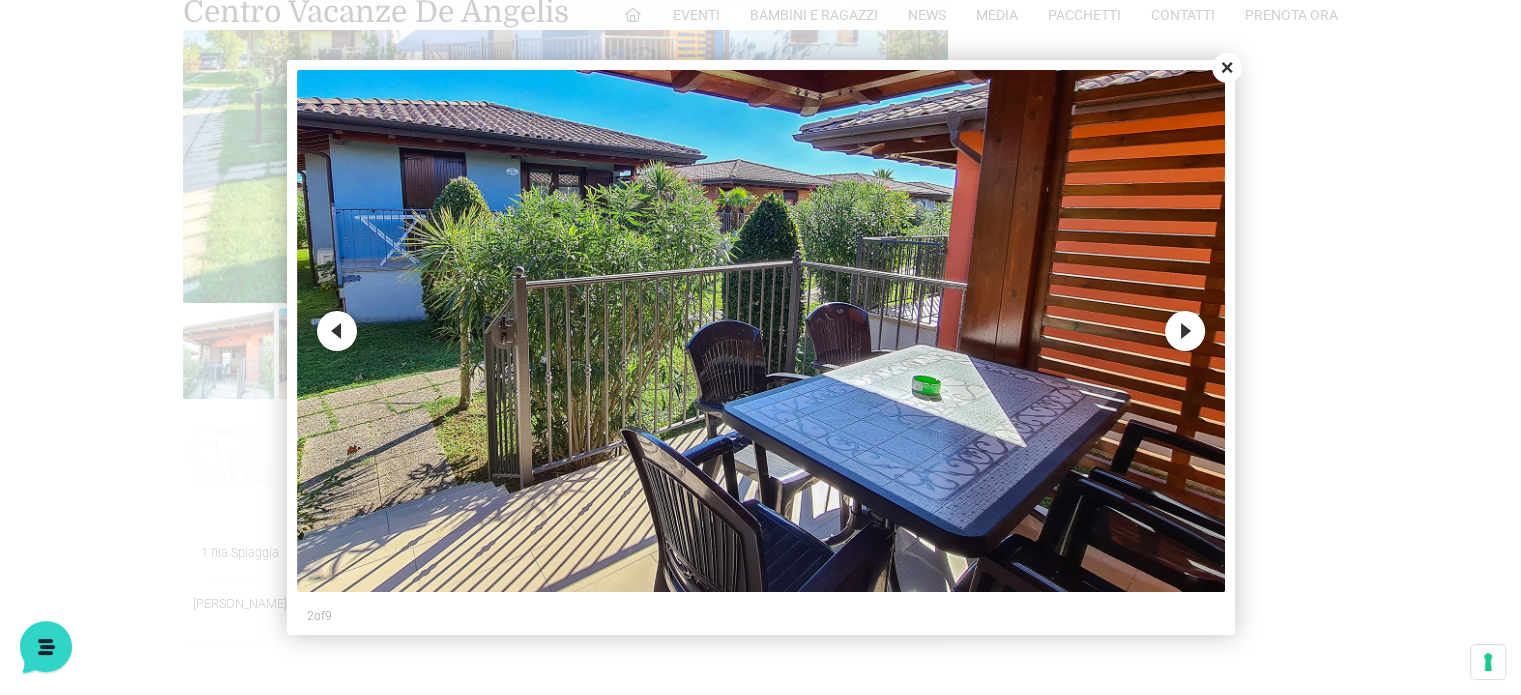 click on "Next" at bounding box center (1185, 331) 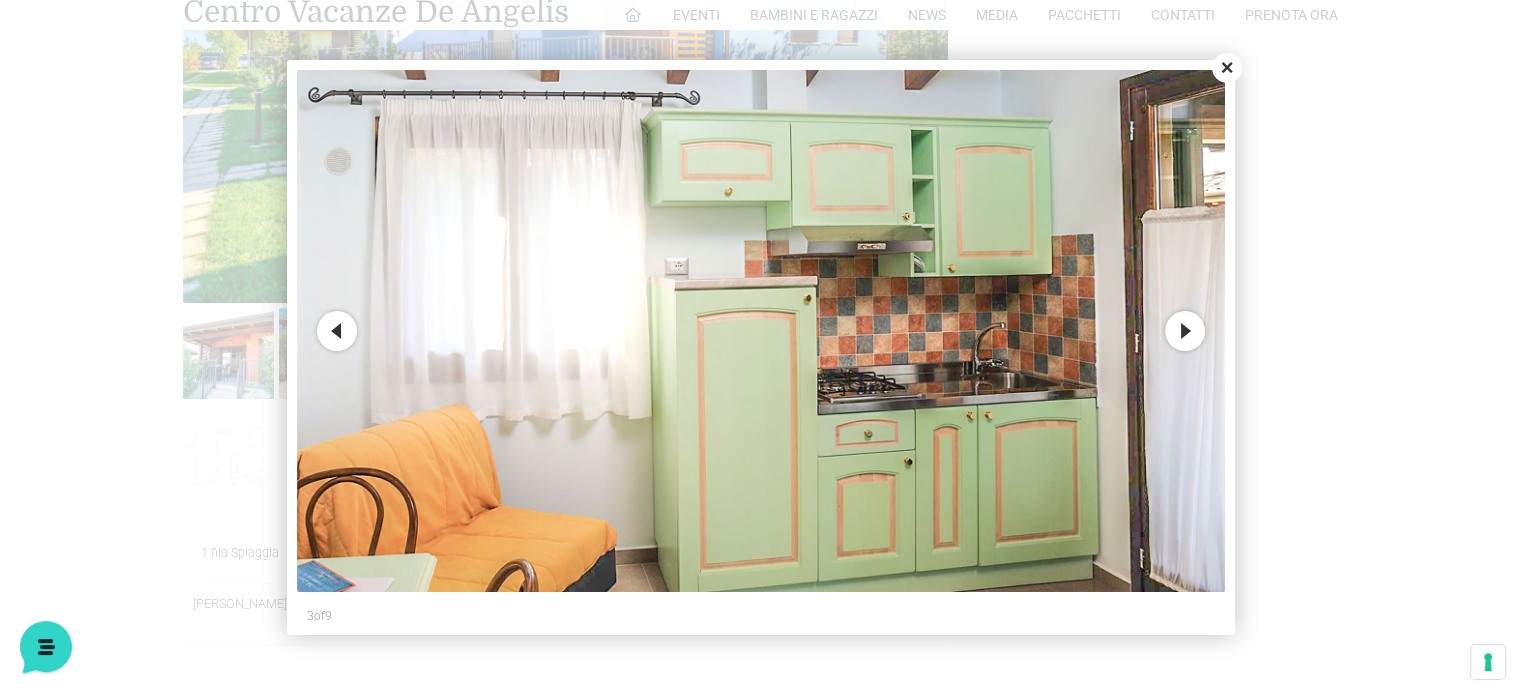 click on "Next" at bounding box center (1185, 331) 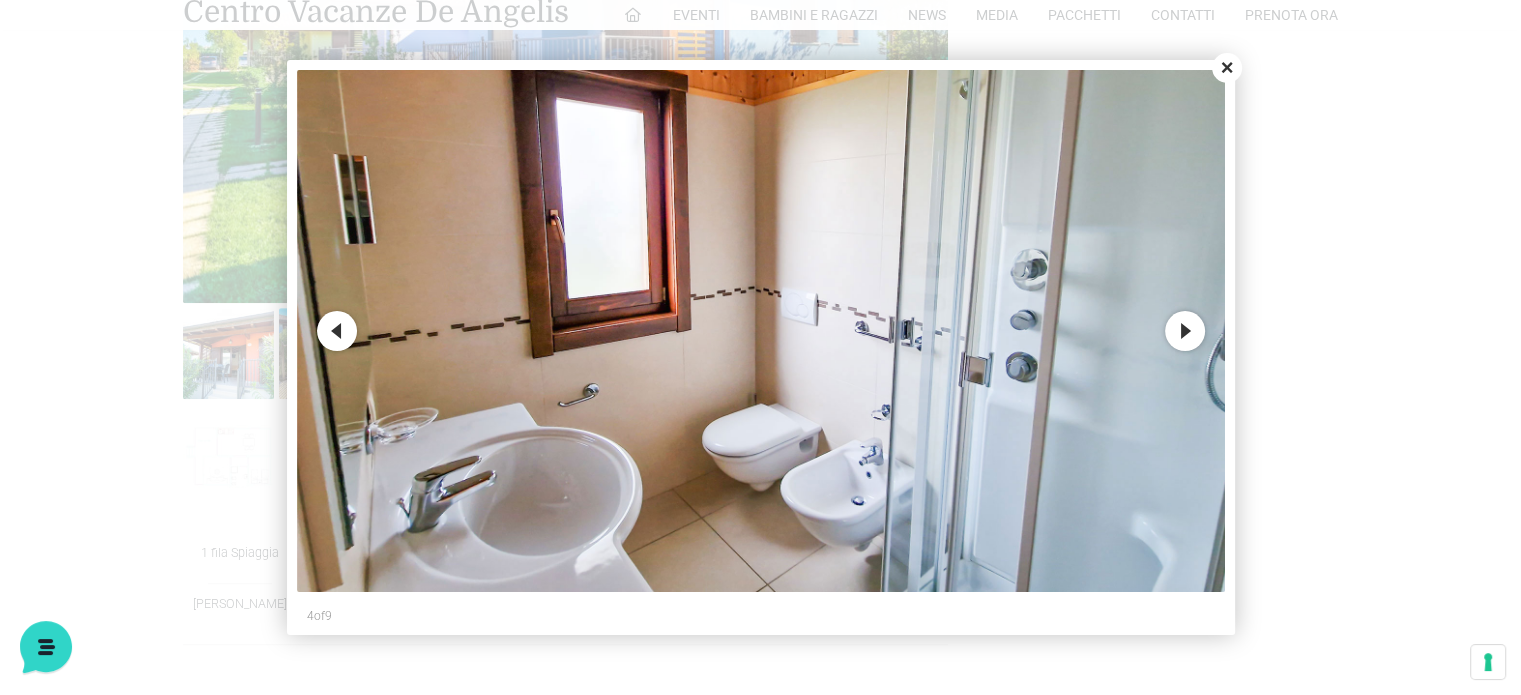 click on "Next" at bounding box center (1185, 331) 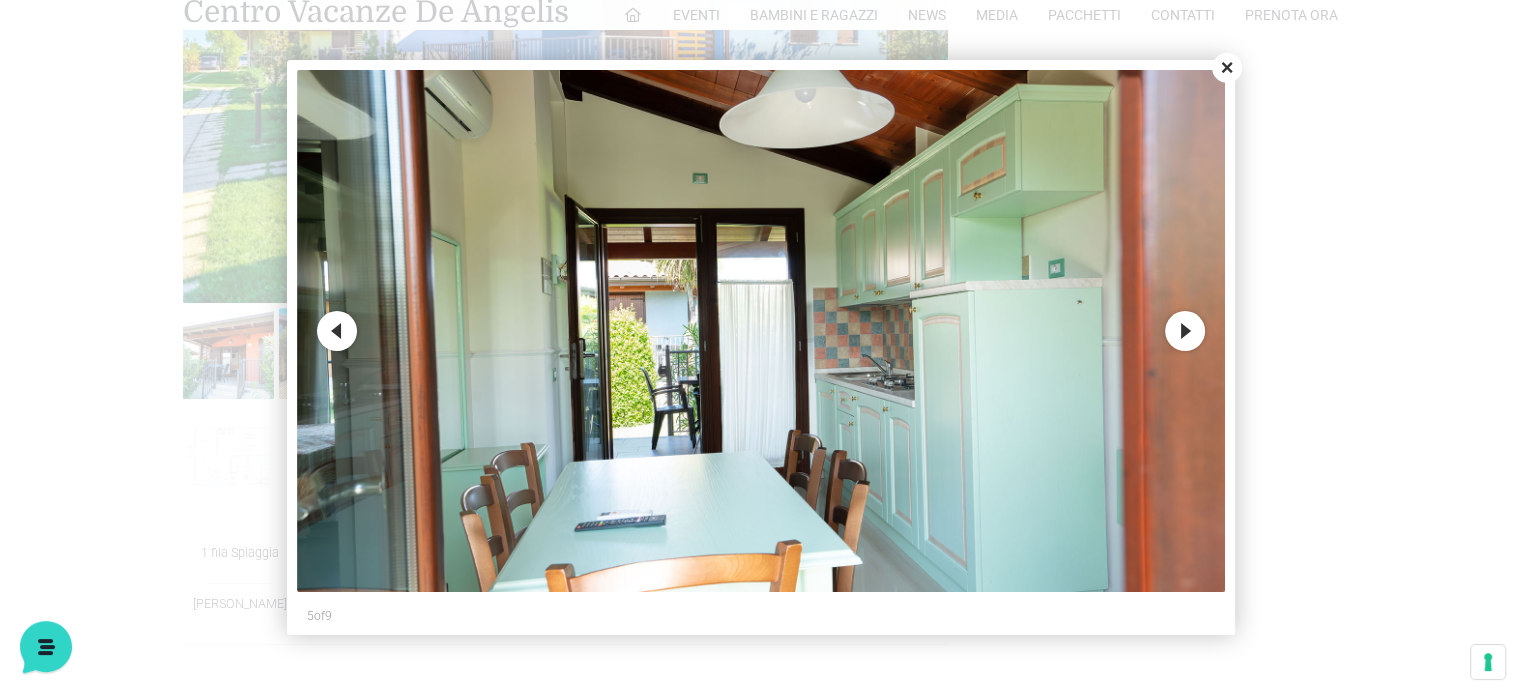 click on "Next" at bounding box center (1185, 331) 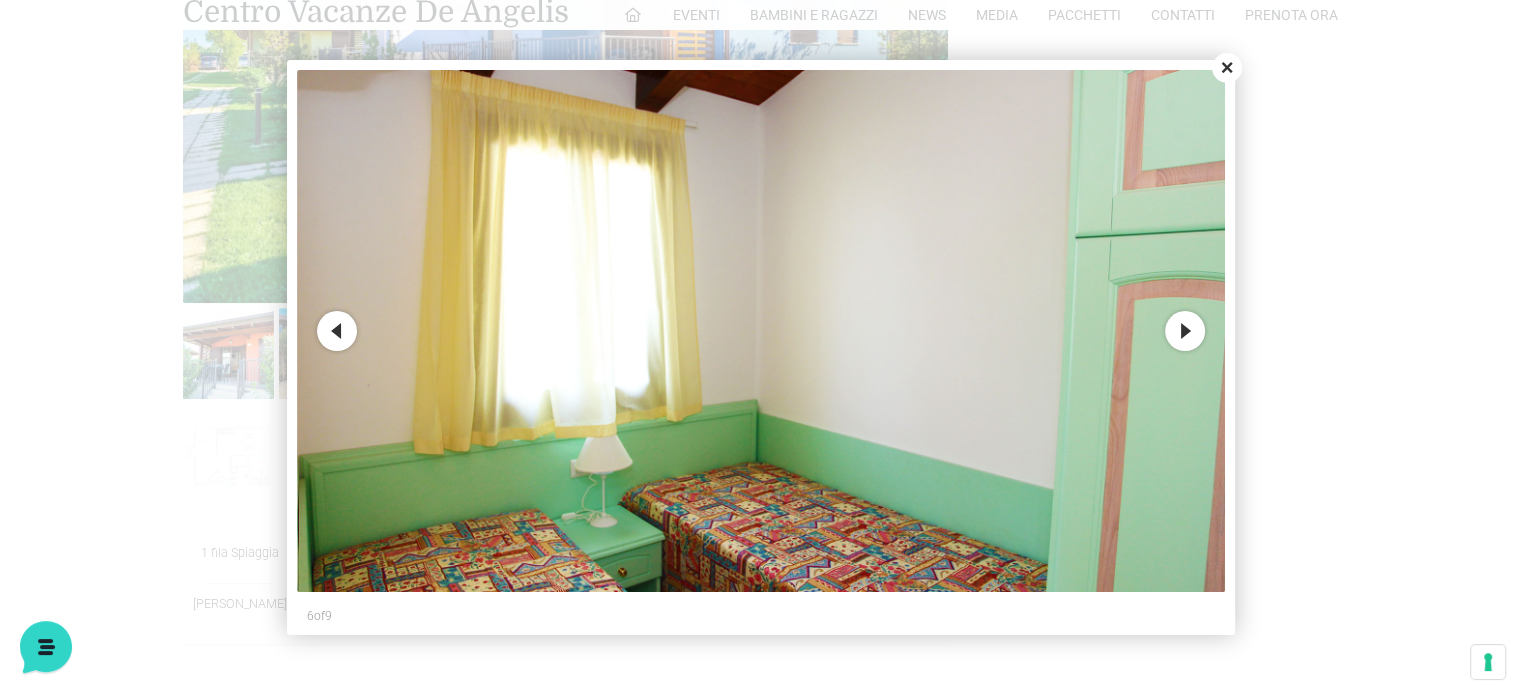 click on "Next" at bounding box center [1185, 331] 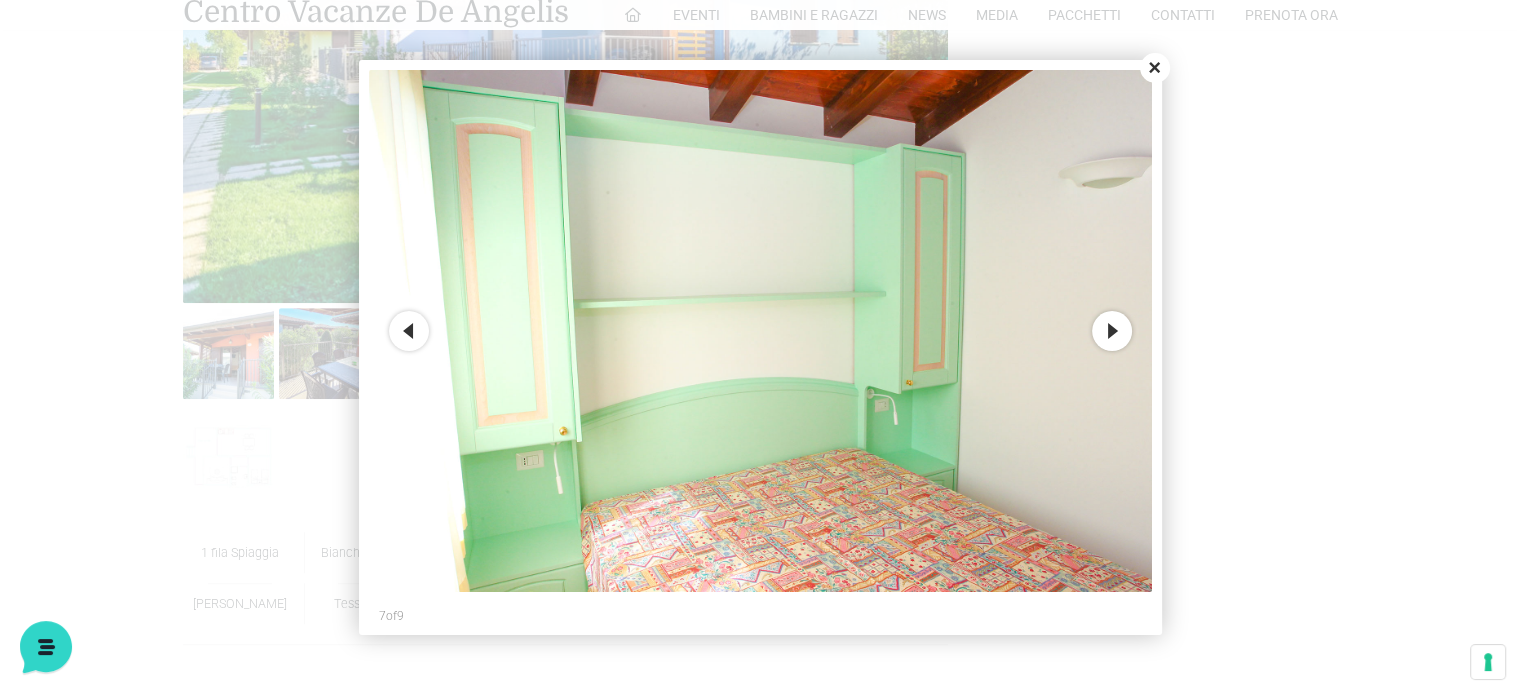 click at bounding box center (760, 347) 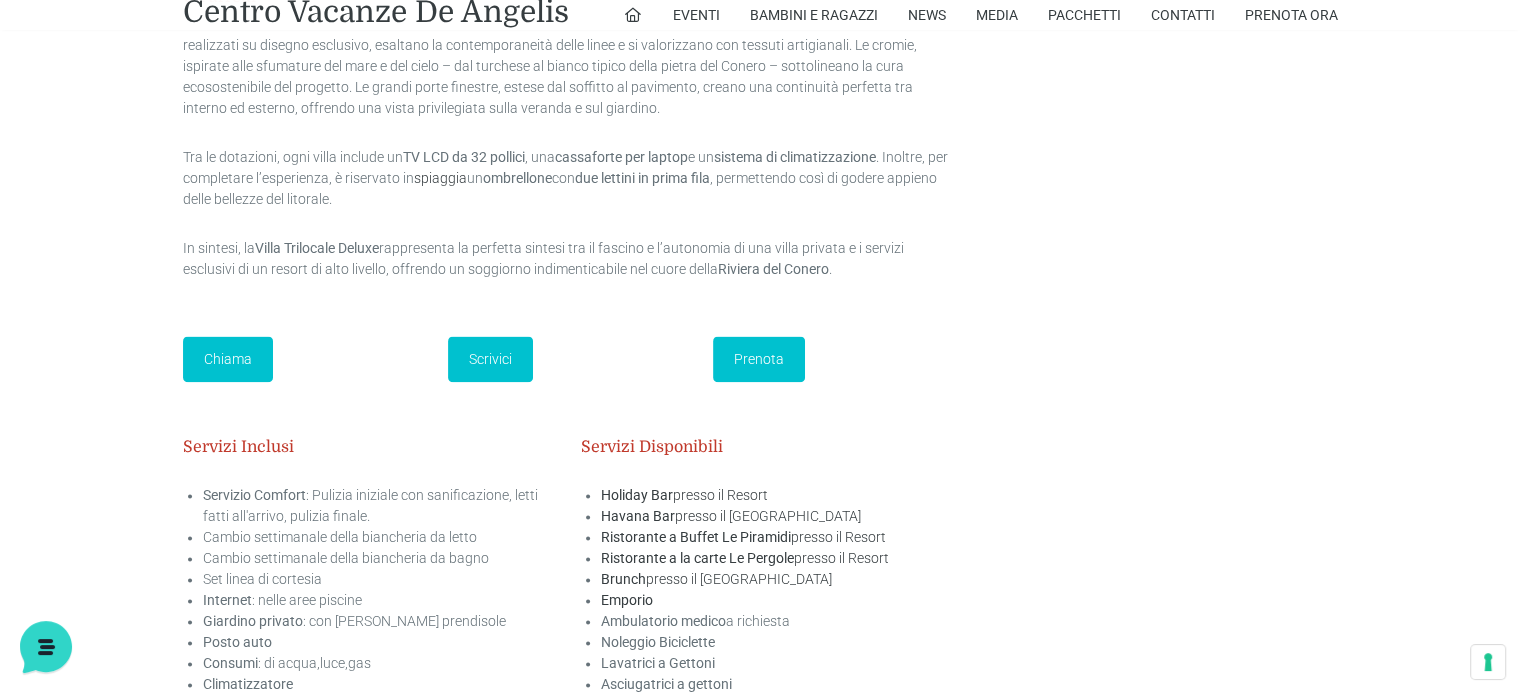 scroll, scrollTop: 2300, scrollLeft: 0, axis: vertical 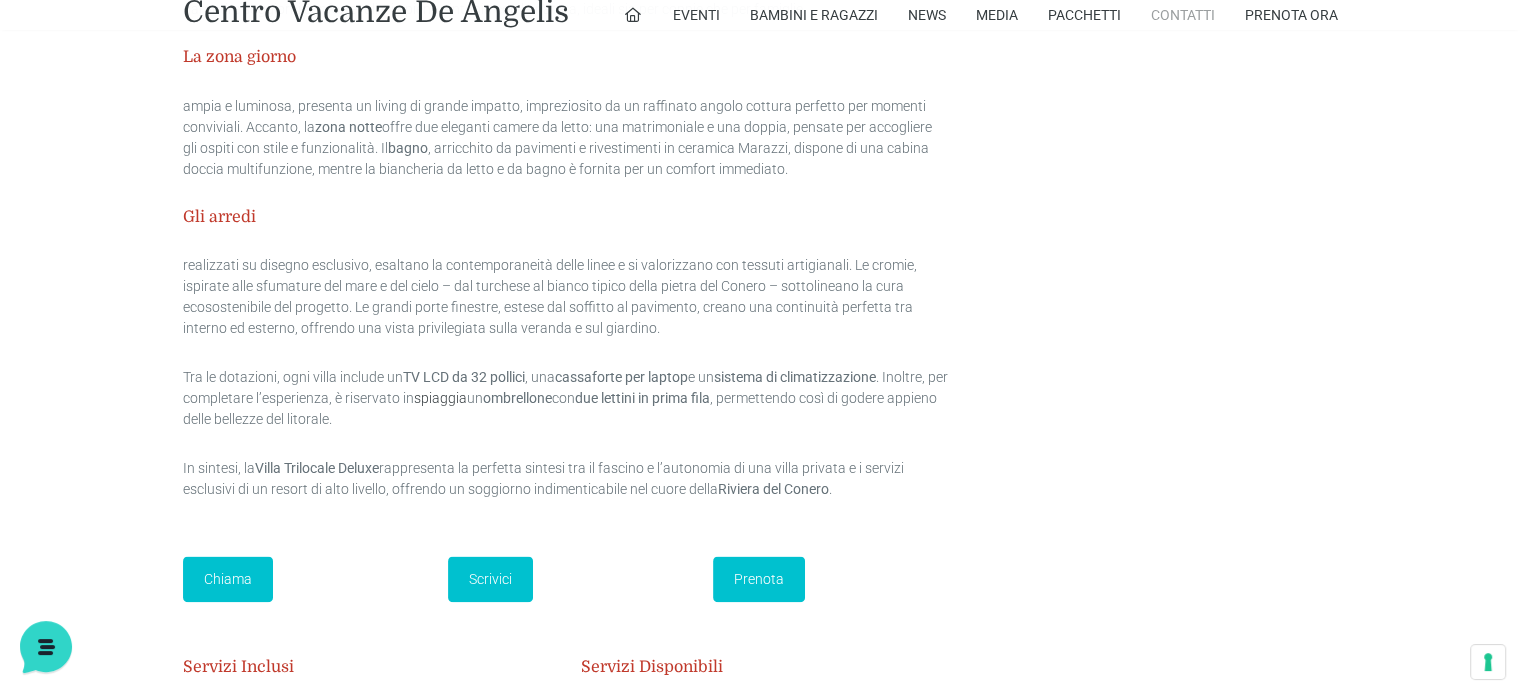 click on "Contatti" at bounding box center [1183, 15] 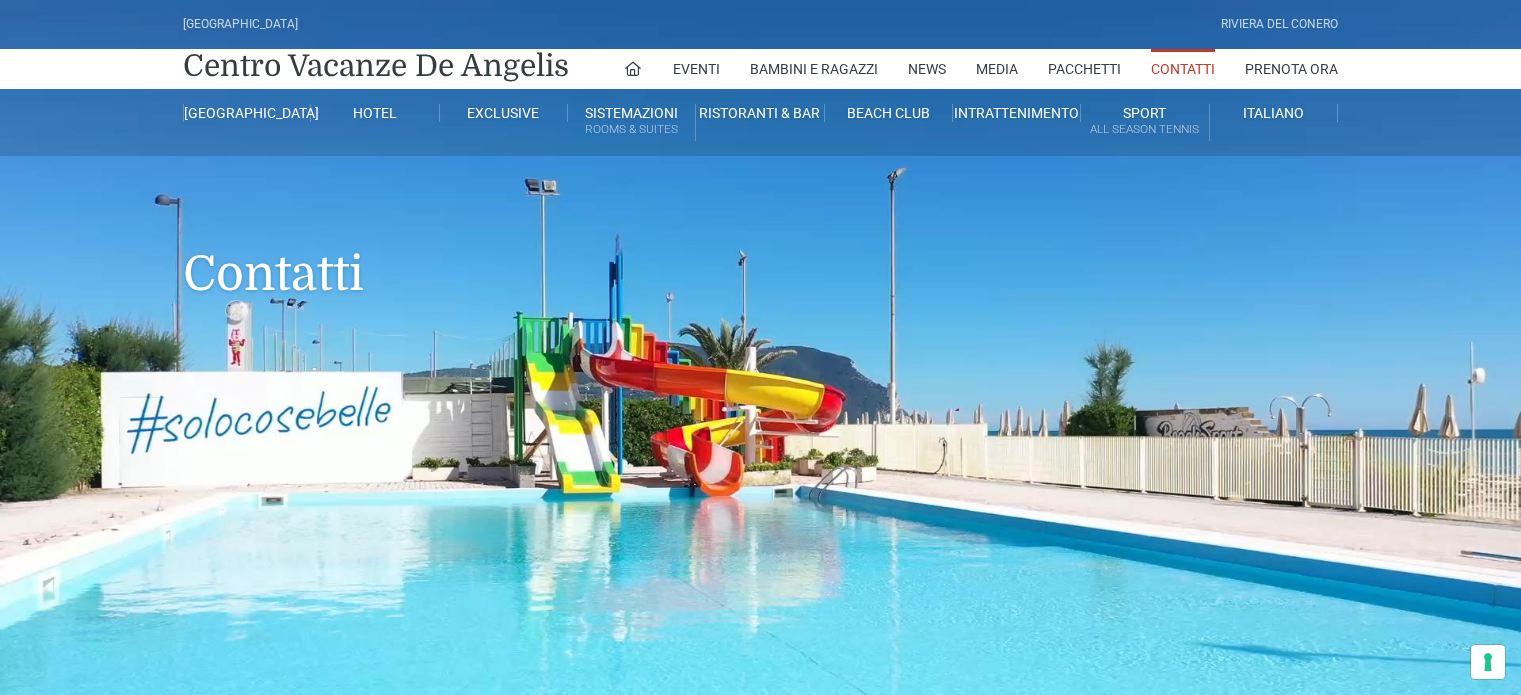scroll, scrollTop: 0, scrollLeft: 0, axis: both 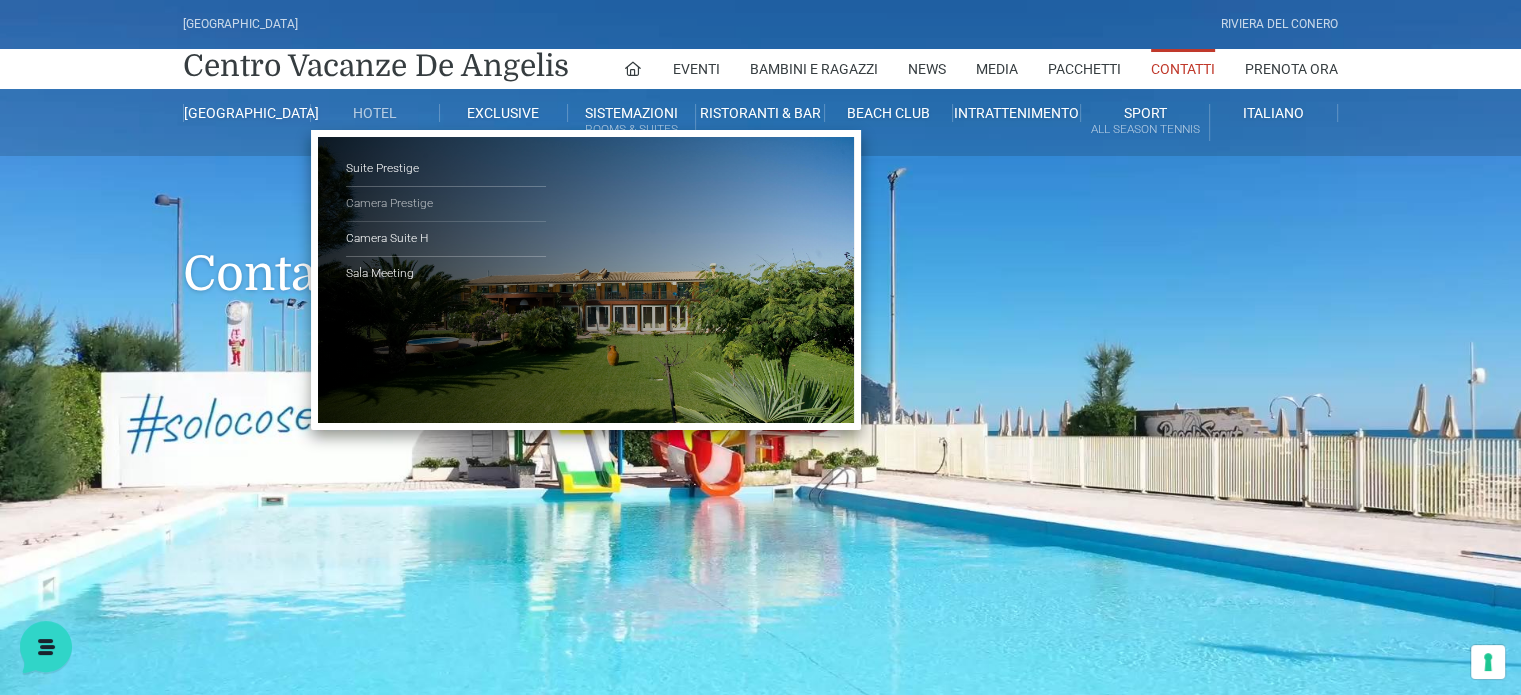 click on "Camera Prestige" at bounding box center [446, 204] 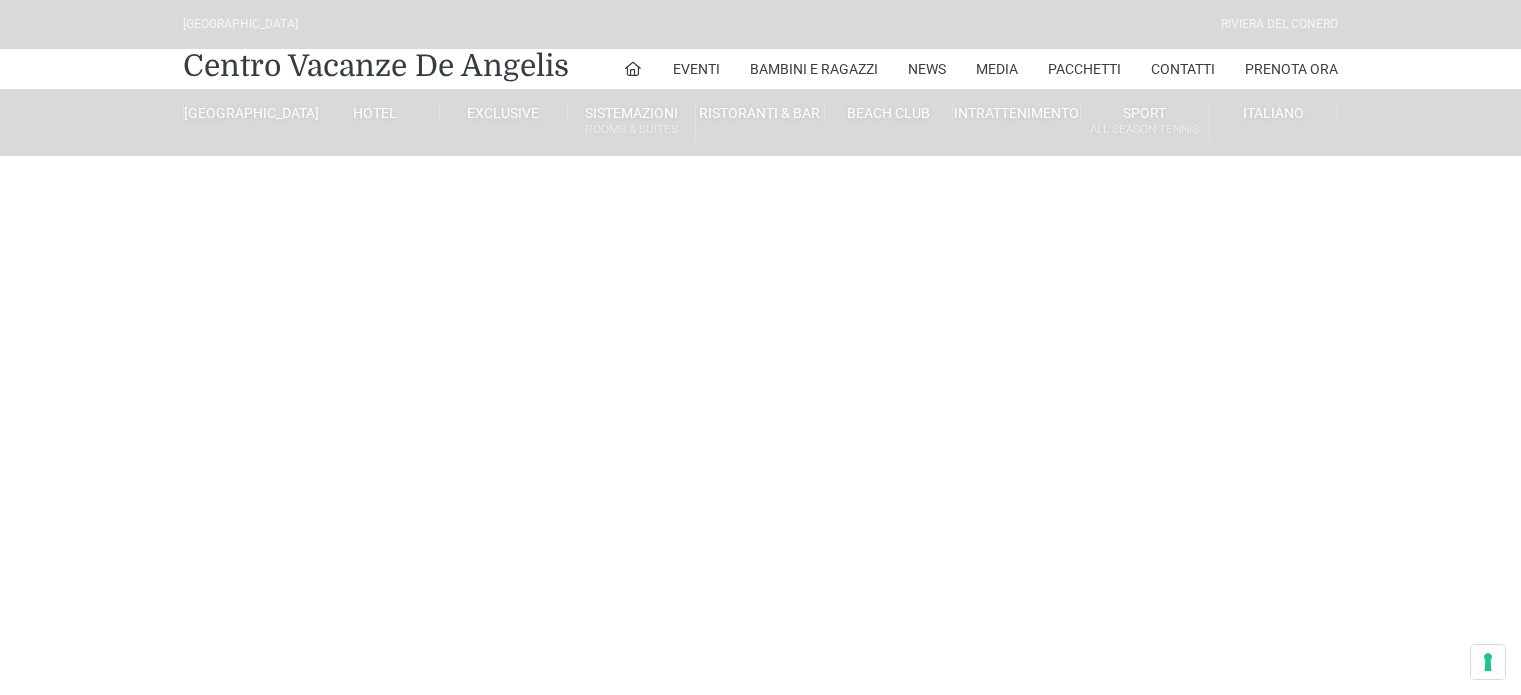 scroll, scrollTop: 0, scrollLeft: 0, axis: both 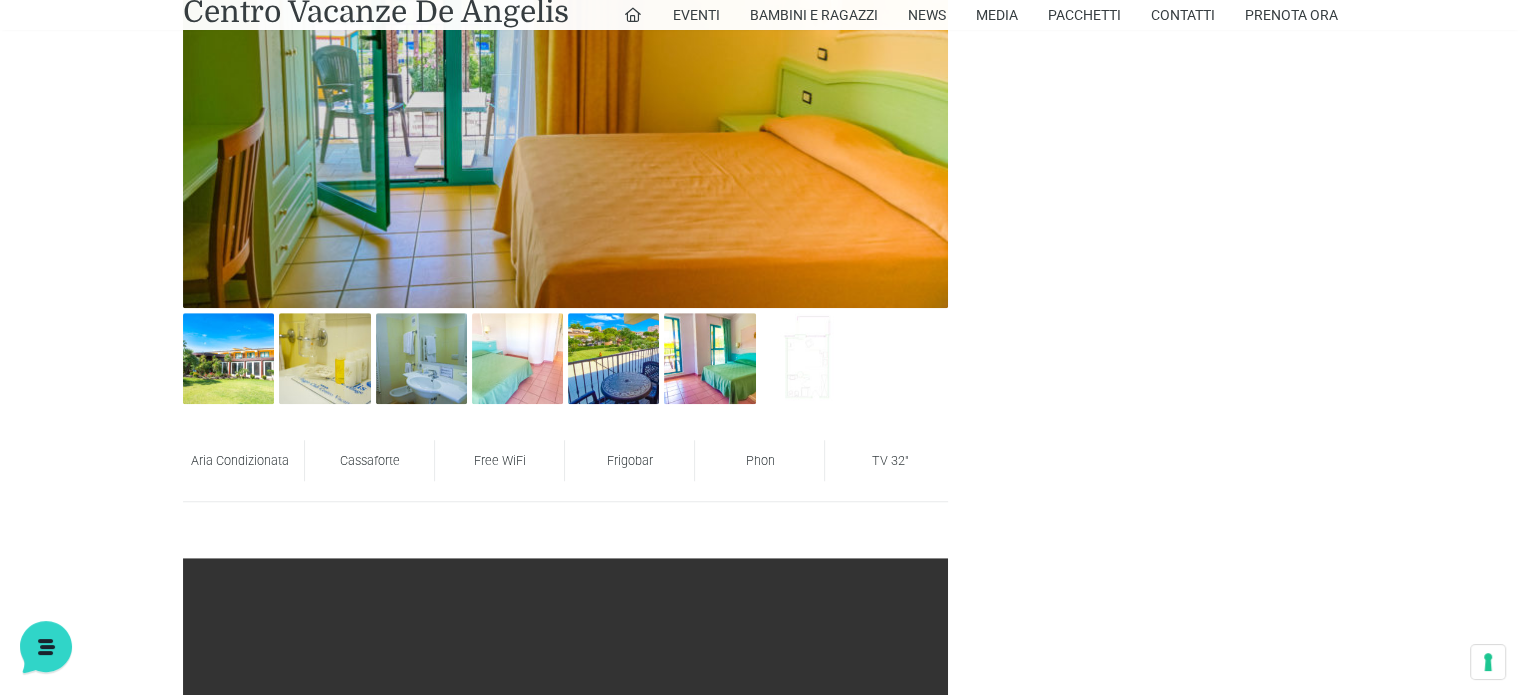 click at bounding box center (565, 53) 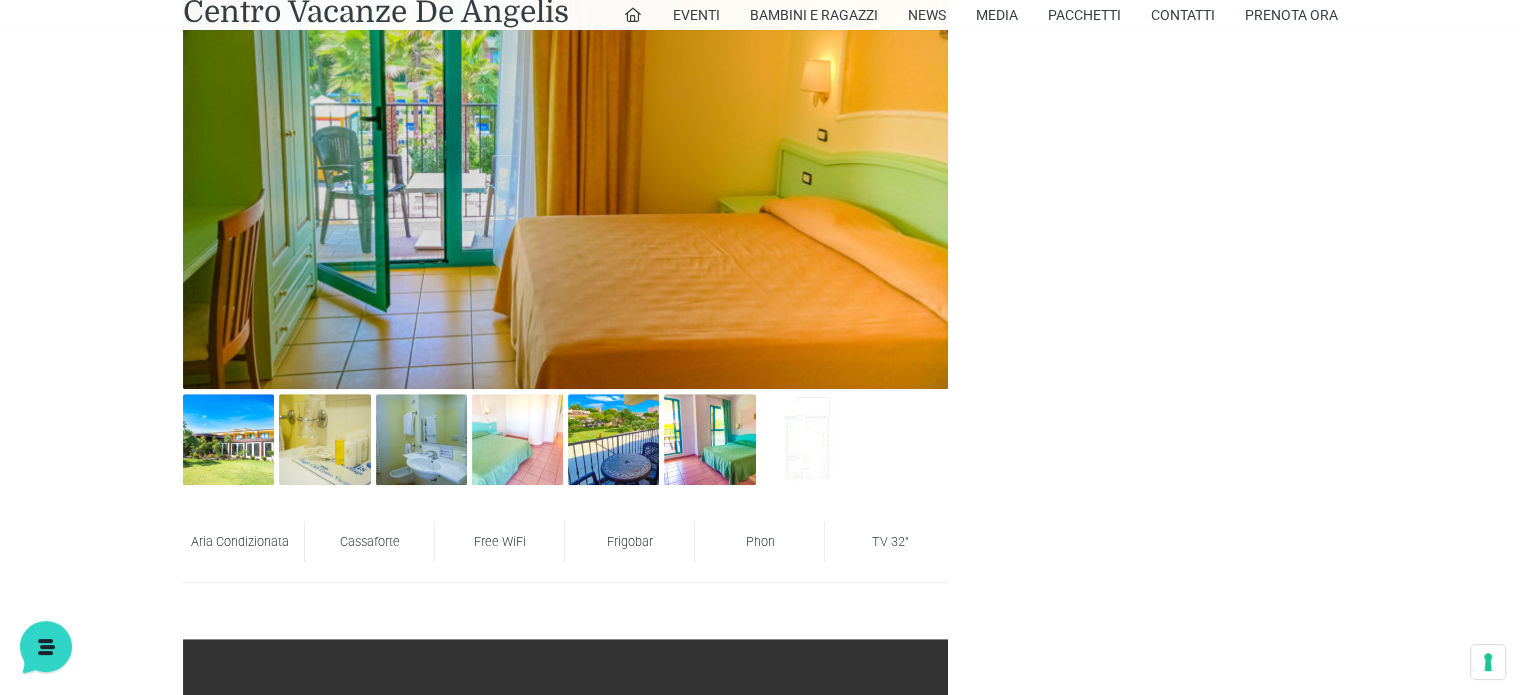 scroll, scrollTop: 1000, scrollLeft: 0, axis: vertical 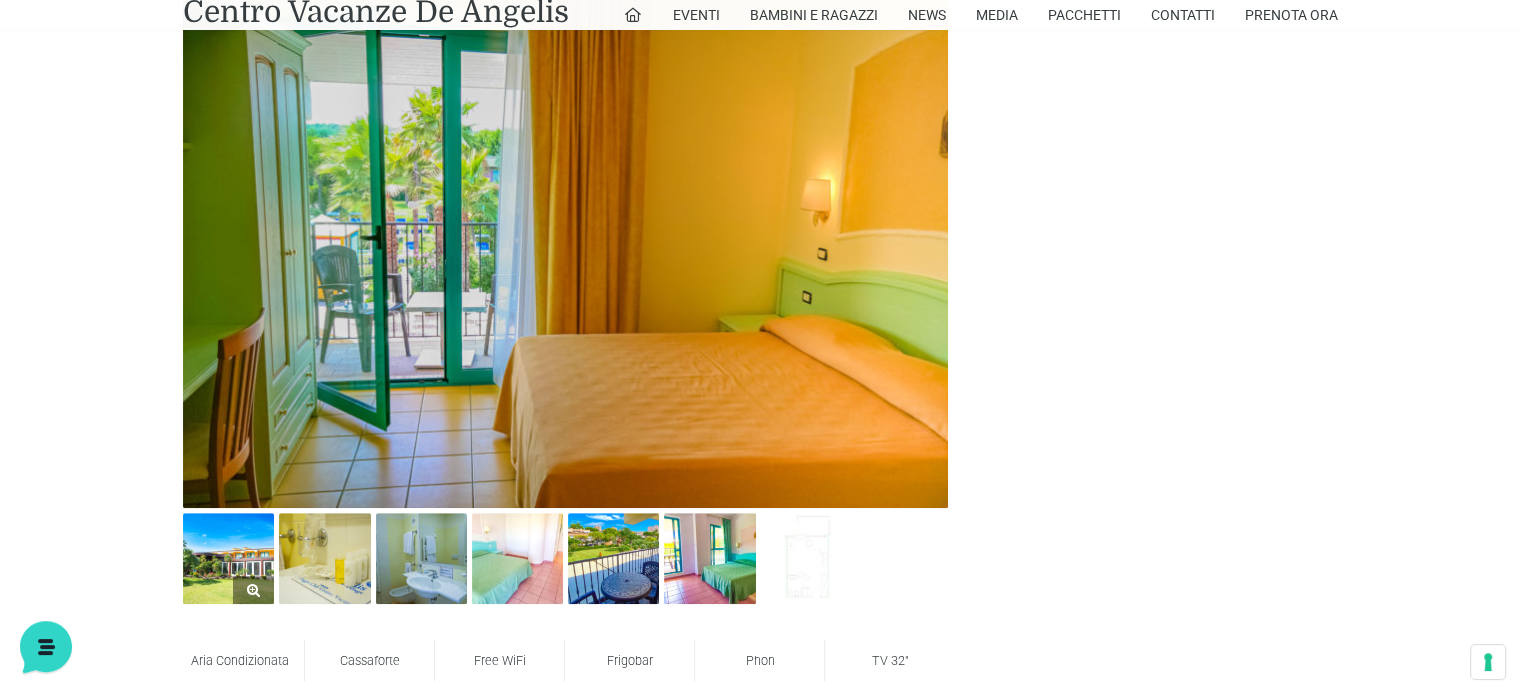 click at bounding box center [228, 558] 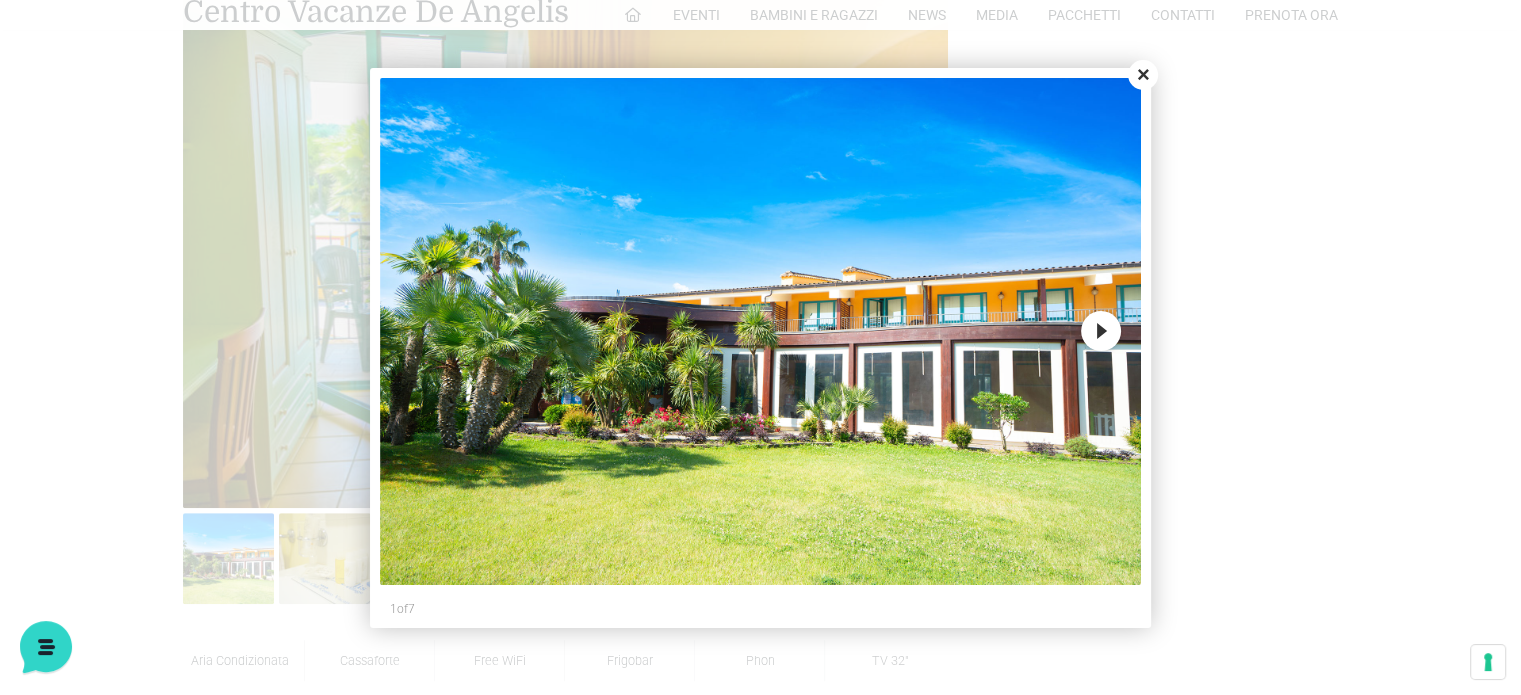 click on "Next" at bounding box center [1101, 331] 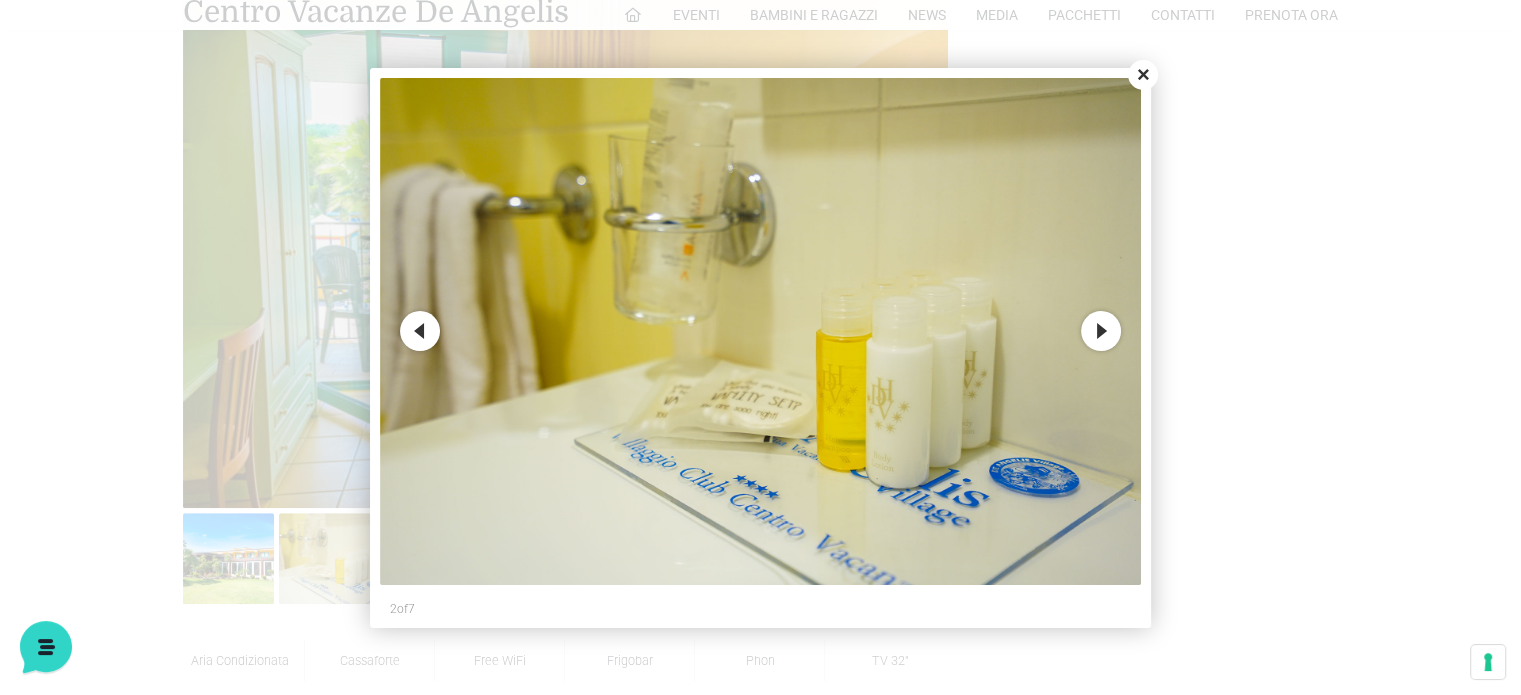 click on "Next" at bounding box center (1101, 331) 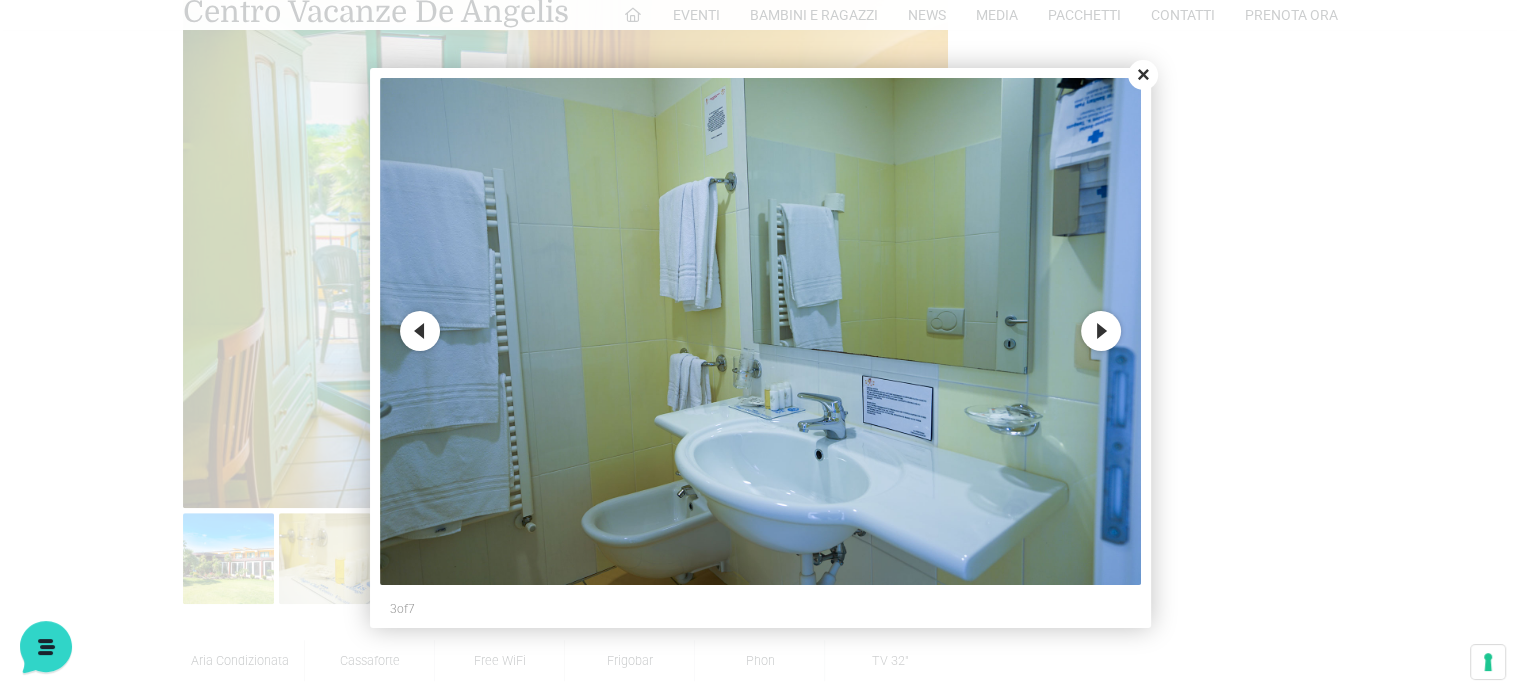 click on "Next" at bounding box center [1101, 331] 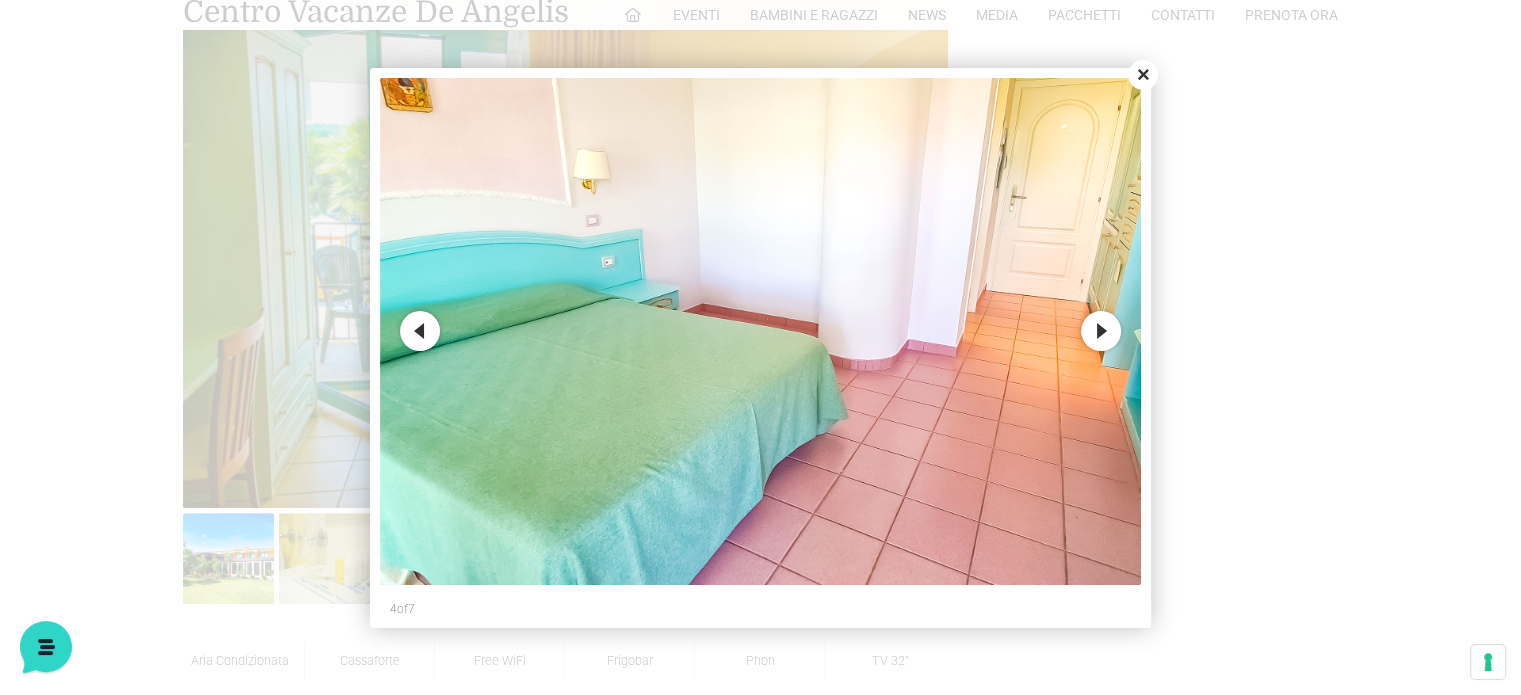 click on "Next" at bounding box center [1101, 331] 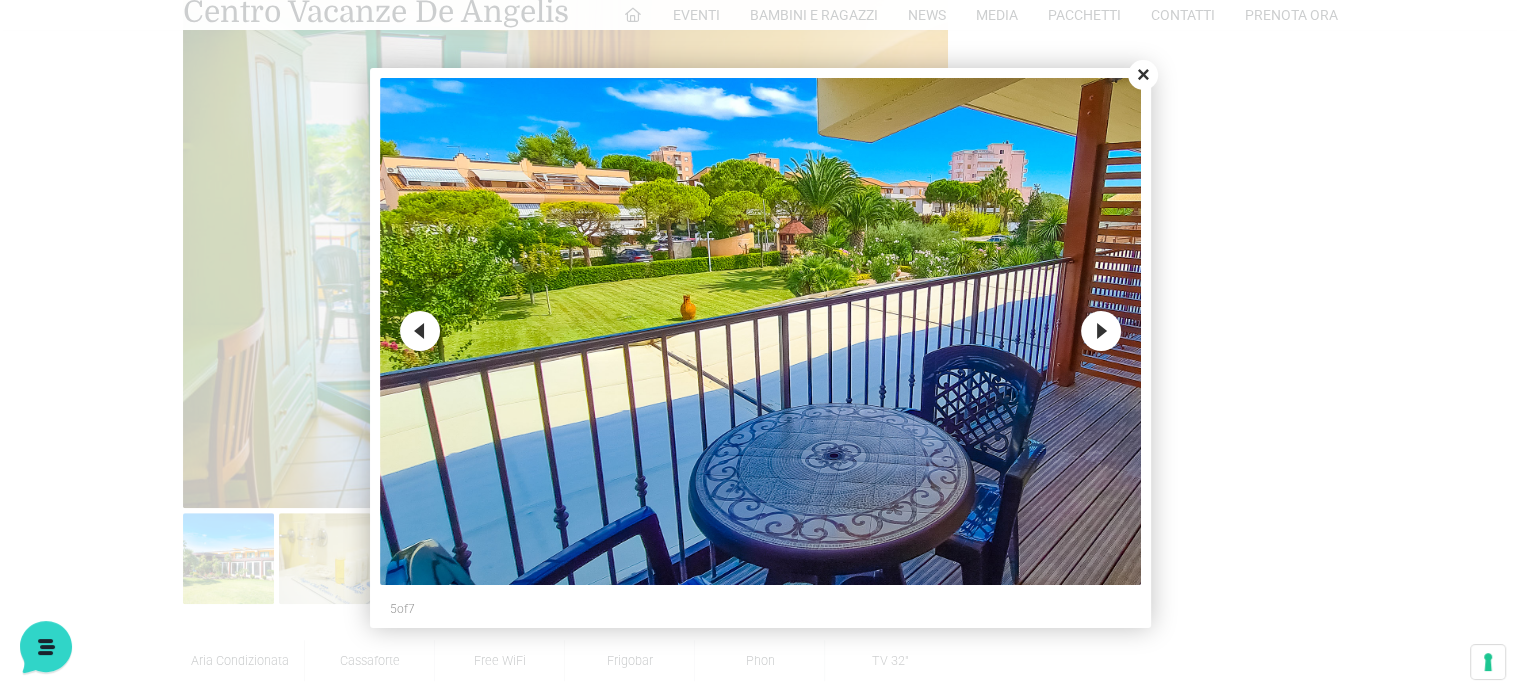 click on "Next" at bounding box center (1101, 331) 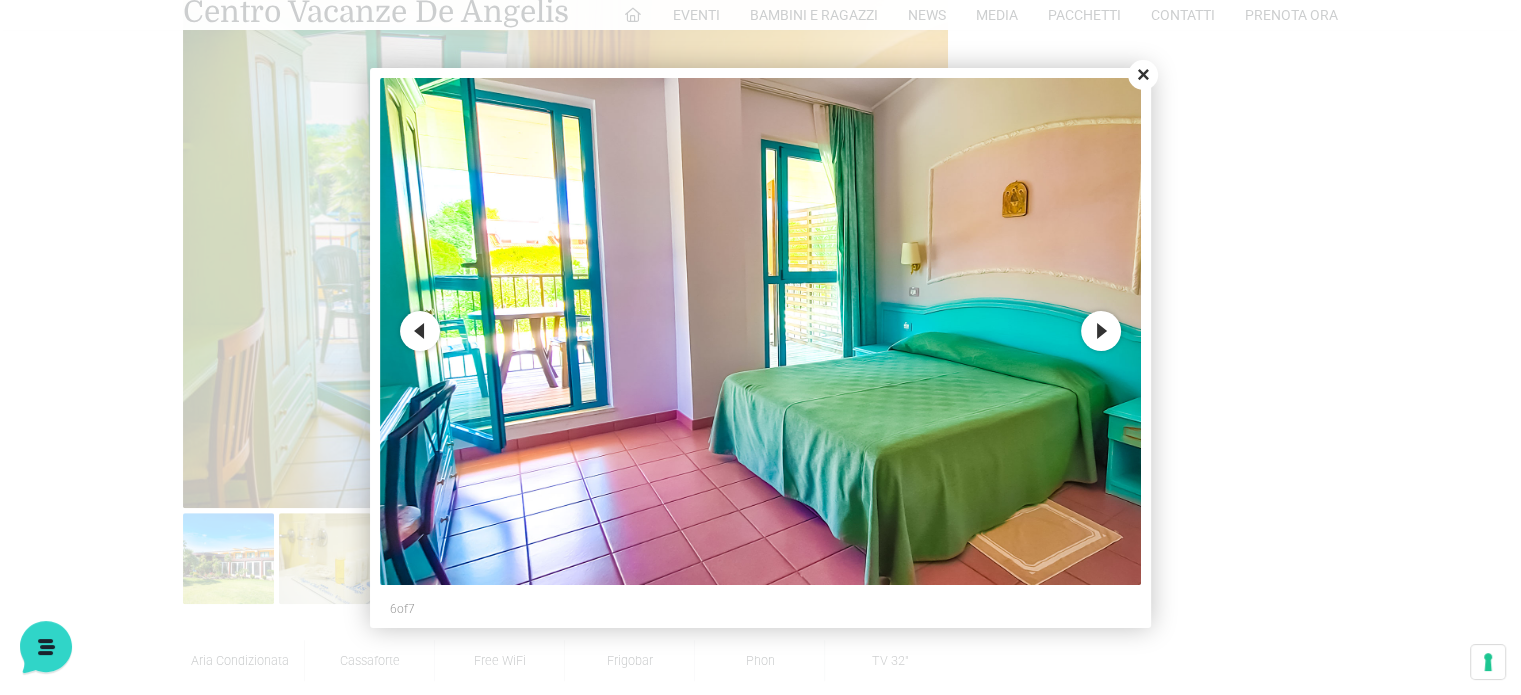 click on "Next" at bounding box center (1101, 331) 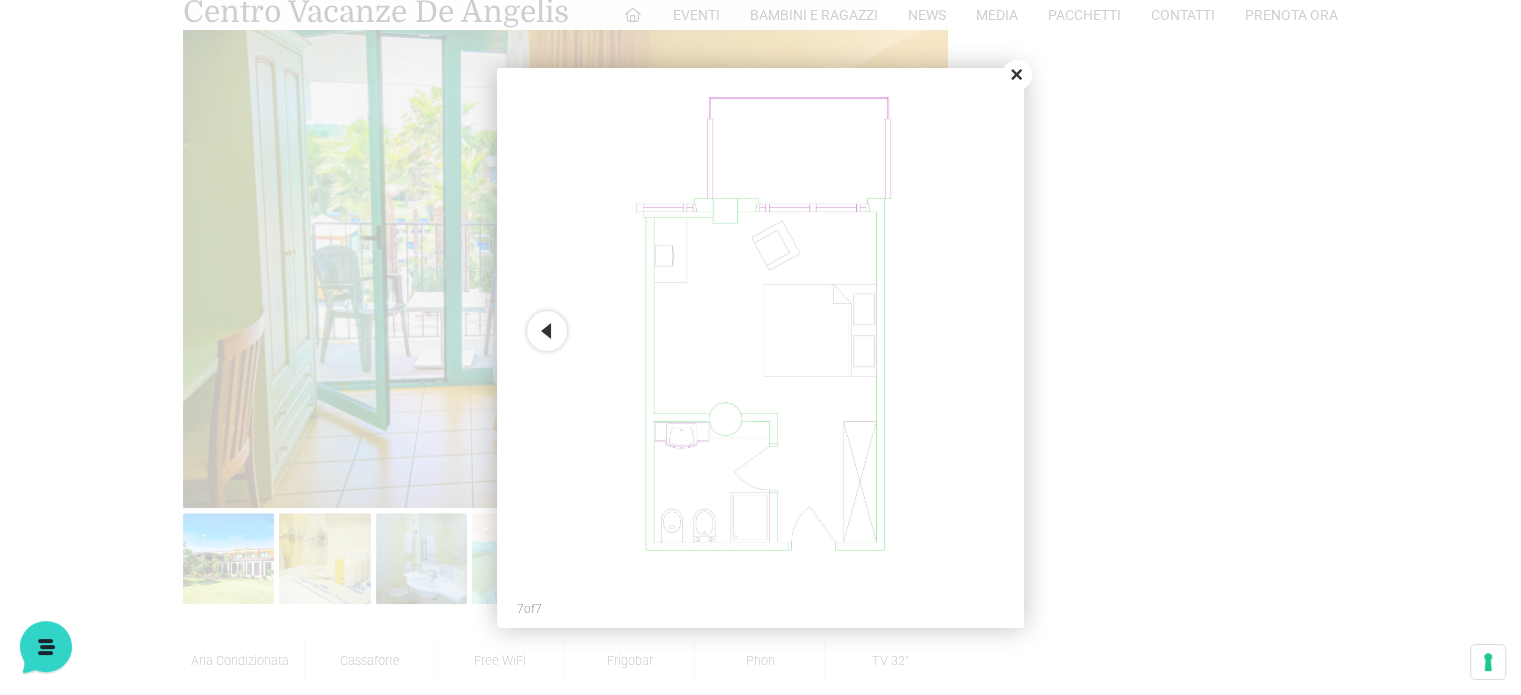 click on "Close" at bounding box center [1017, 75] 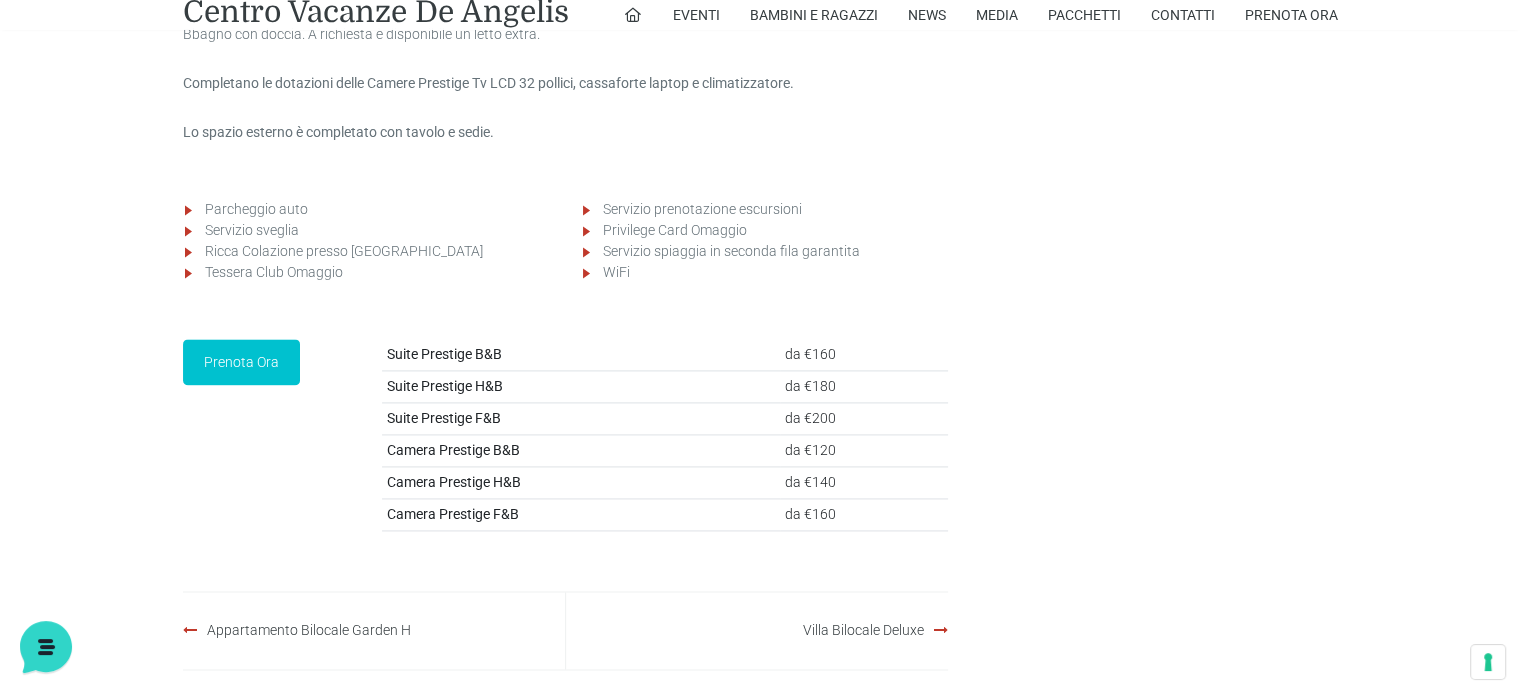 scroll, scrollTop: 2800, scrollLeft: 0, axis: vertical 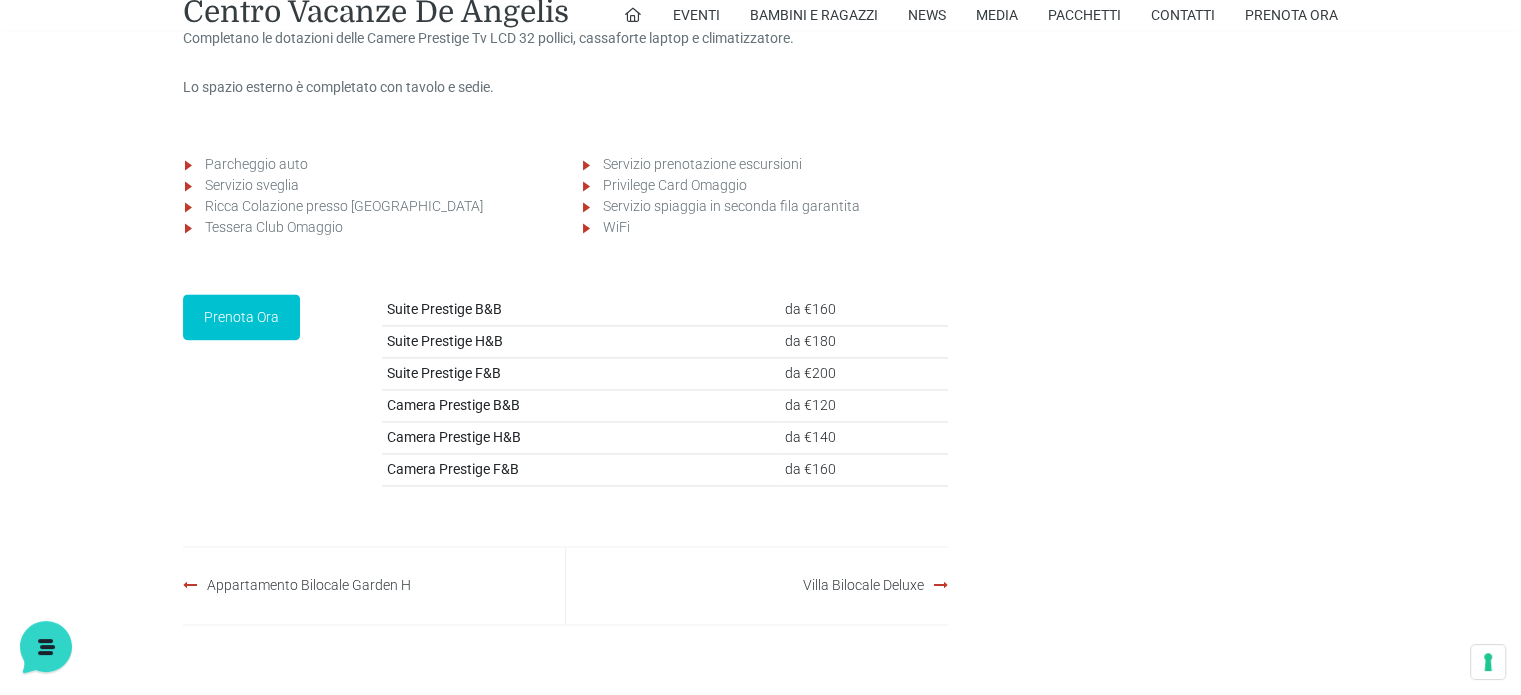 click on "Camera Prestige H&B" at bounding box center (454, 437) 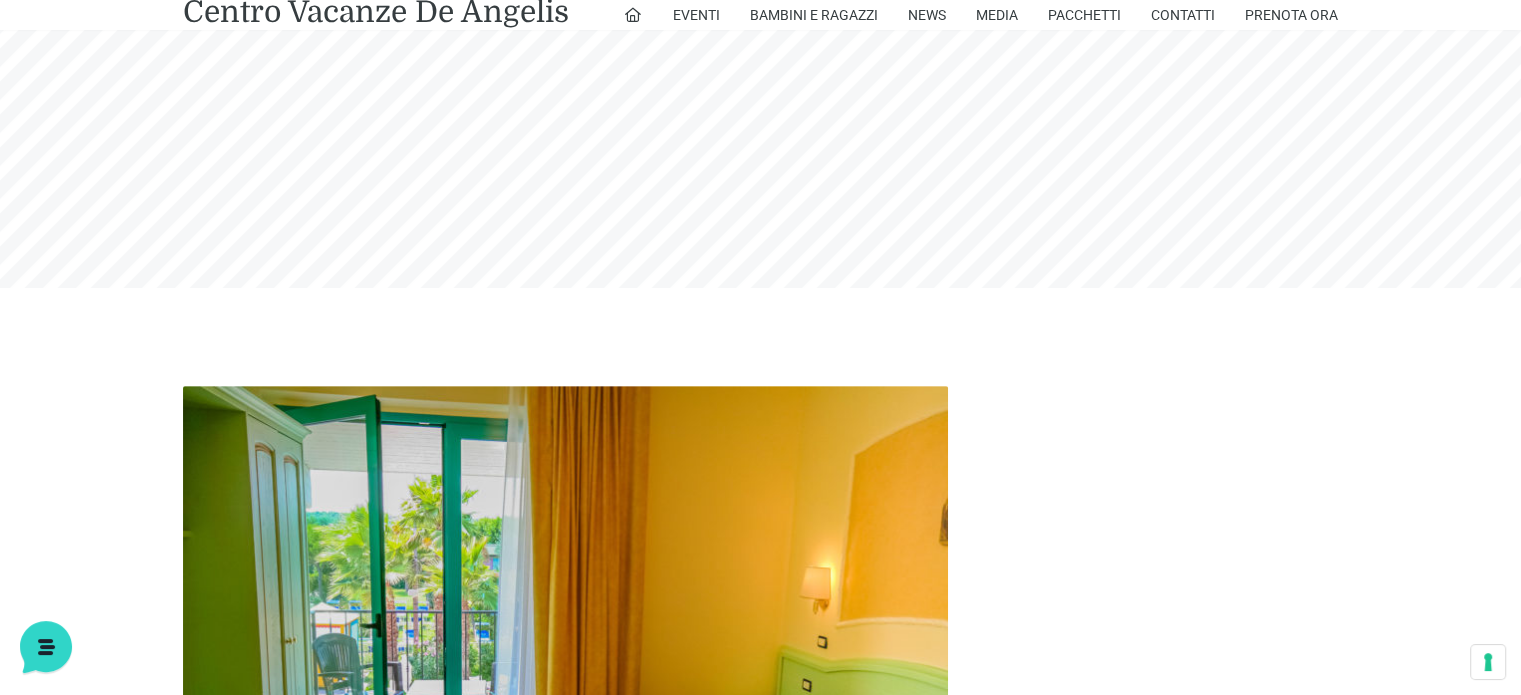 scroll, scrollTop: 600, scrollLeft: 0, axis: vertical 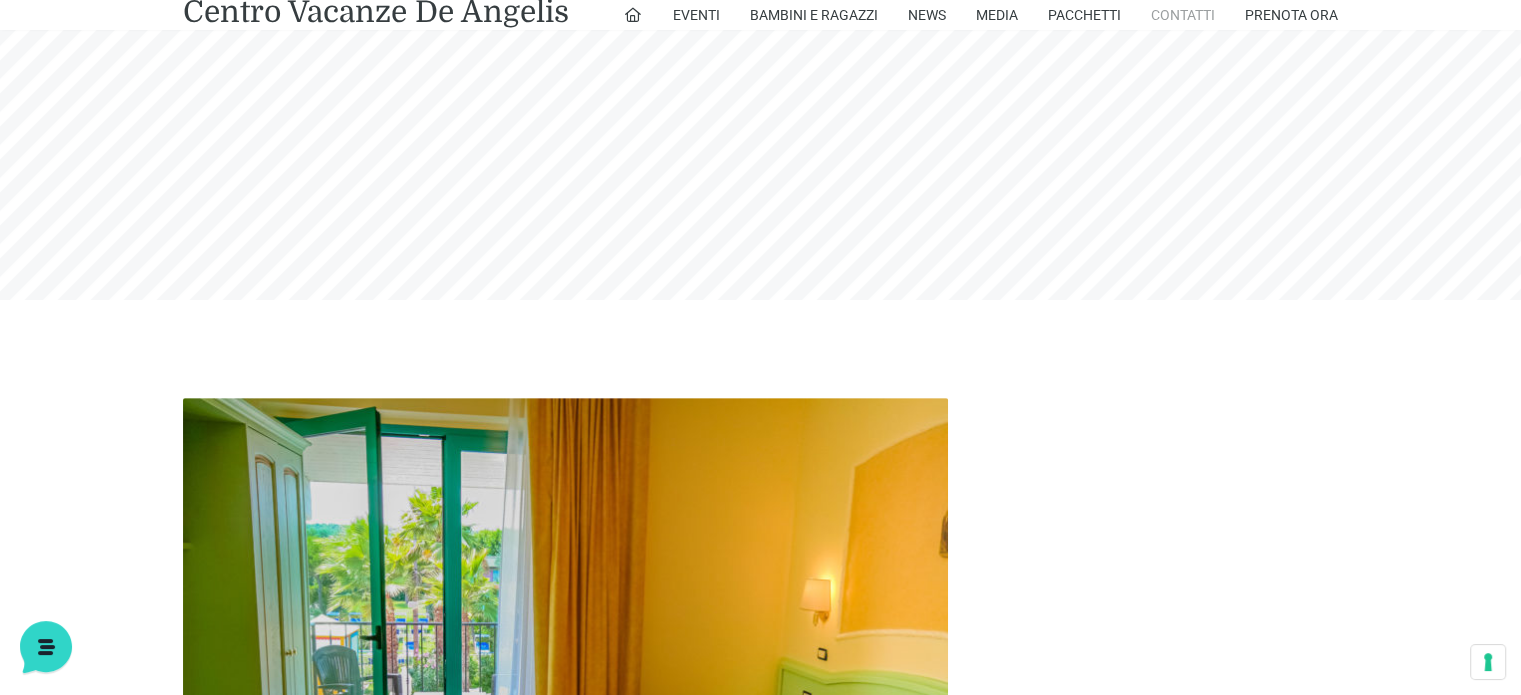 click on "Contatti" at bounding box center (1183, 15) 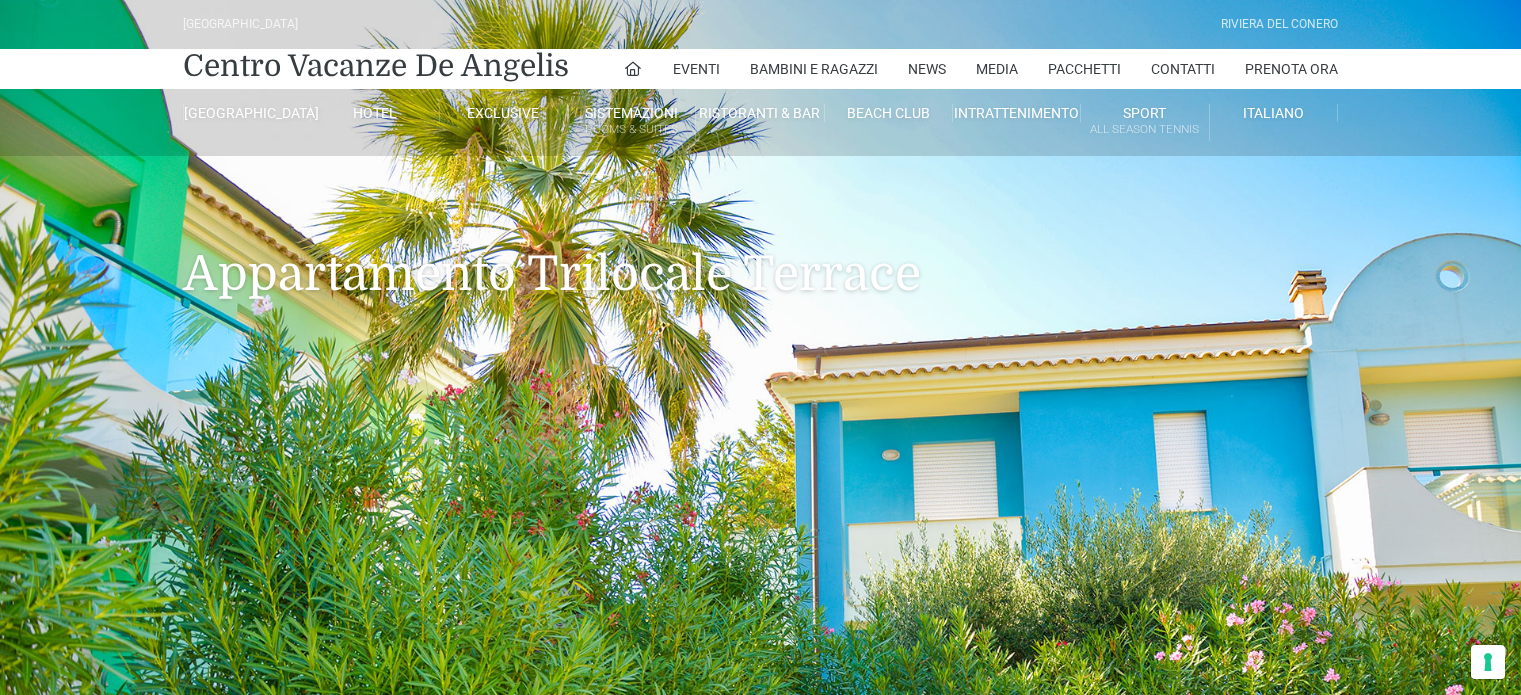 scroll, scrollTop: 500, scrollLeft: 0, axis: vertical 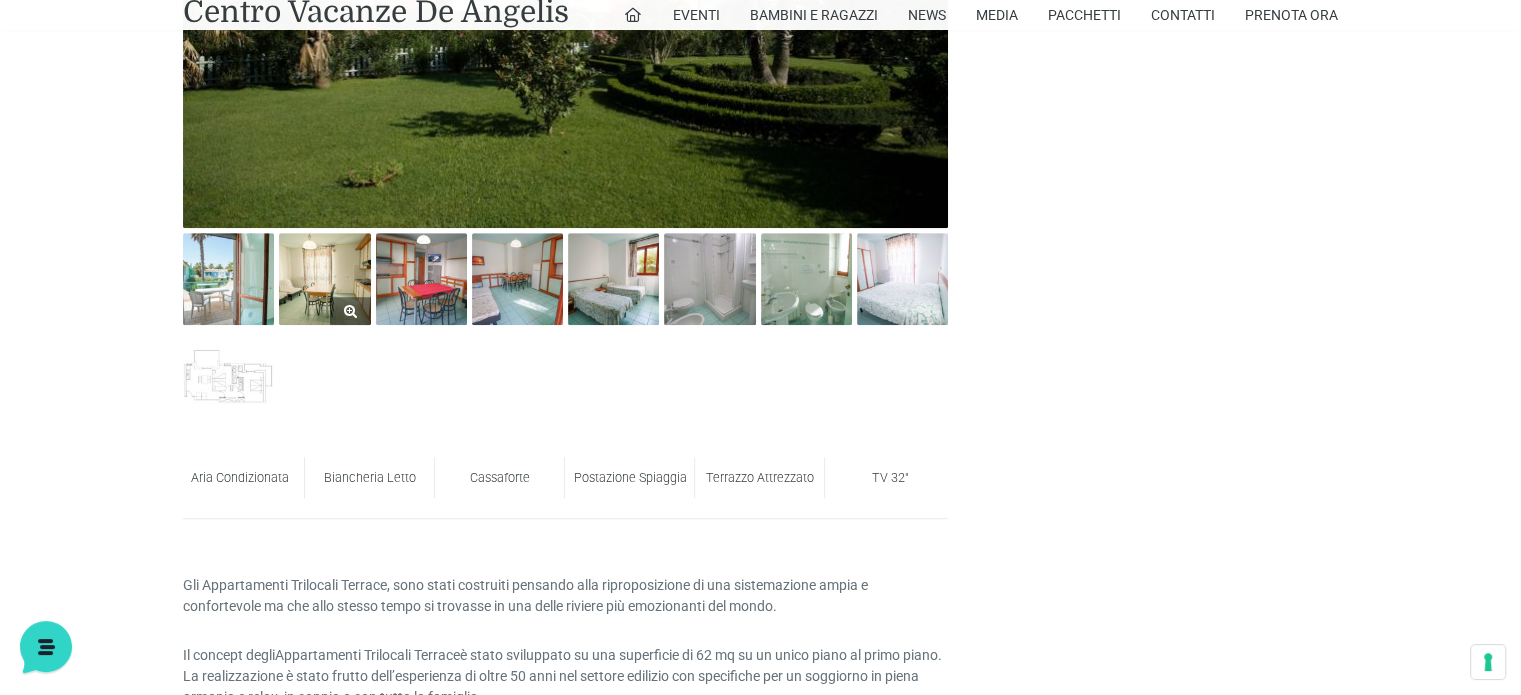 click at bounding box center [324, 278] 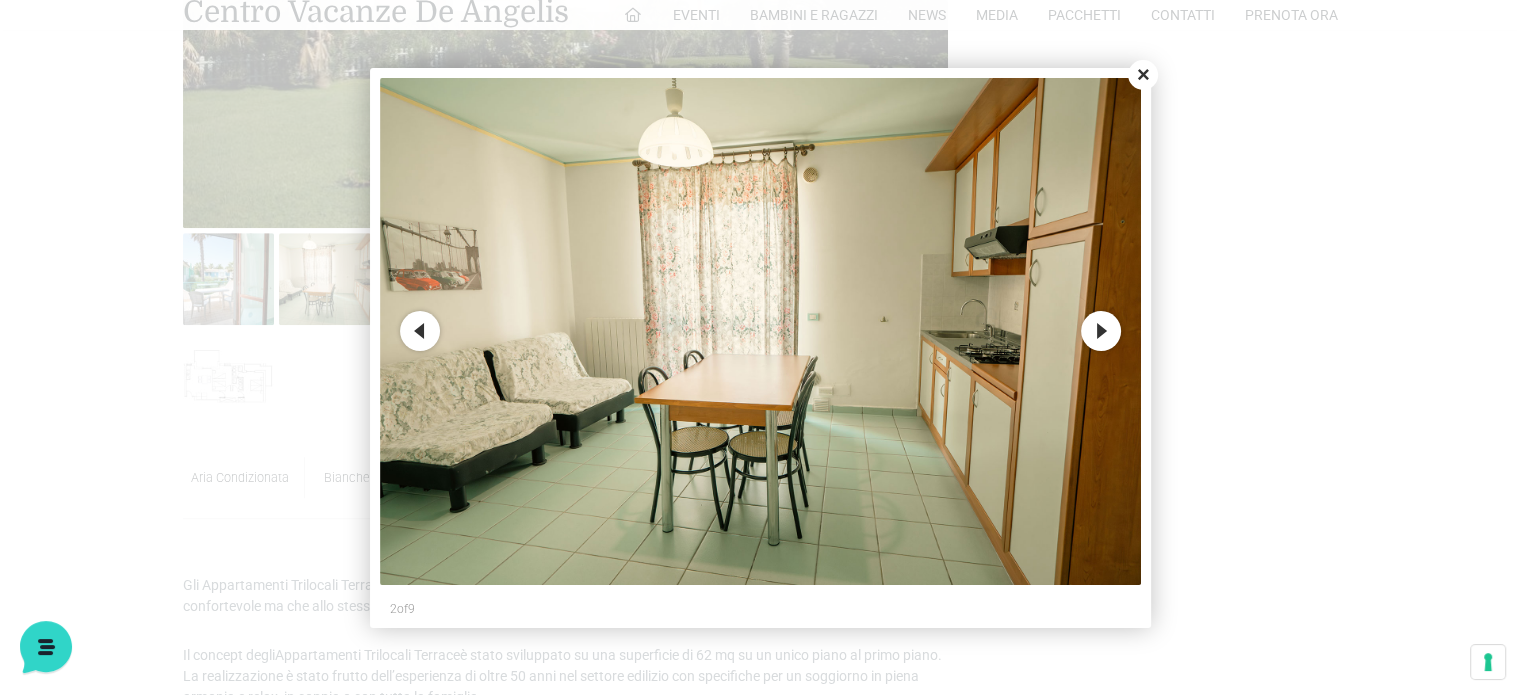 click on "Close" at bounding box center [1143, 75] 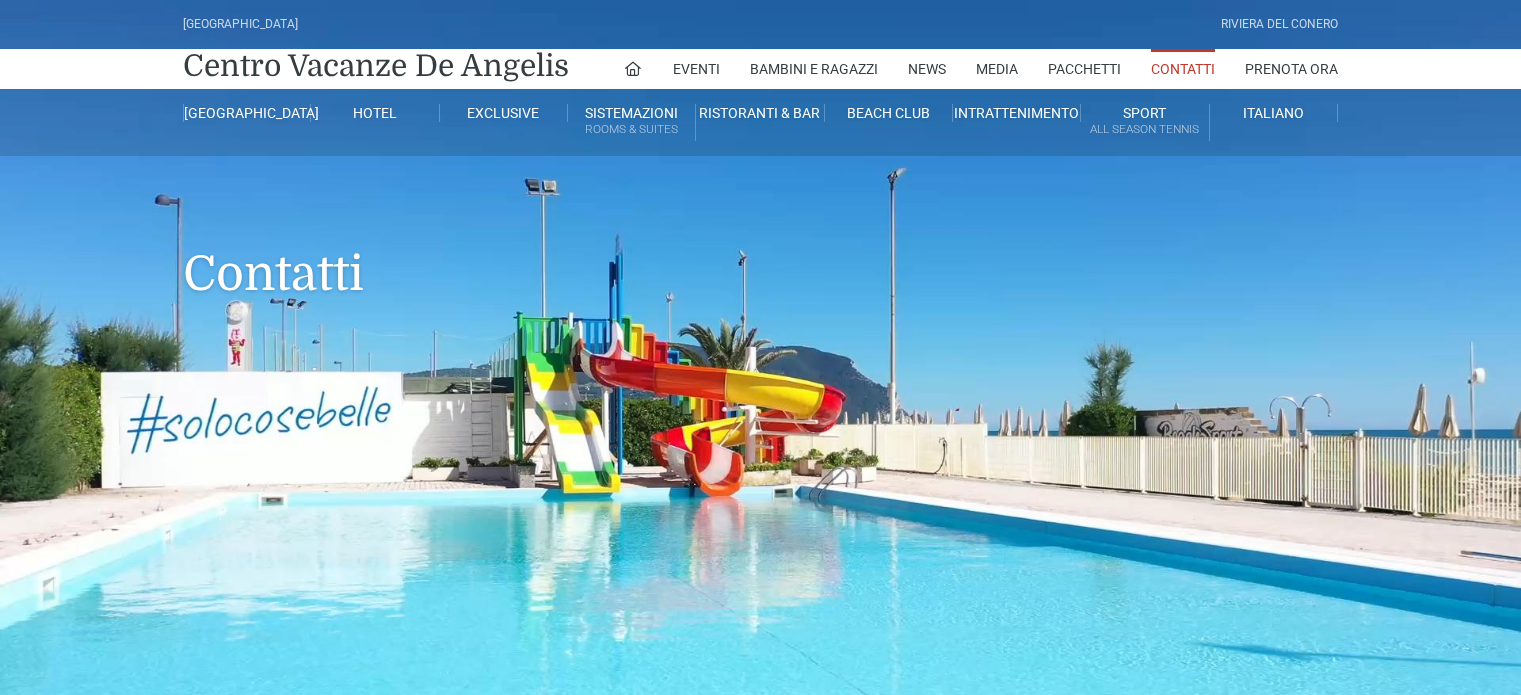 scroll, scrollTop: 0, scrollLeft: 0, axis: both 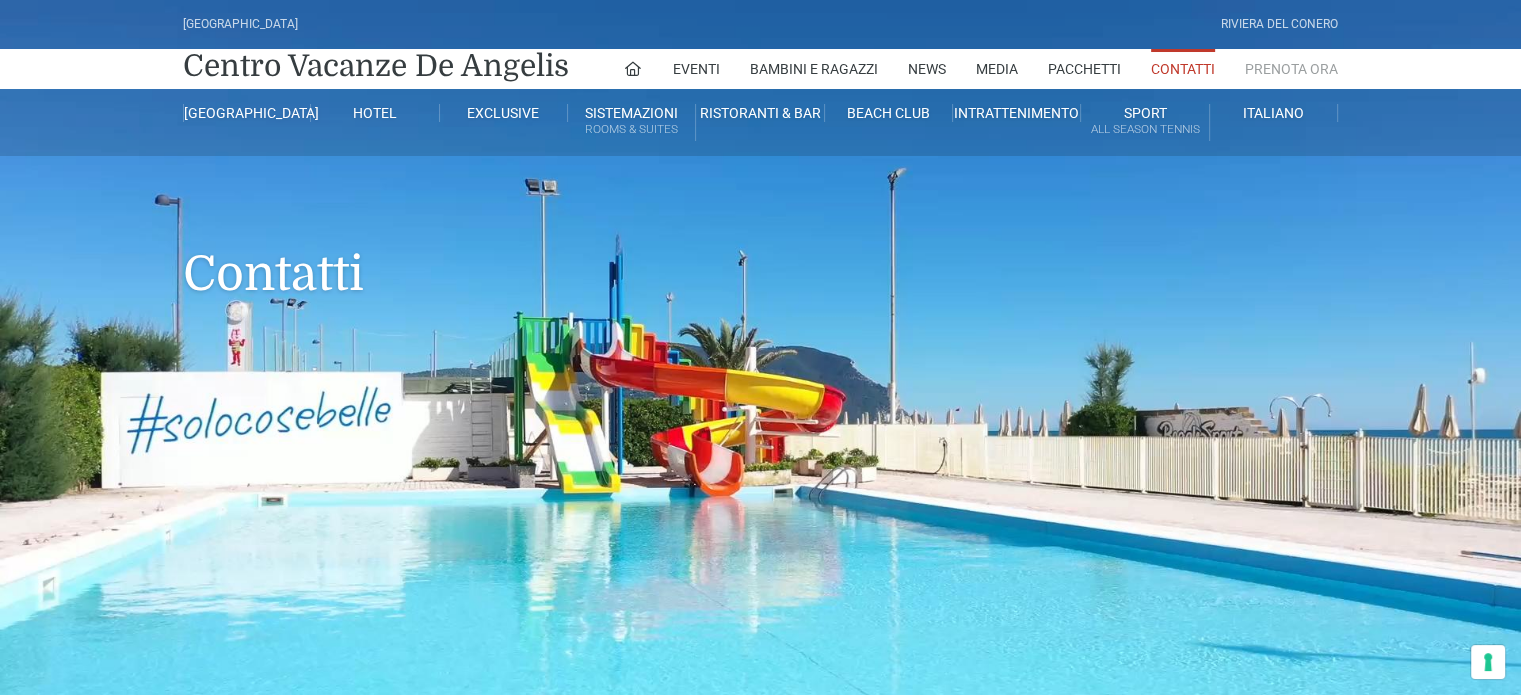 click on "Prenota Ora" at bounding box center [1291, 69] 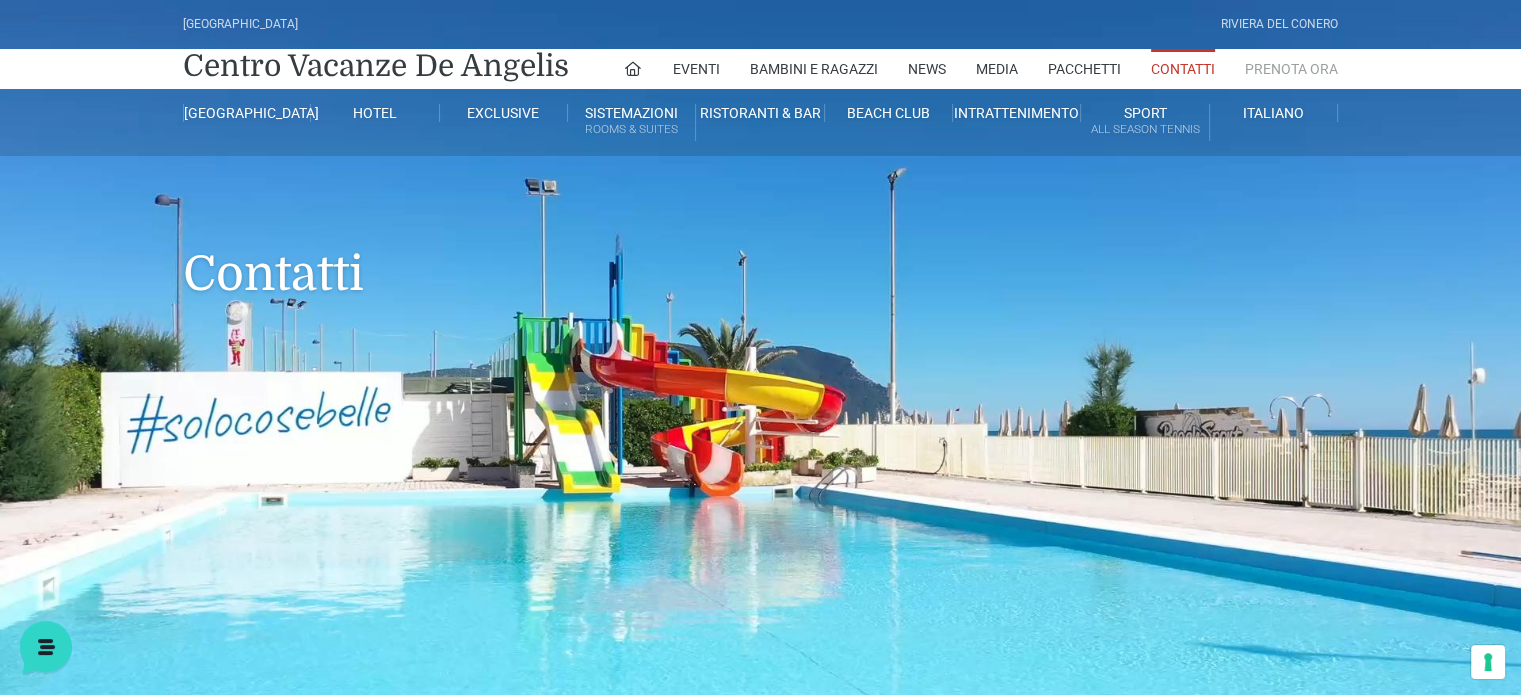 scroll, scrollTop: 0, scrollLeft: 0, axis: both 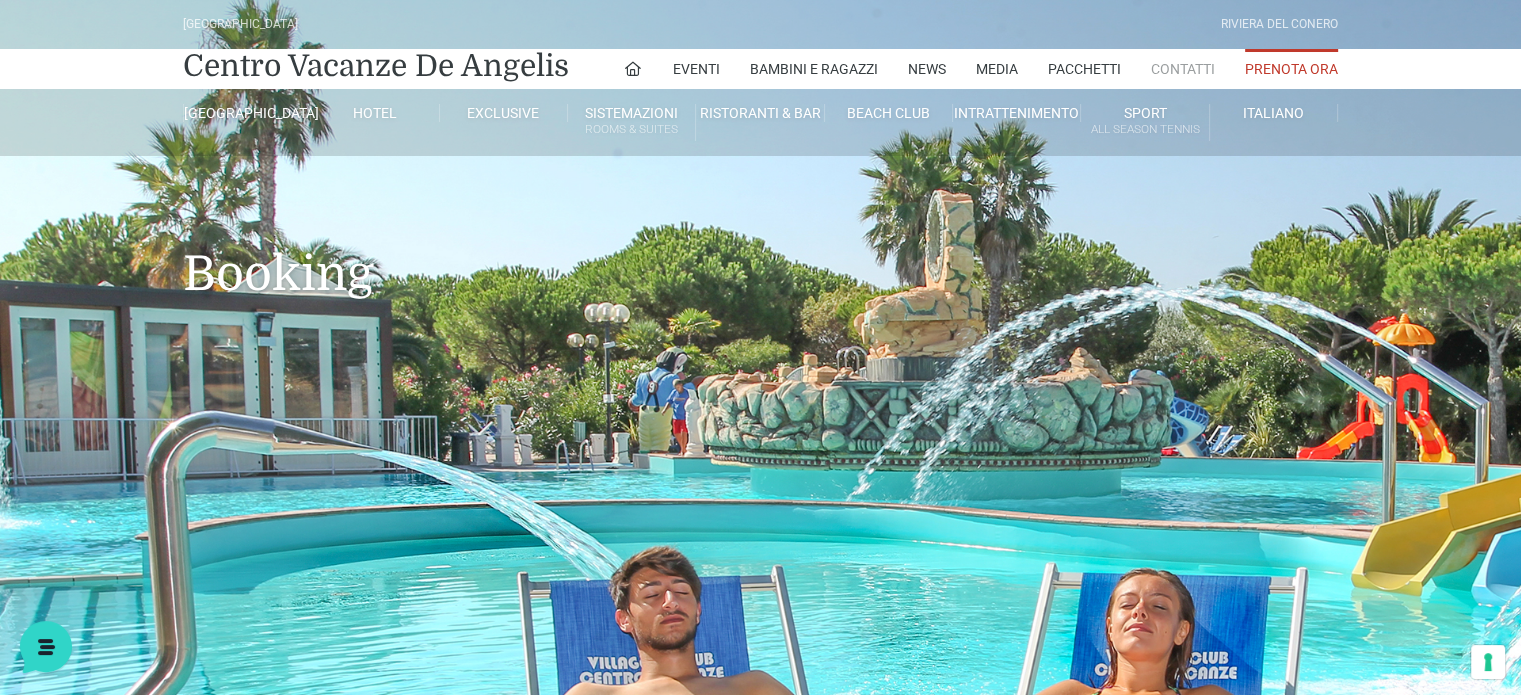 click on "Contatti" at bounding box center [1183, 69] 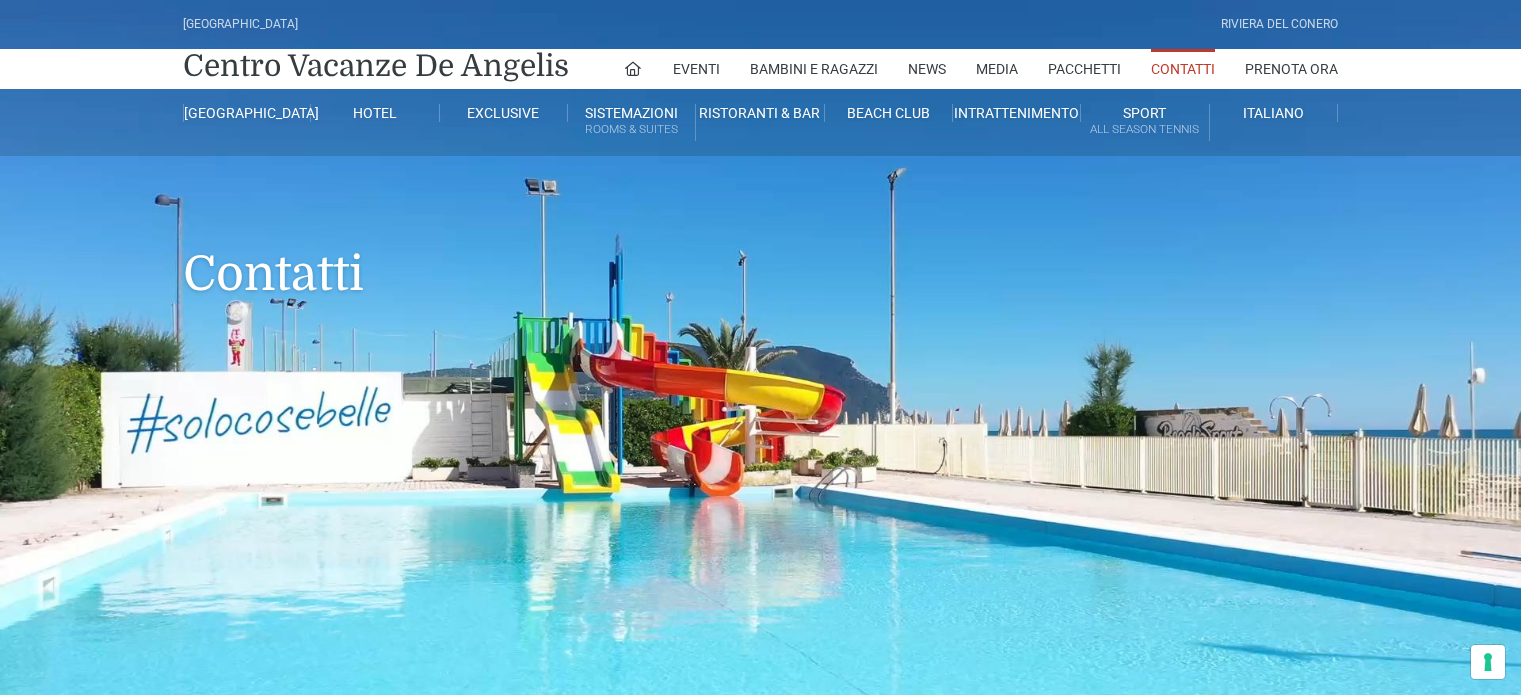 scroll, scrollTop: 0, scrollLeft: 0, axis: both 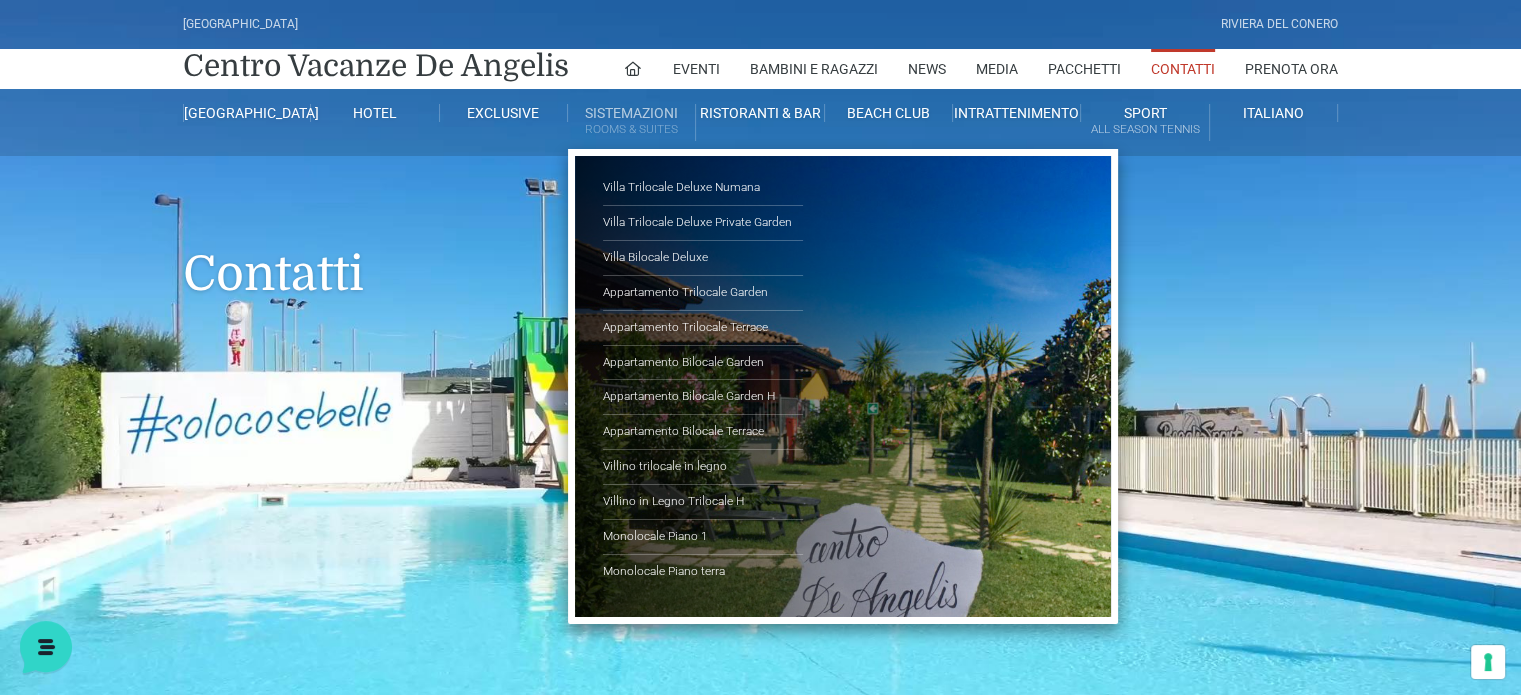 click on "Sistemazioni Rooms & Suites" at bounding box center (632, 122) 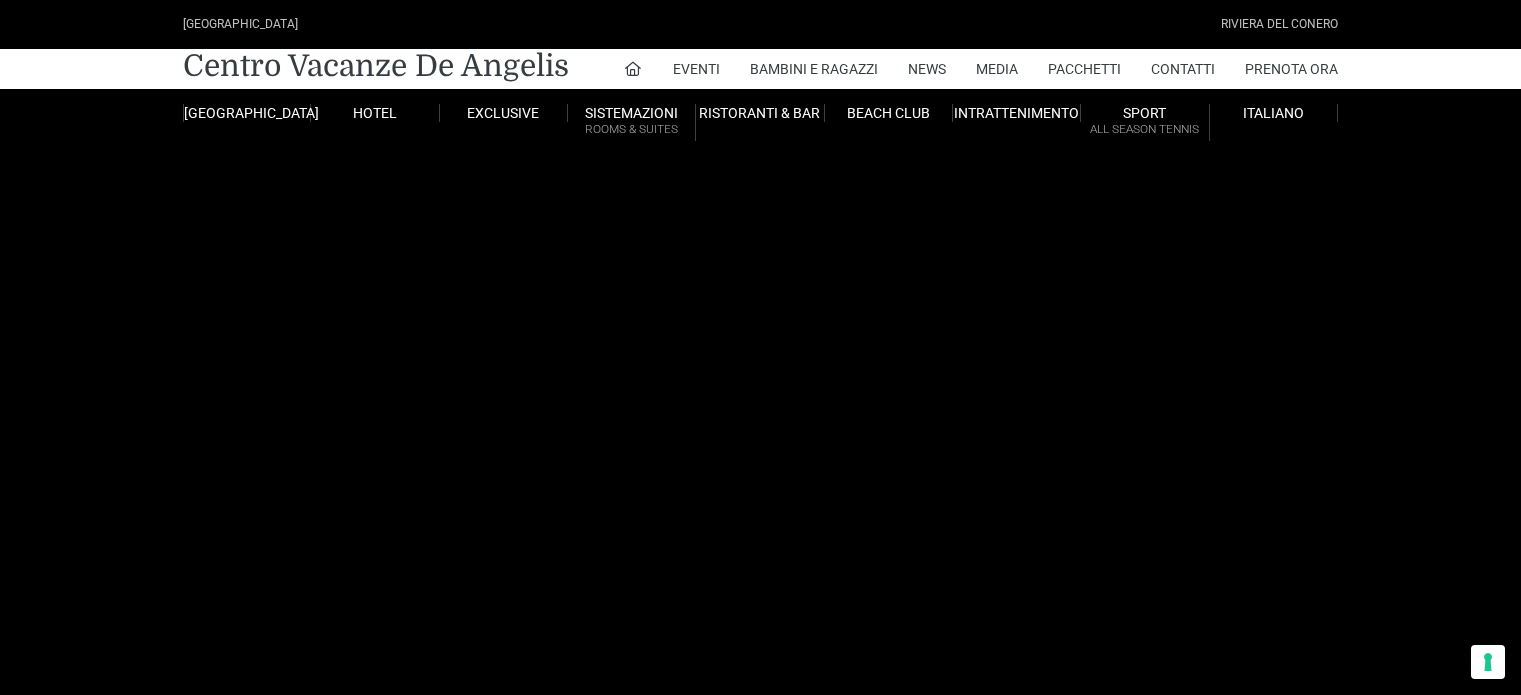 scroll, scrollTop: 0, scrollLeft: 0, axis: both 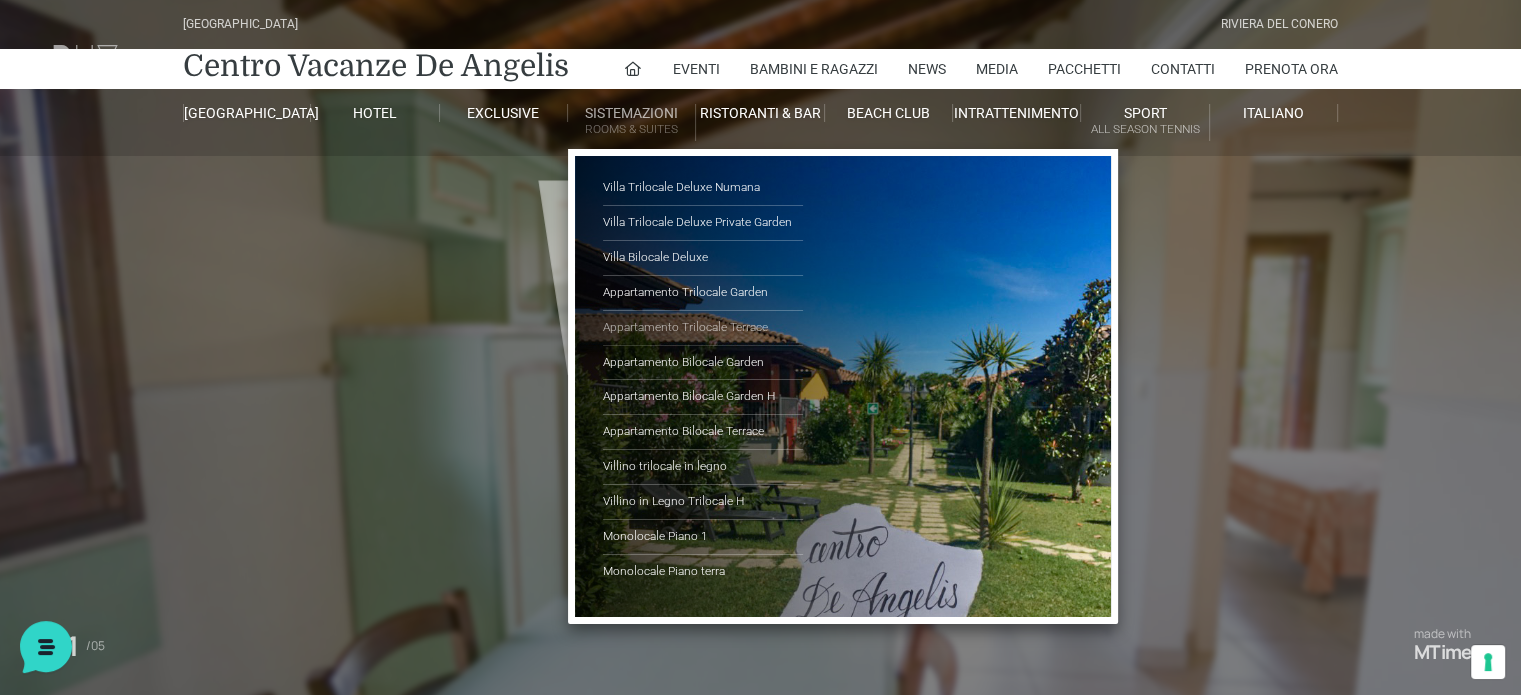 click on "Appartamento Trilocale Terrace" at bounding box center [703, 328] 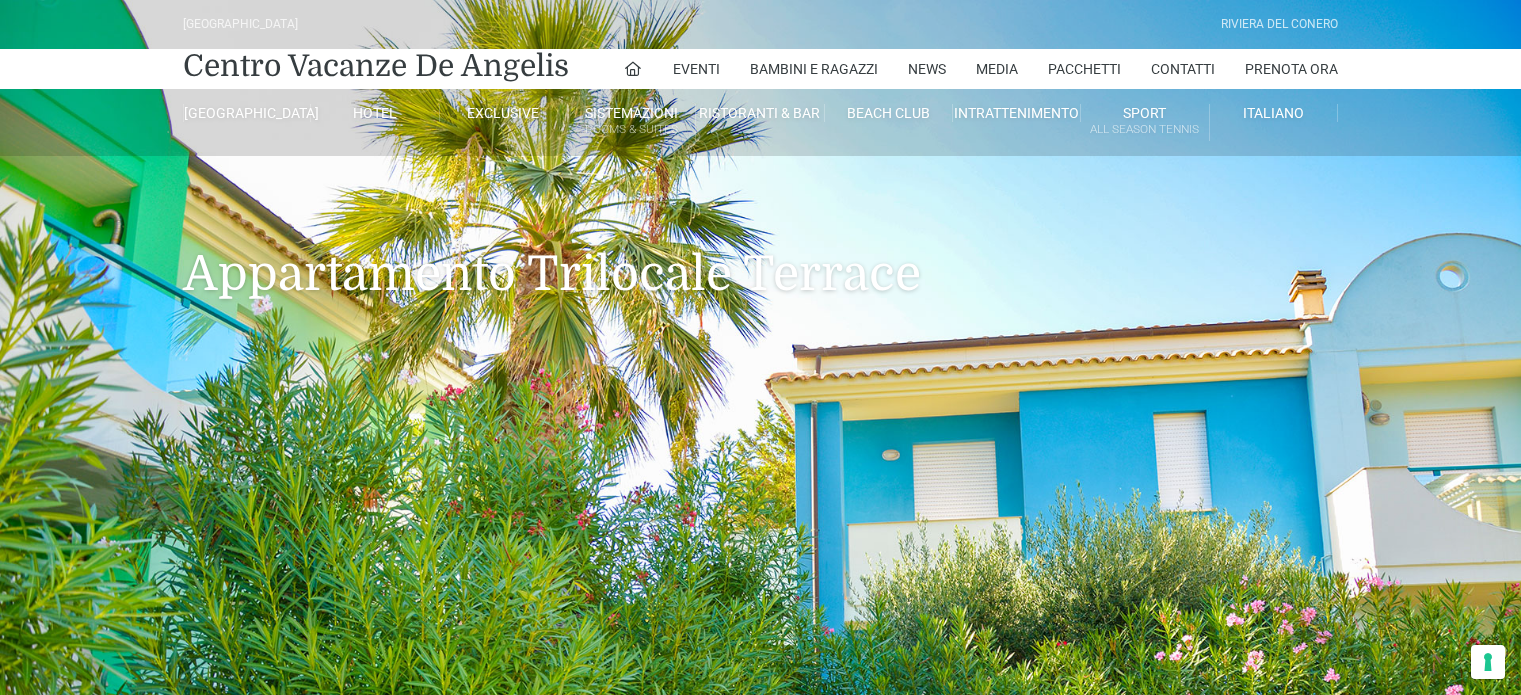 scroll, scrollTop: 0, scrollLeft: 0, axis: both 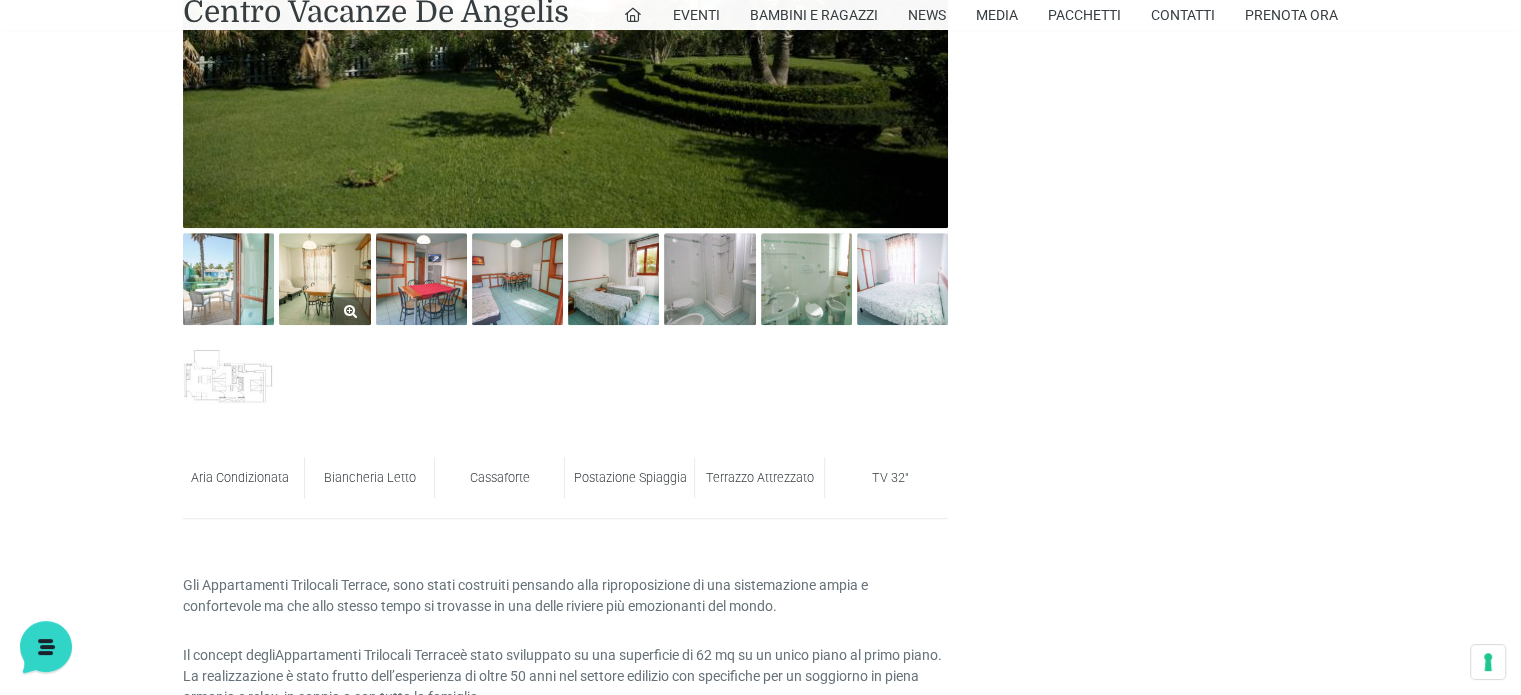click at bounding box center [324, 278] 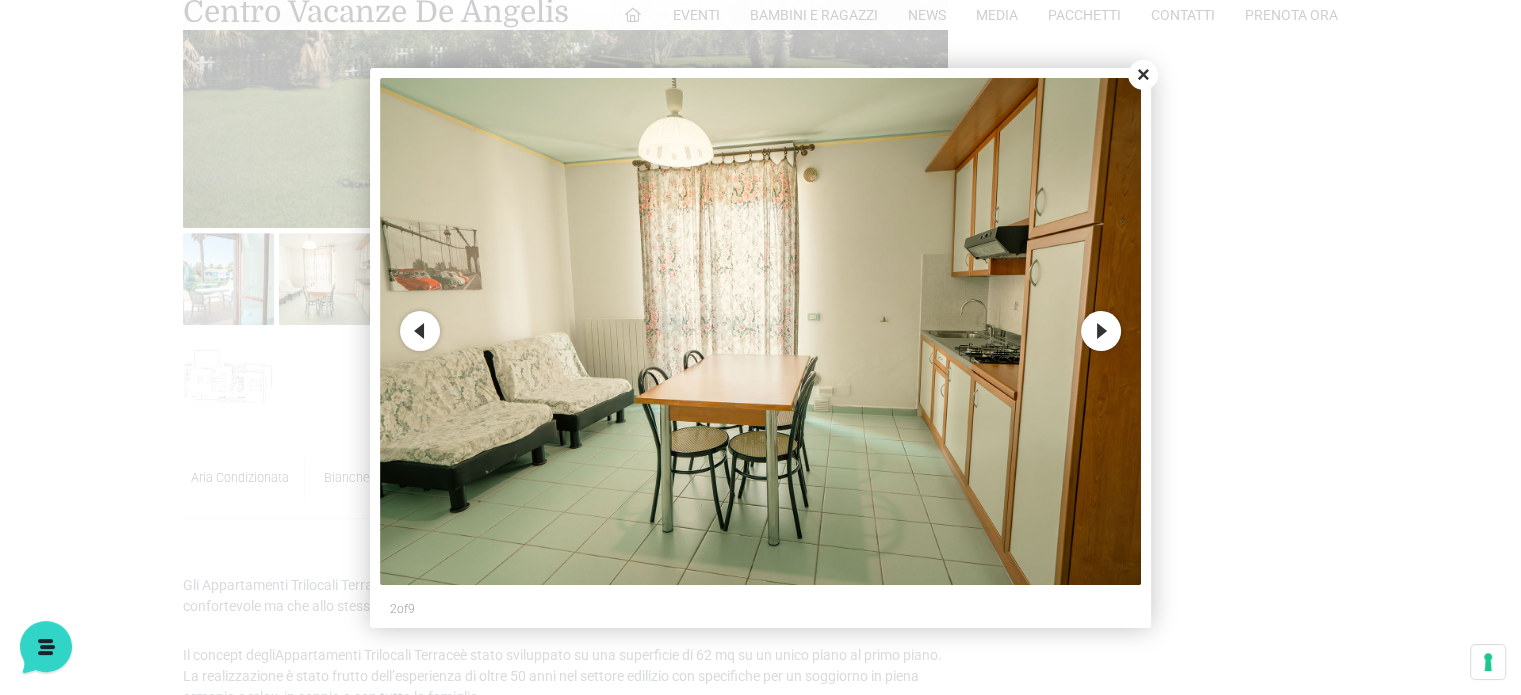 click on "Close" at bounding box center [1143, 75] 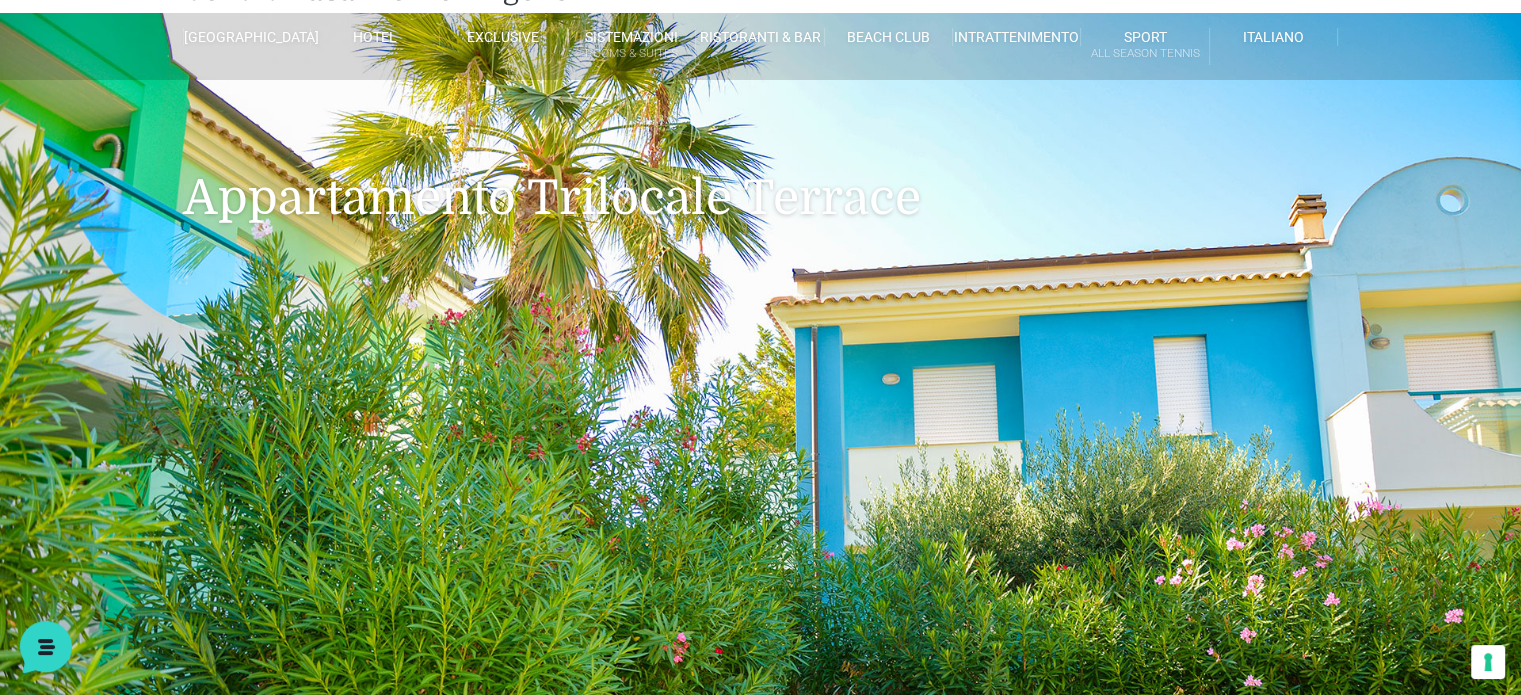 scroll, scrollTop: 0, scrollLeft: 0, axis: both 